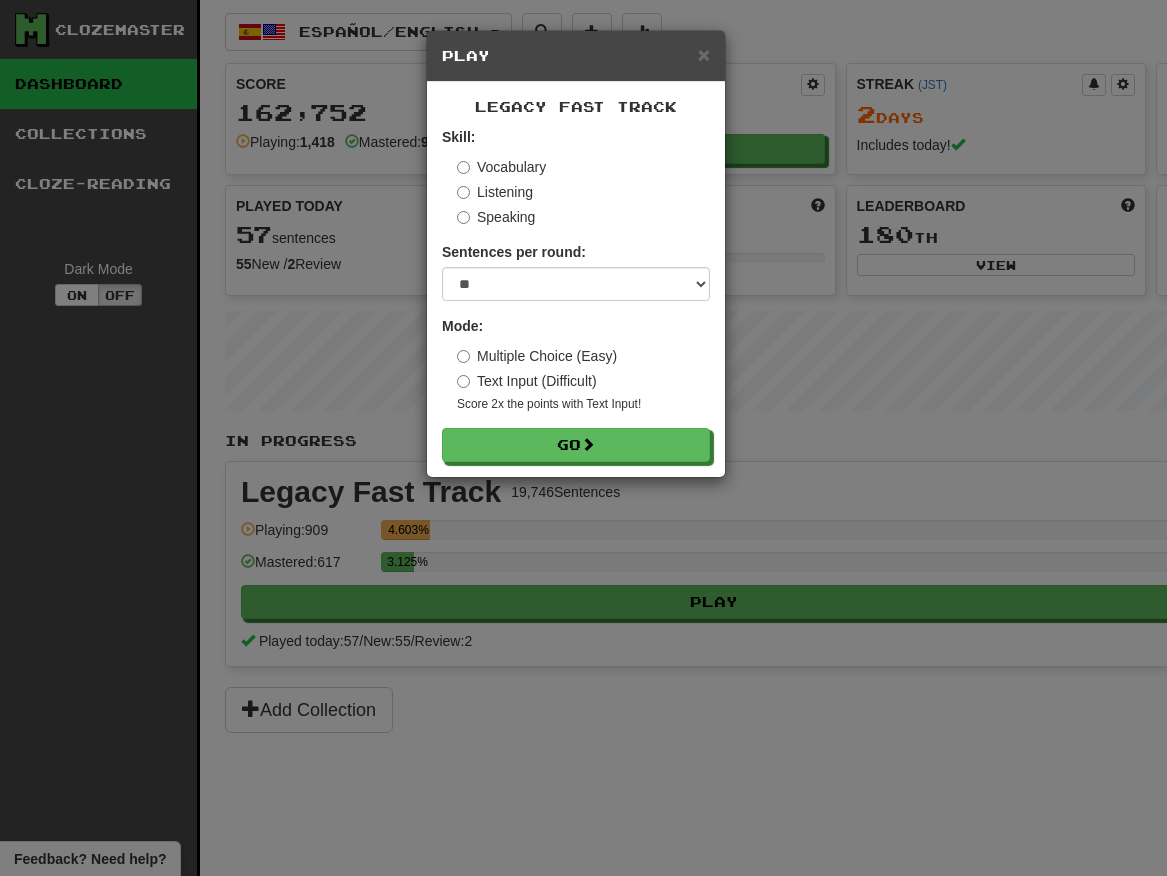 select on "**" 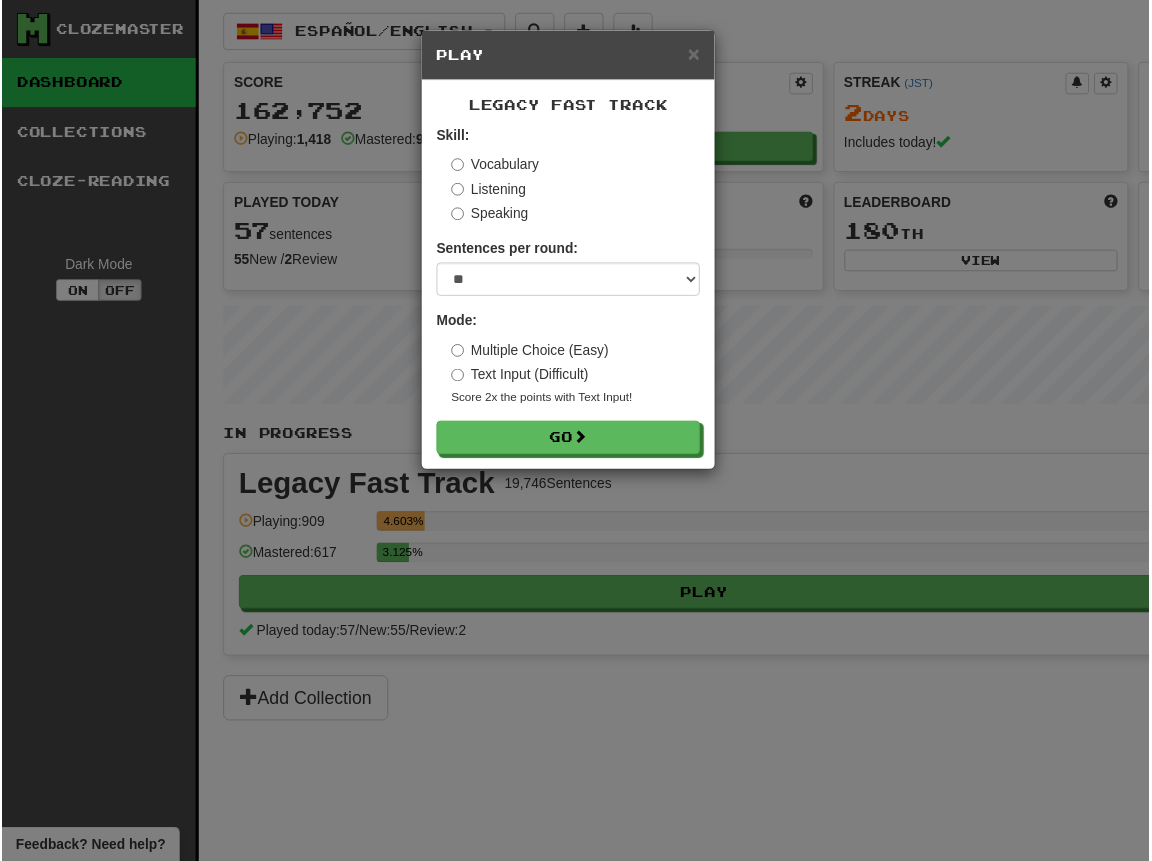 scroll, scrollTop: 0, scrollLeft: 0, axis: both 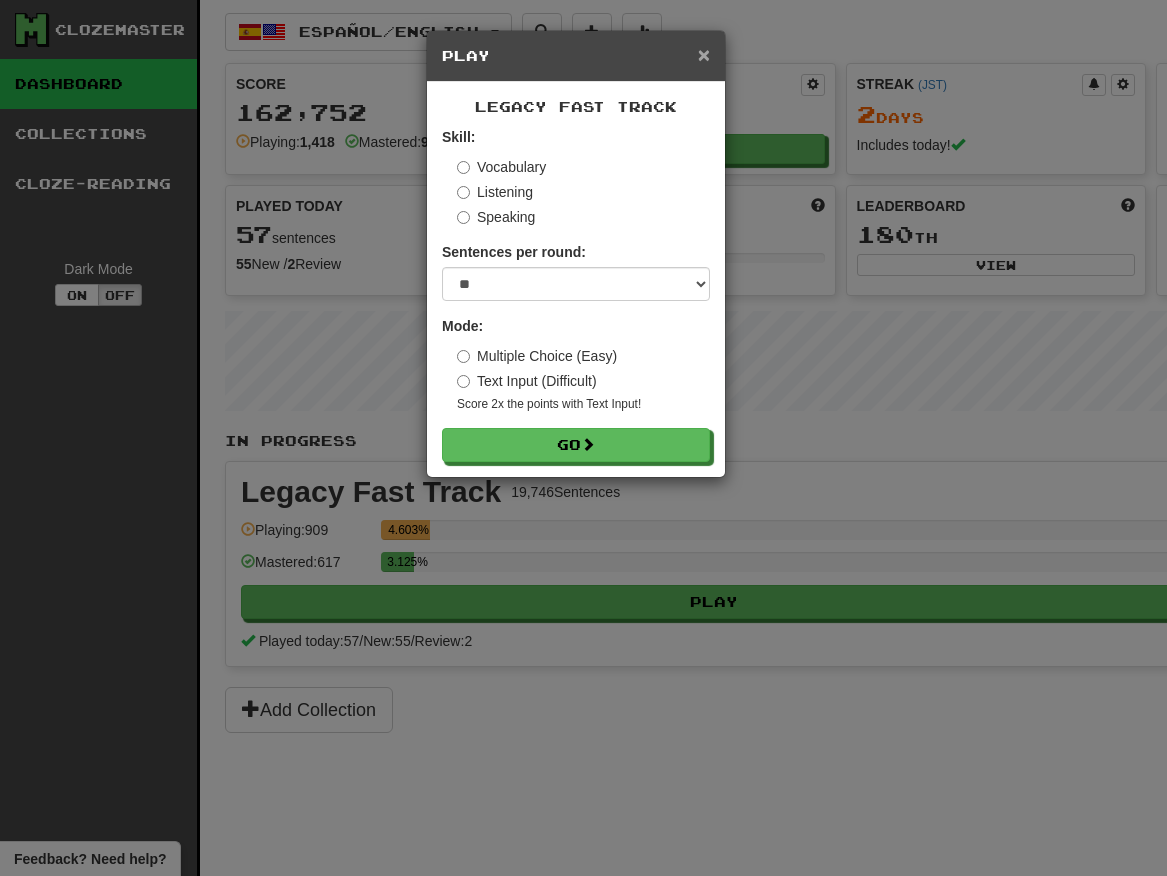 click on "×" at bounding box center [704, 54] 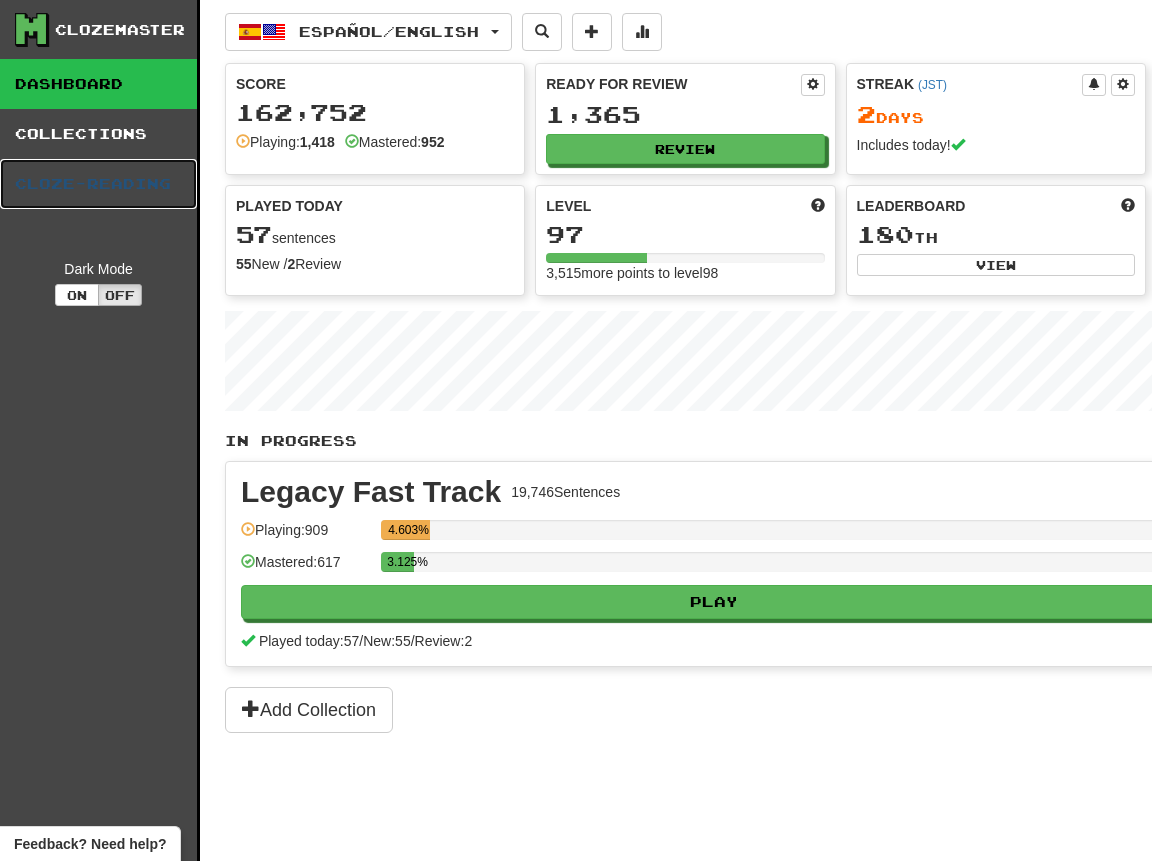 click on "Cloze-Reading" at bounding box center (98, 184) 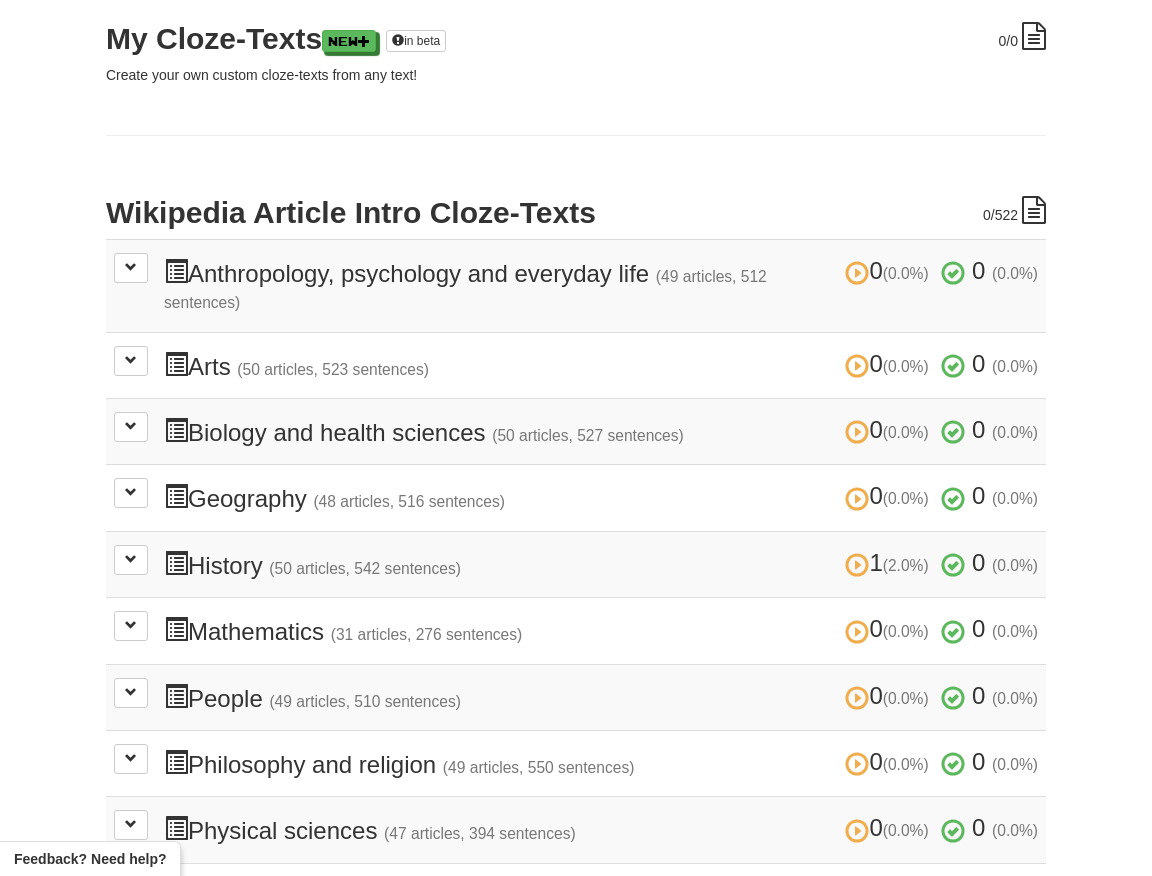 scroll, scrollTop: 288, scrollLeft: 0, axis: vertical 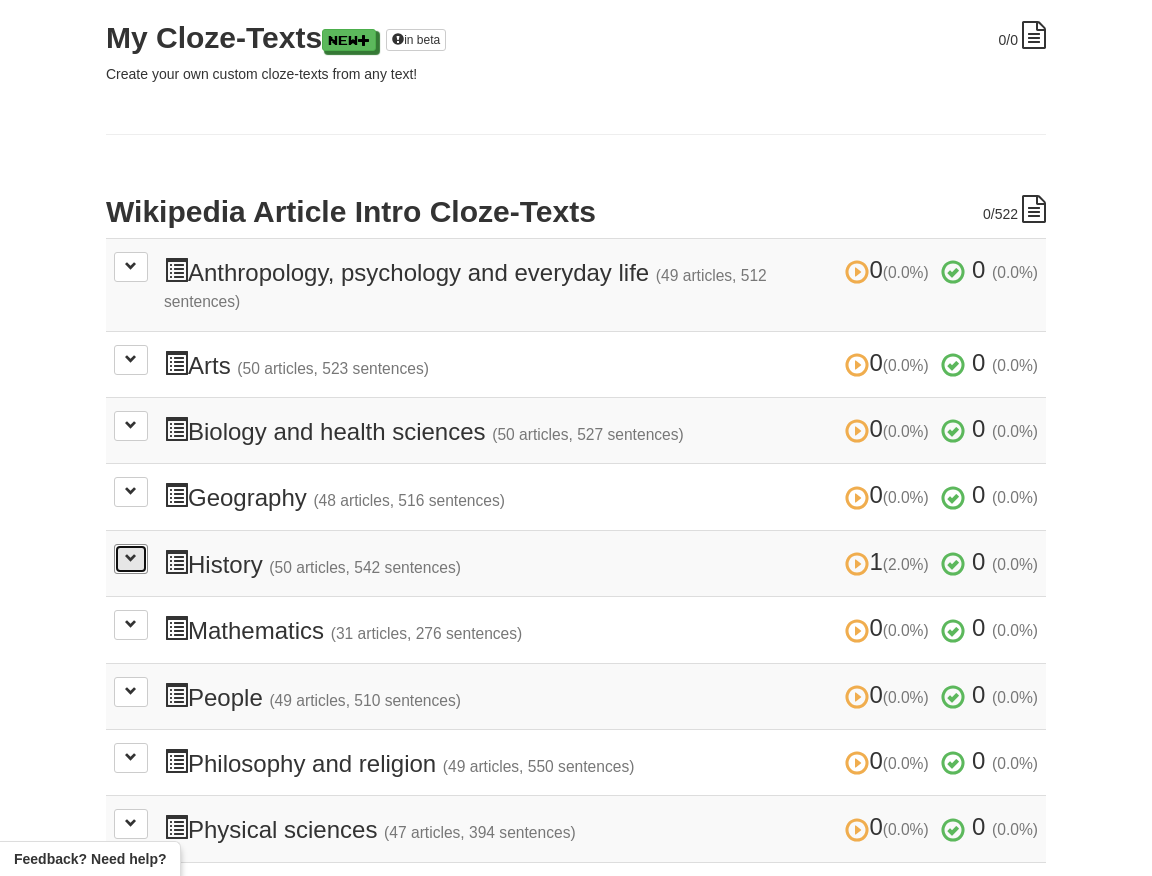 click at bounding box center (131, 559) 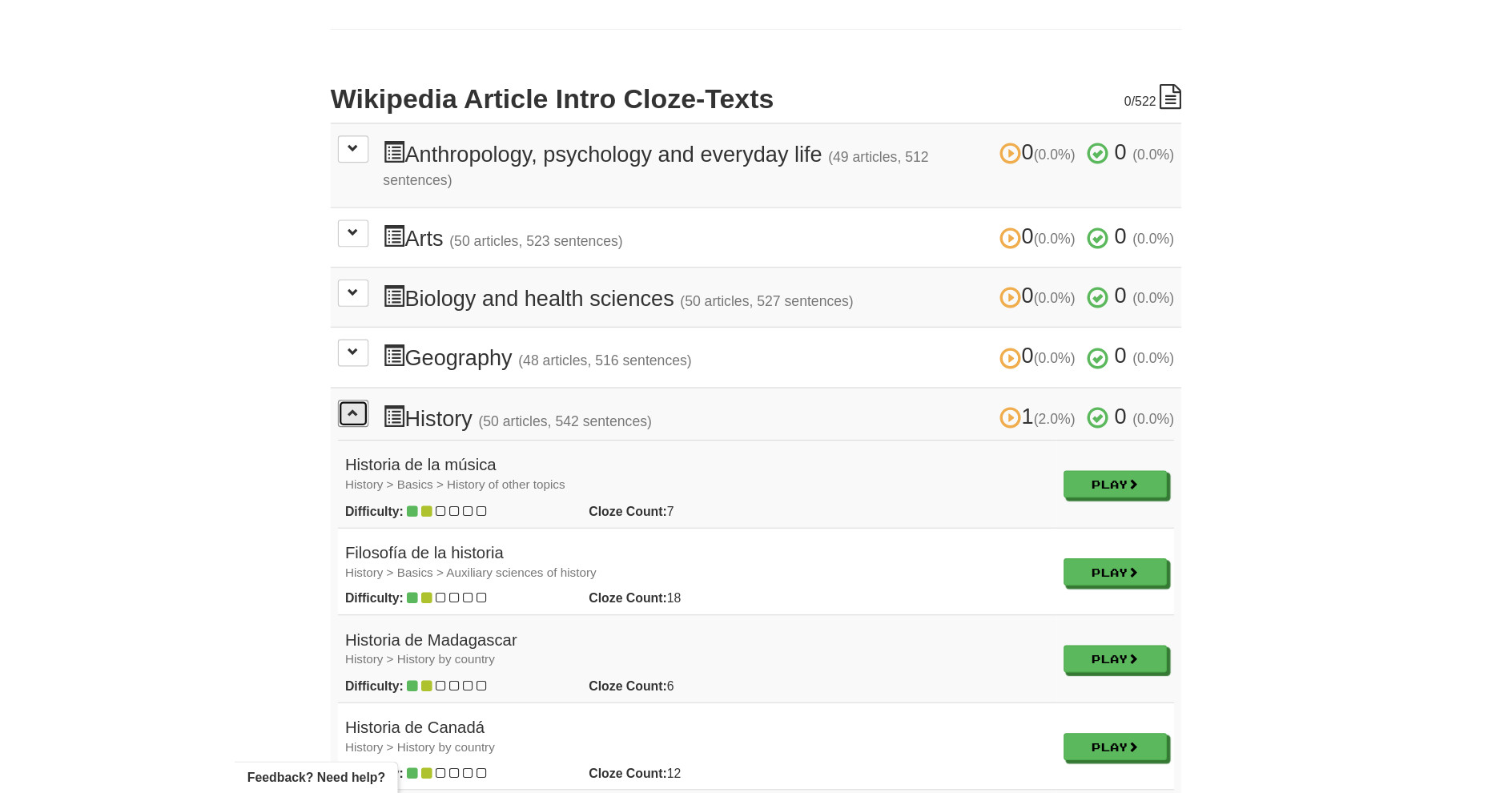 scroll, scrollTop: 346, scrollLeft: 0, axis: vertical 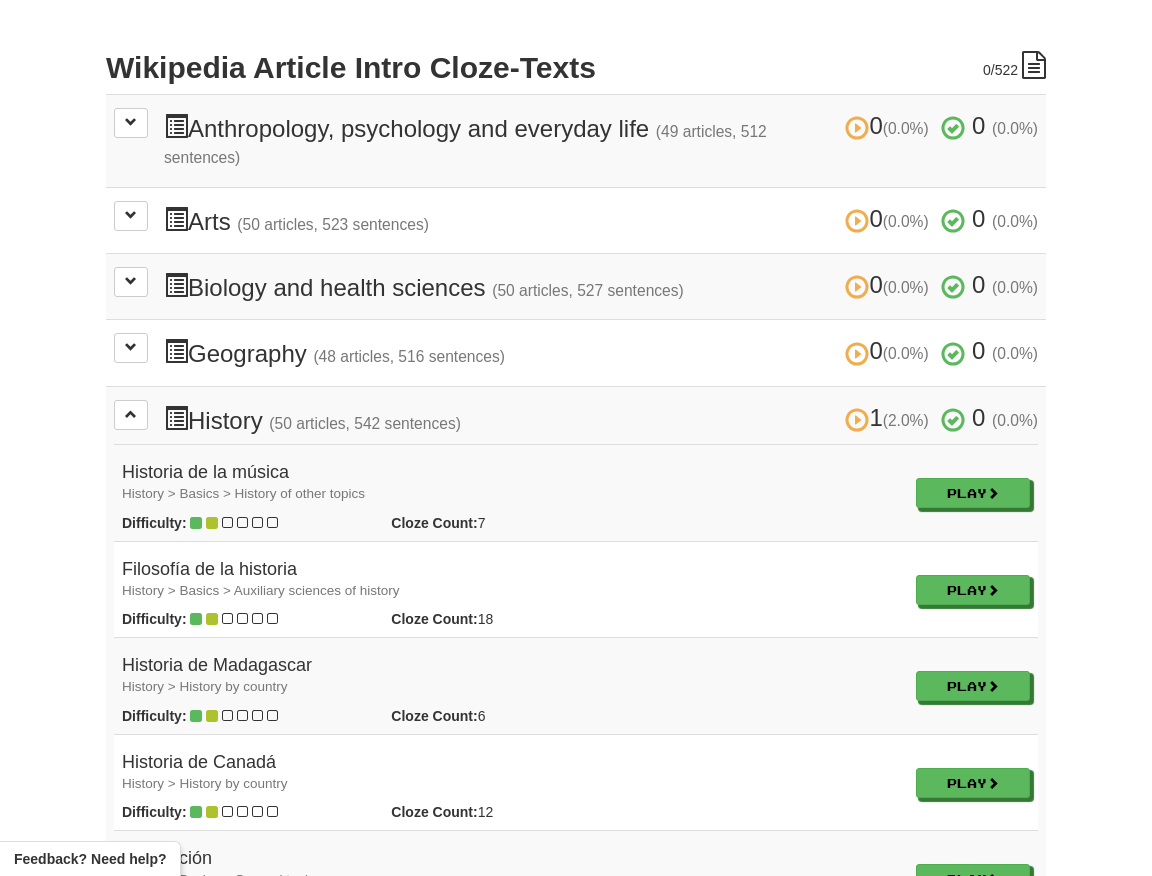 click on "Play" at bounding box center (973, 493) 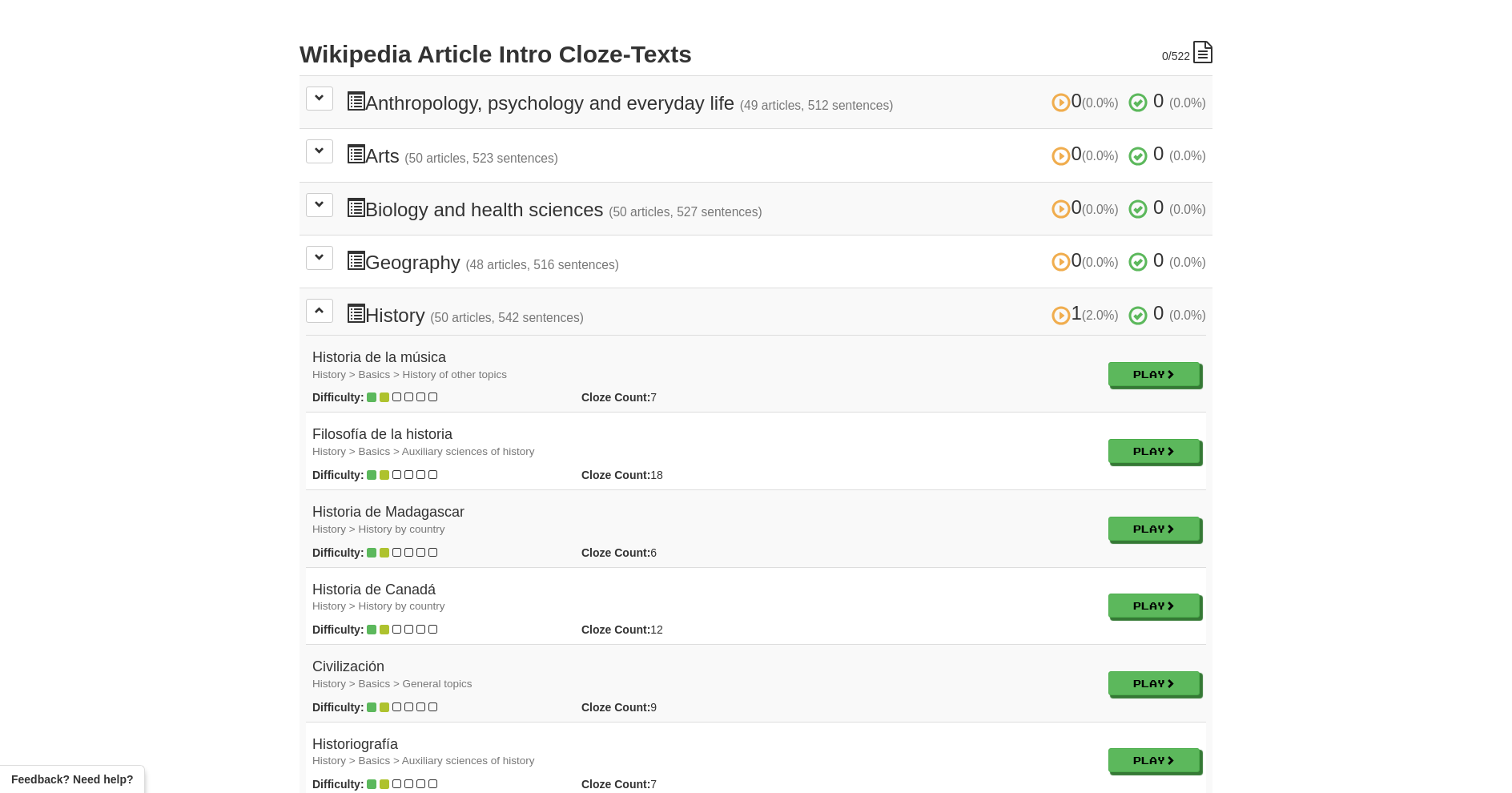 click on "Cloze Count:
7" at bounding box center (670, 397) 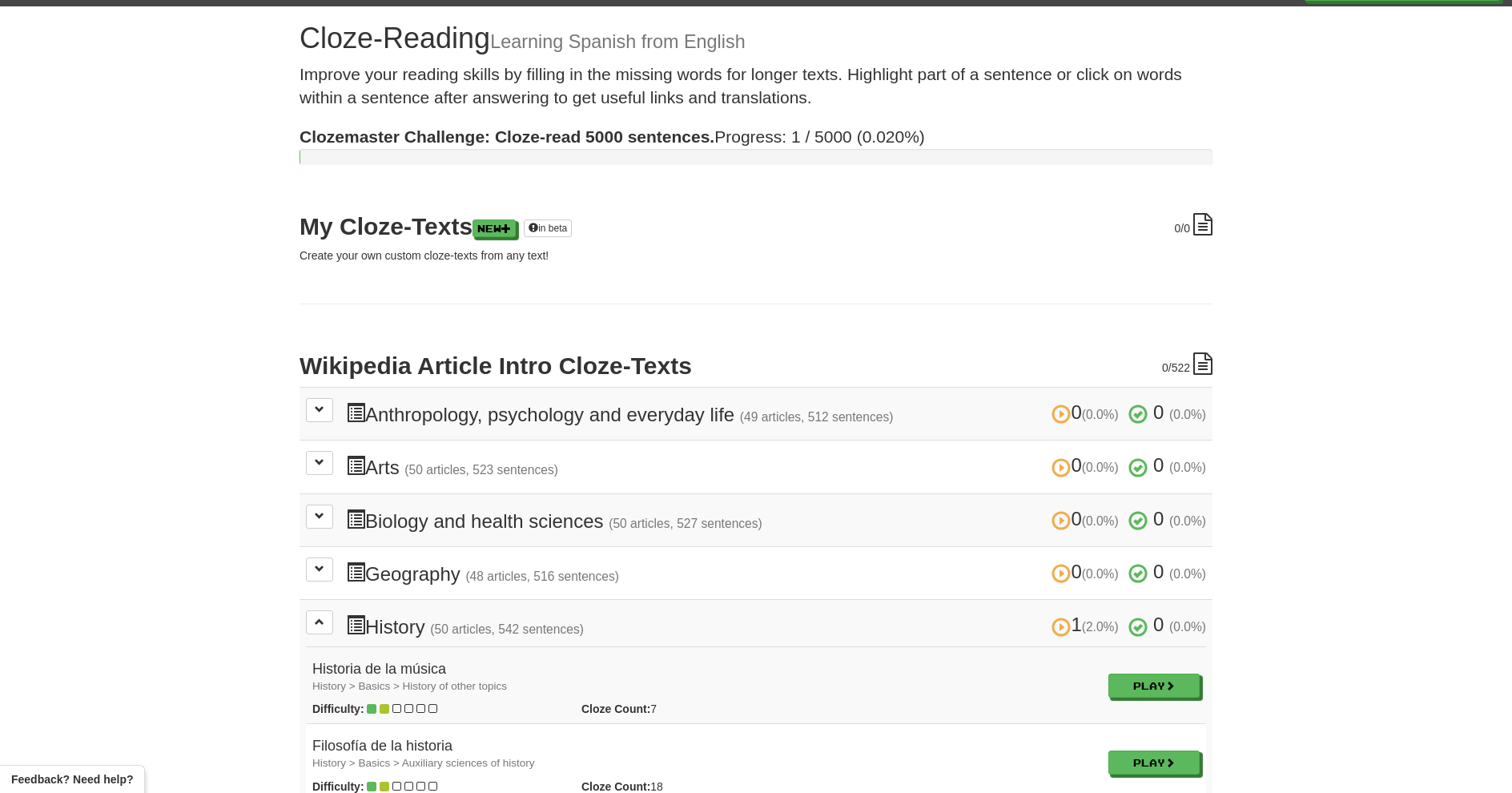 scroll, scrollTop: 0, scrollLeft: 0, axis: both 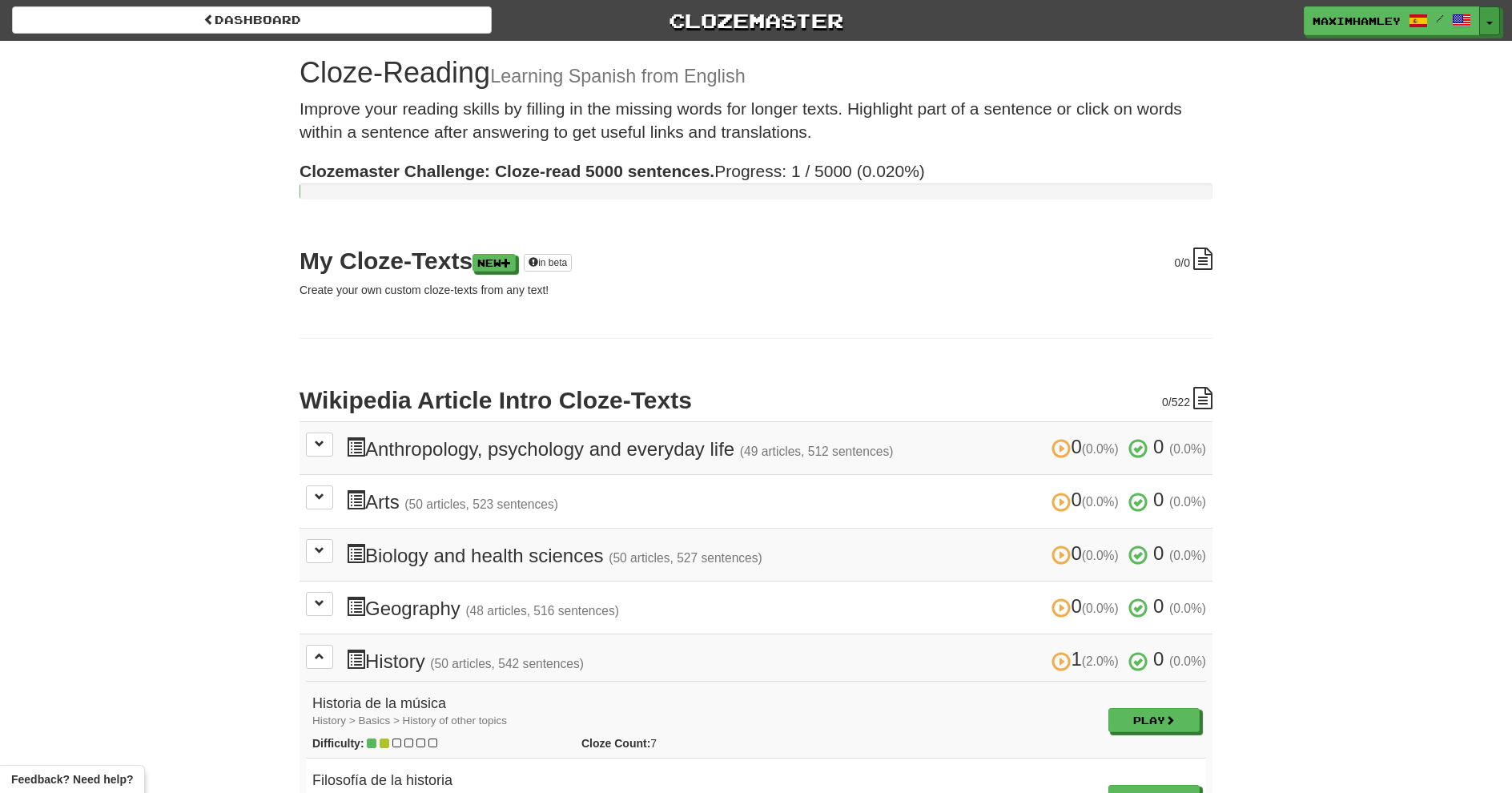 click on "Toggle Dropdown" at bounding box center [1490, 21] 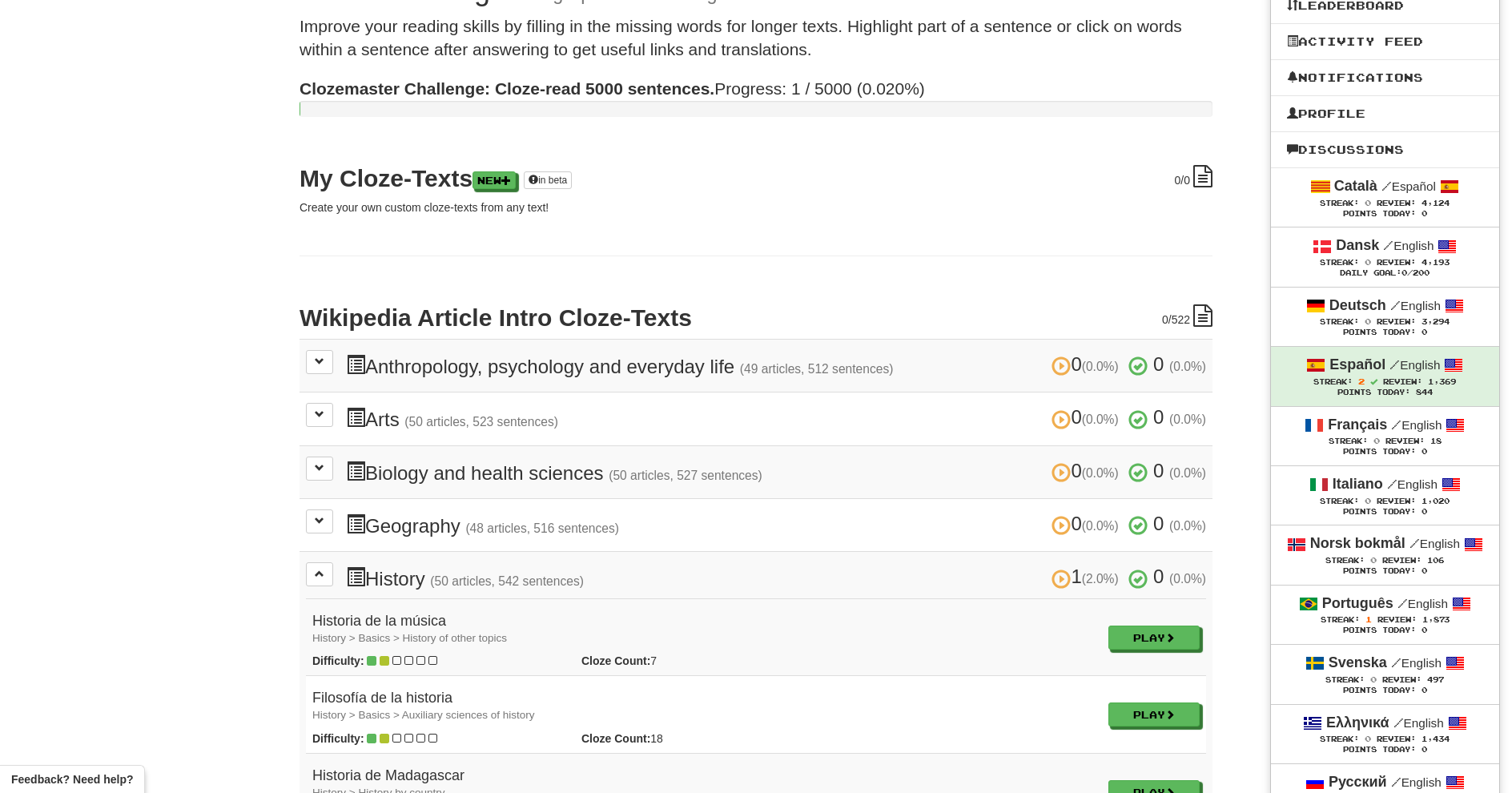 scroll, scrollTop: 115, scrollLeft: 0, axis: vertical 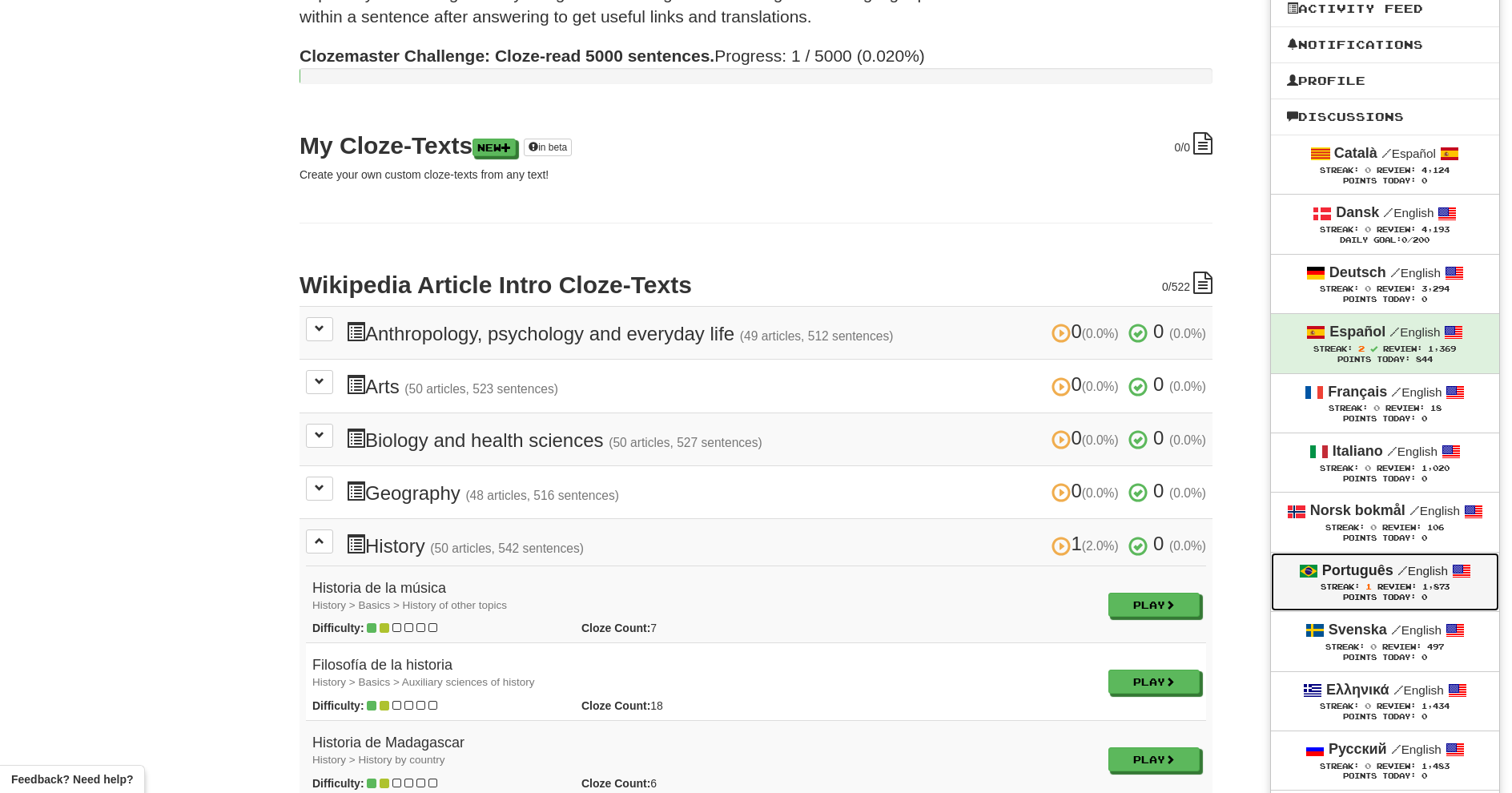 click on "Streak:
1
Review:
1,873" at bounding box center [1385, 586] 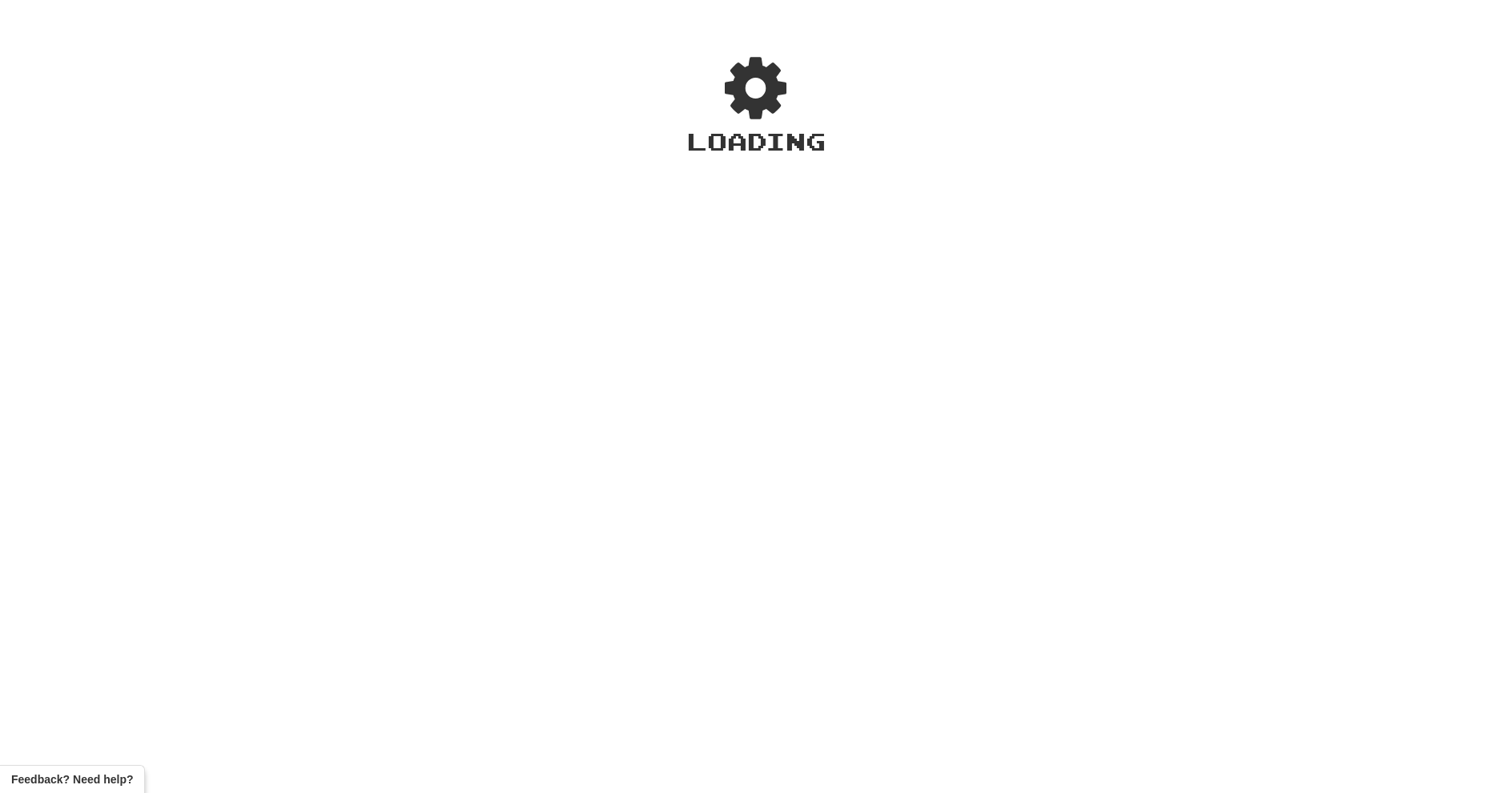 scroll, scrollTop: 0, scrollLeft: 0, axis: both 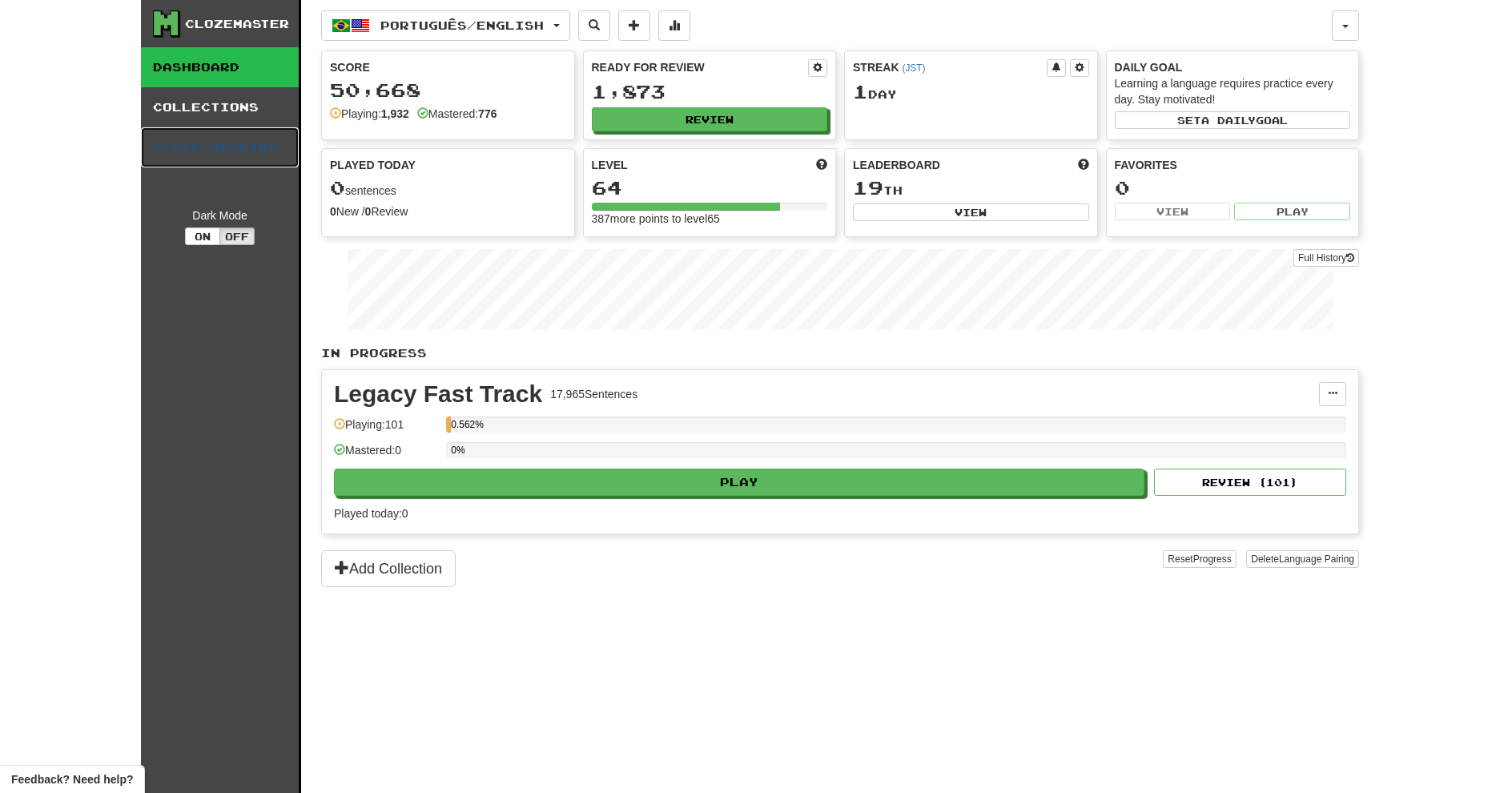 click on "Cloze-Reading" at bounding box center [219, 147] 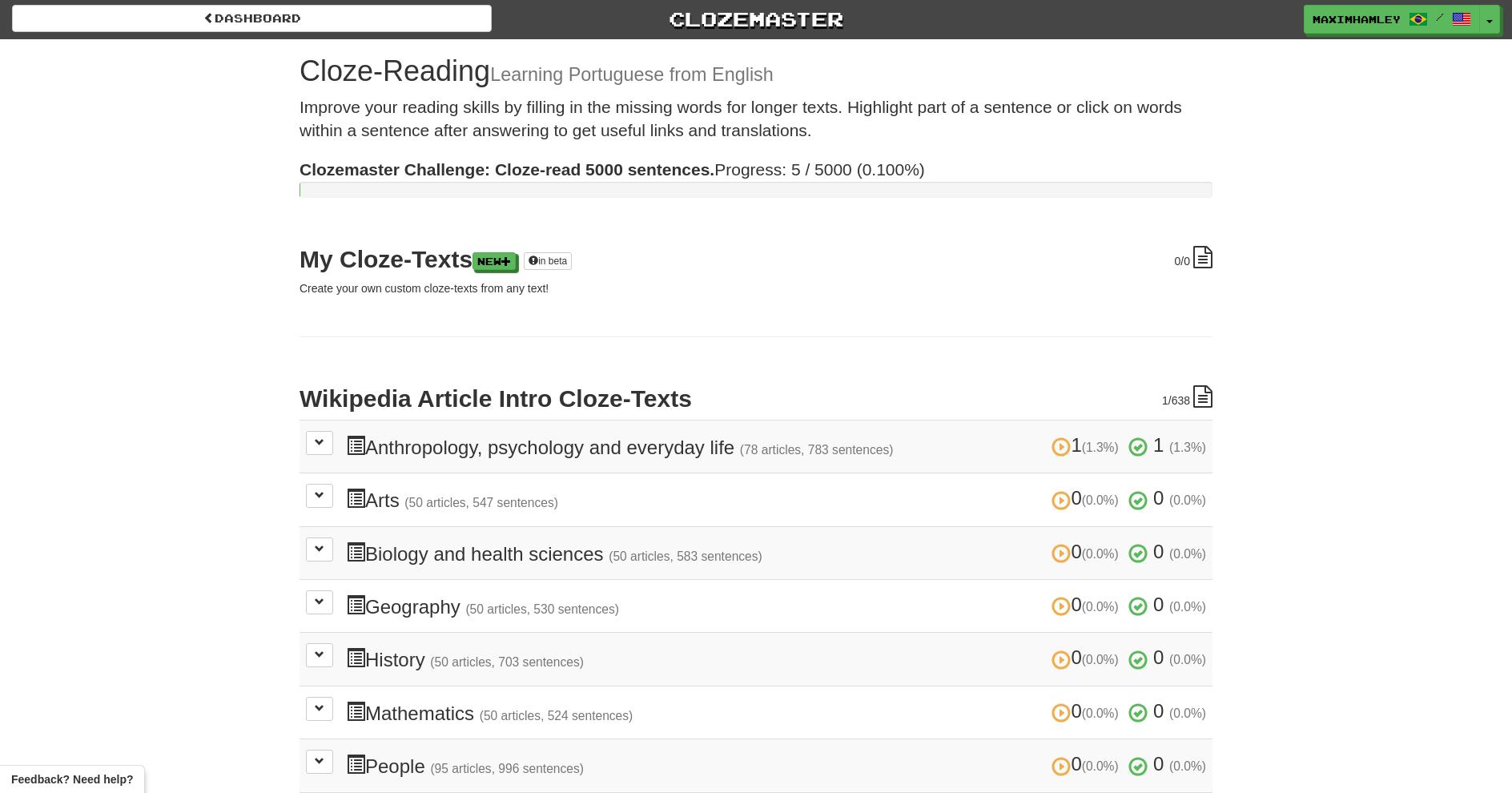scroll, scrollTop: 0, scrollLeft: 0, axis: both 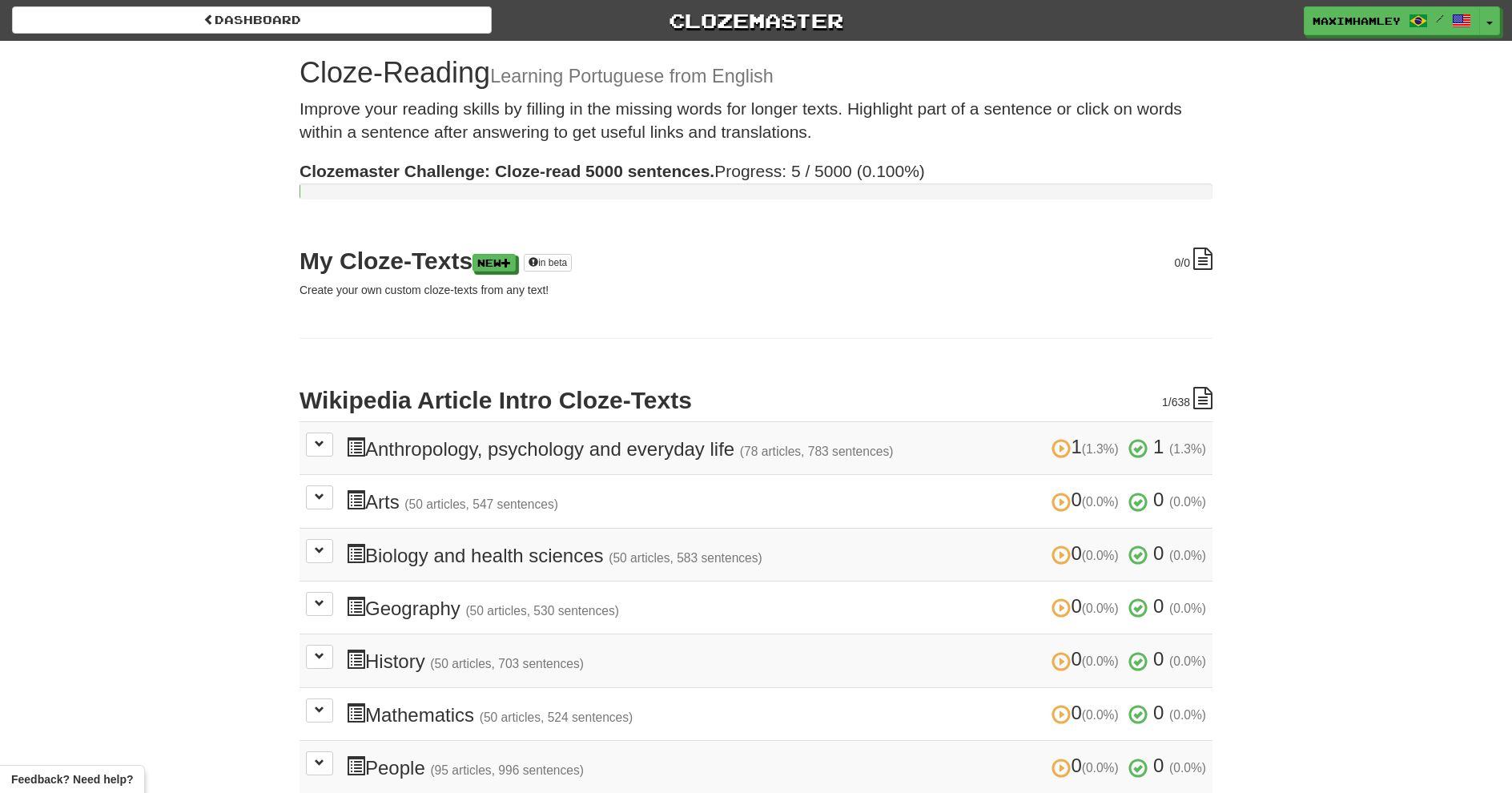 click on "1
(1.3%)
1
(1.3%)
Anthropology, psychology and everyday life
(78 articles, 783 sentences)
1
(1.3%)
1
(1.3%)
Loading..." at bounding box center (756, 448) 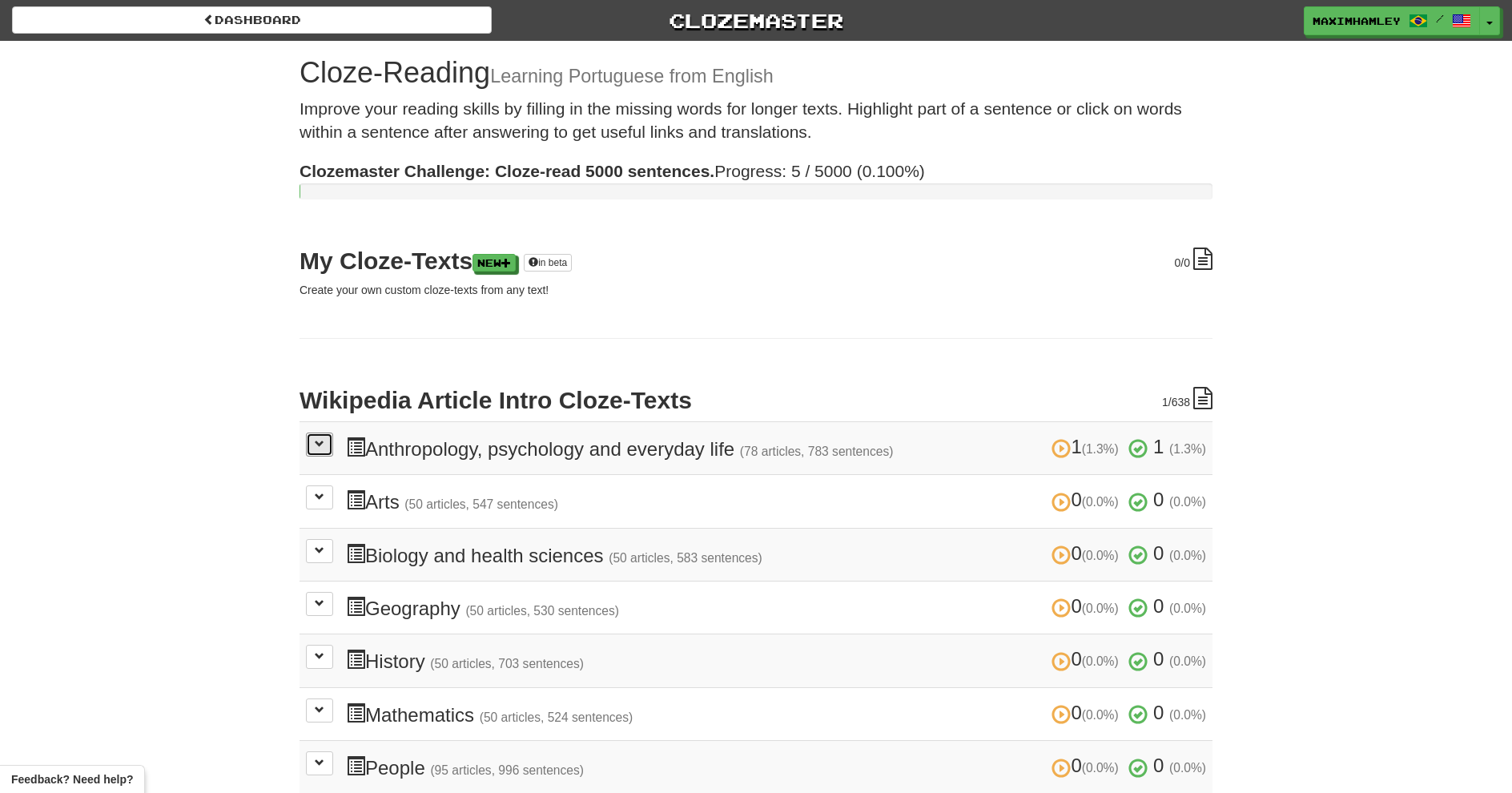 click at bounding box center (320, 444) 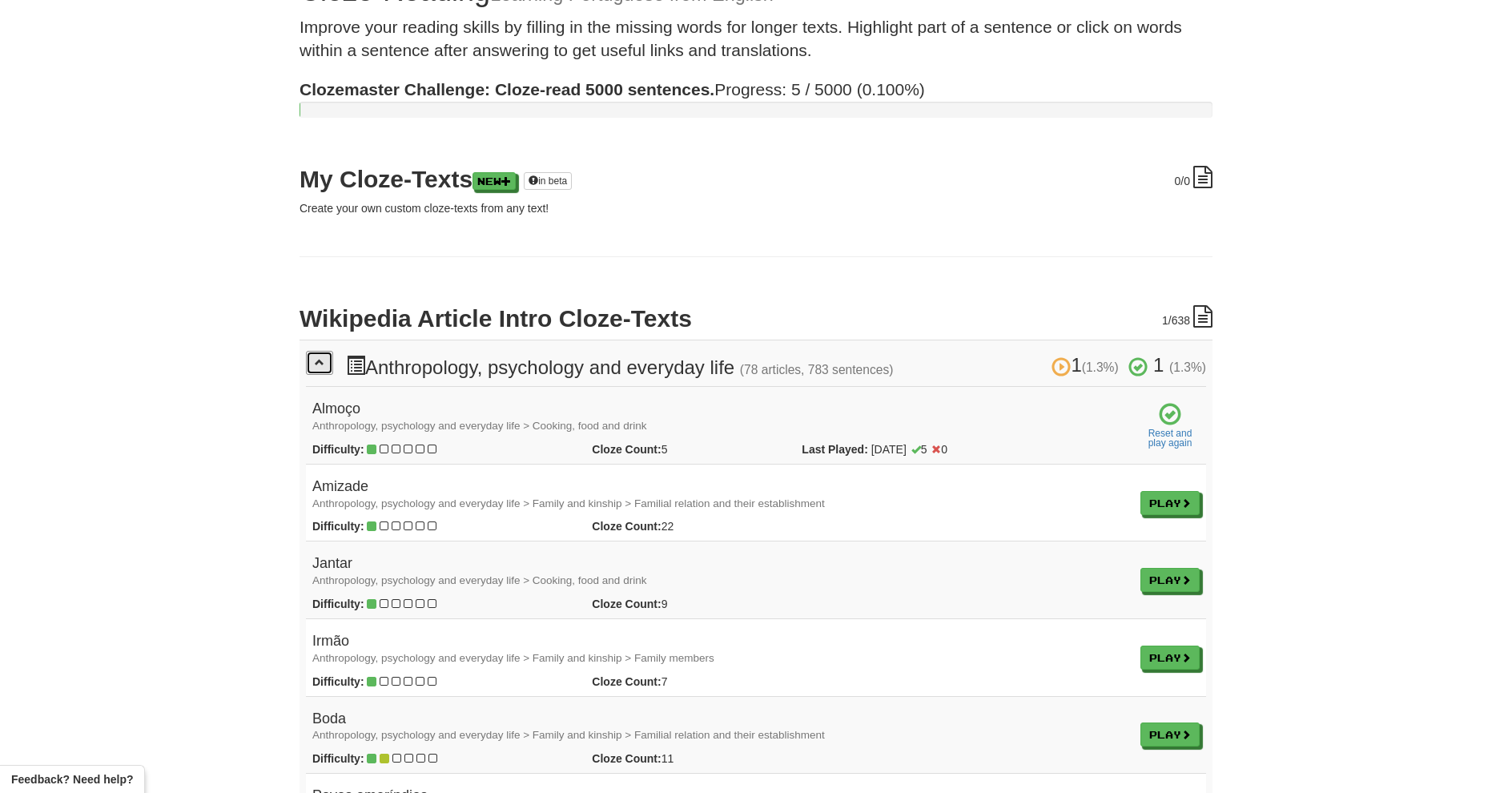 scroll, scrollTop: 115, scrollLeft: 0, axis: vertical 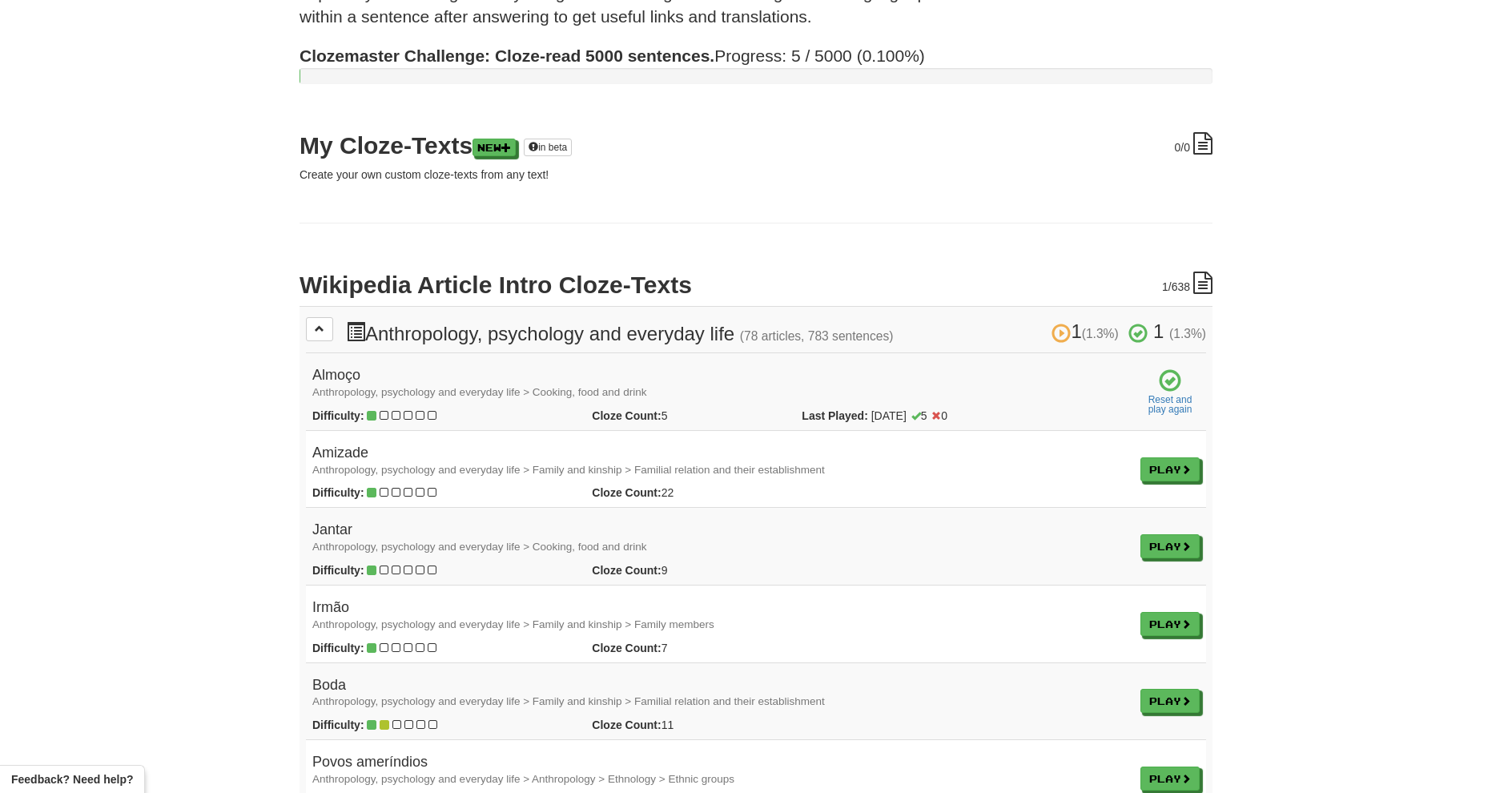 click on "Play" at bounding box center (1170, 469) 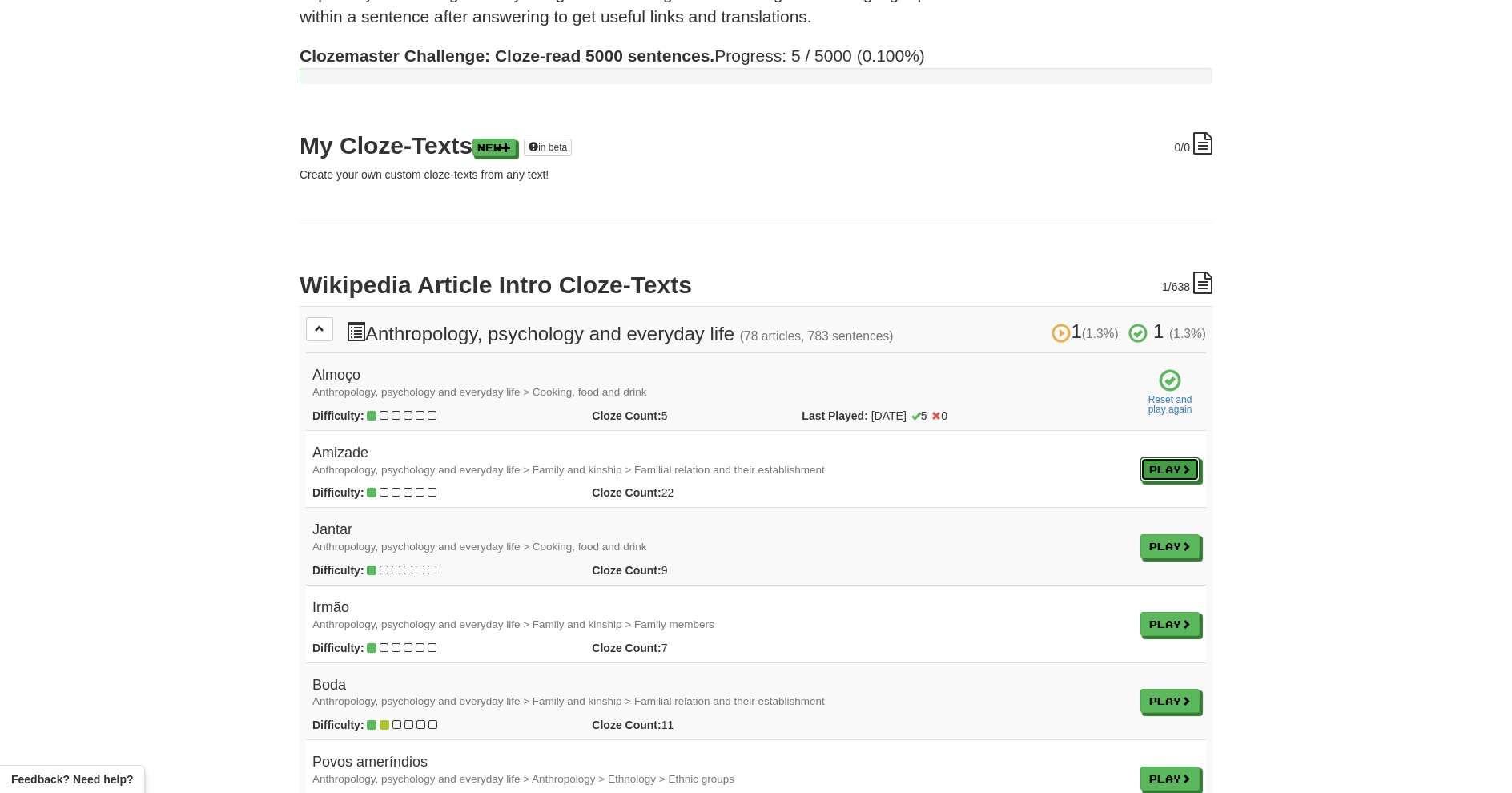 click on "Play" at bounding box center [1170, 469] 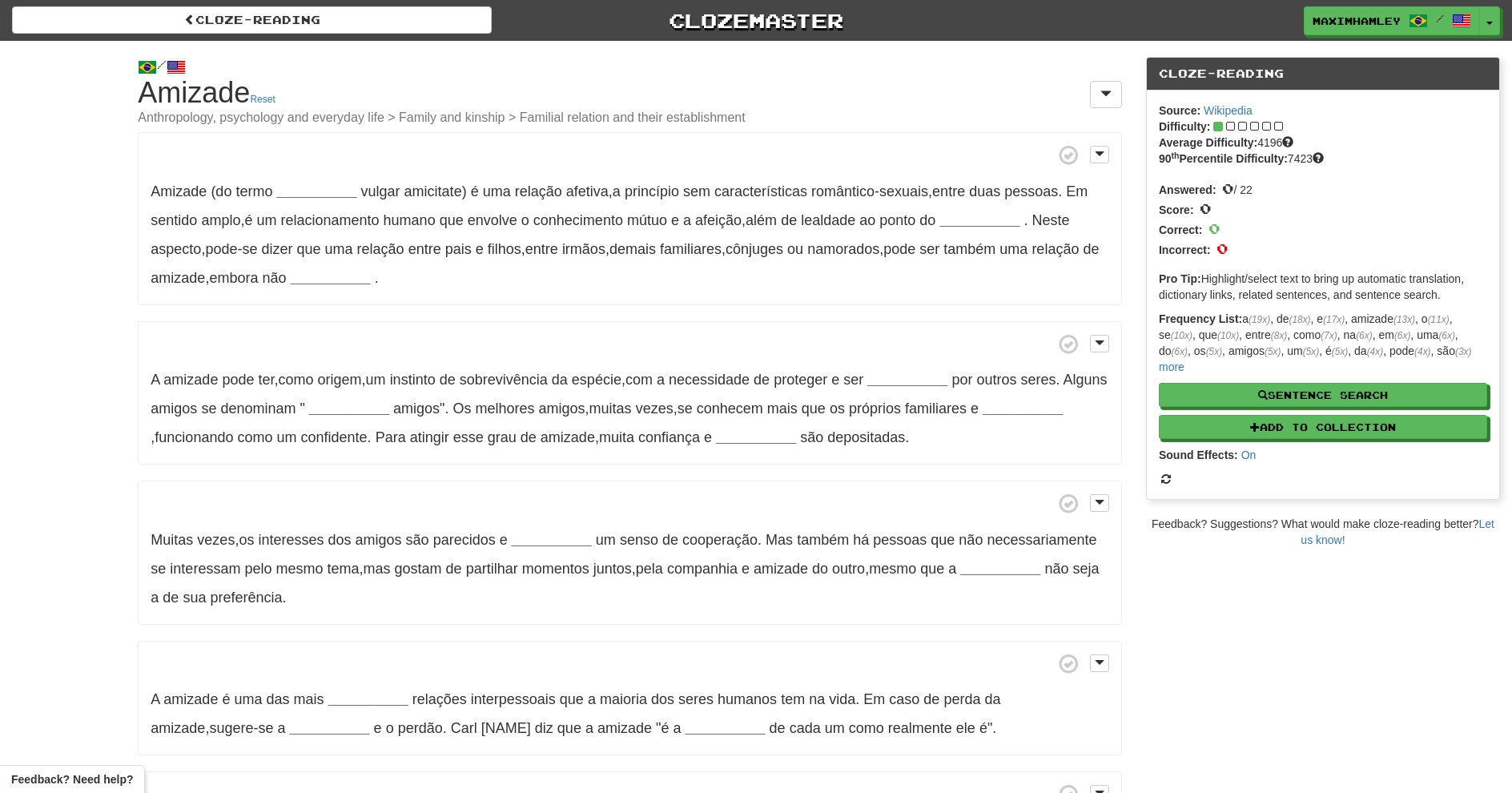 scroll, scrollTop: 0, scrollLeft: 0, axis: both 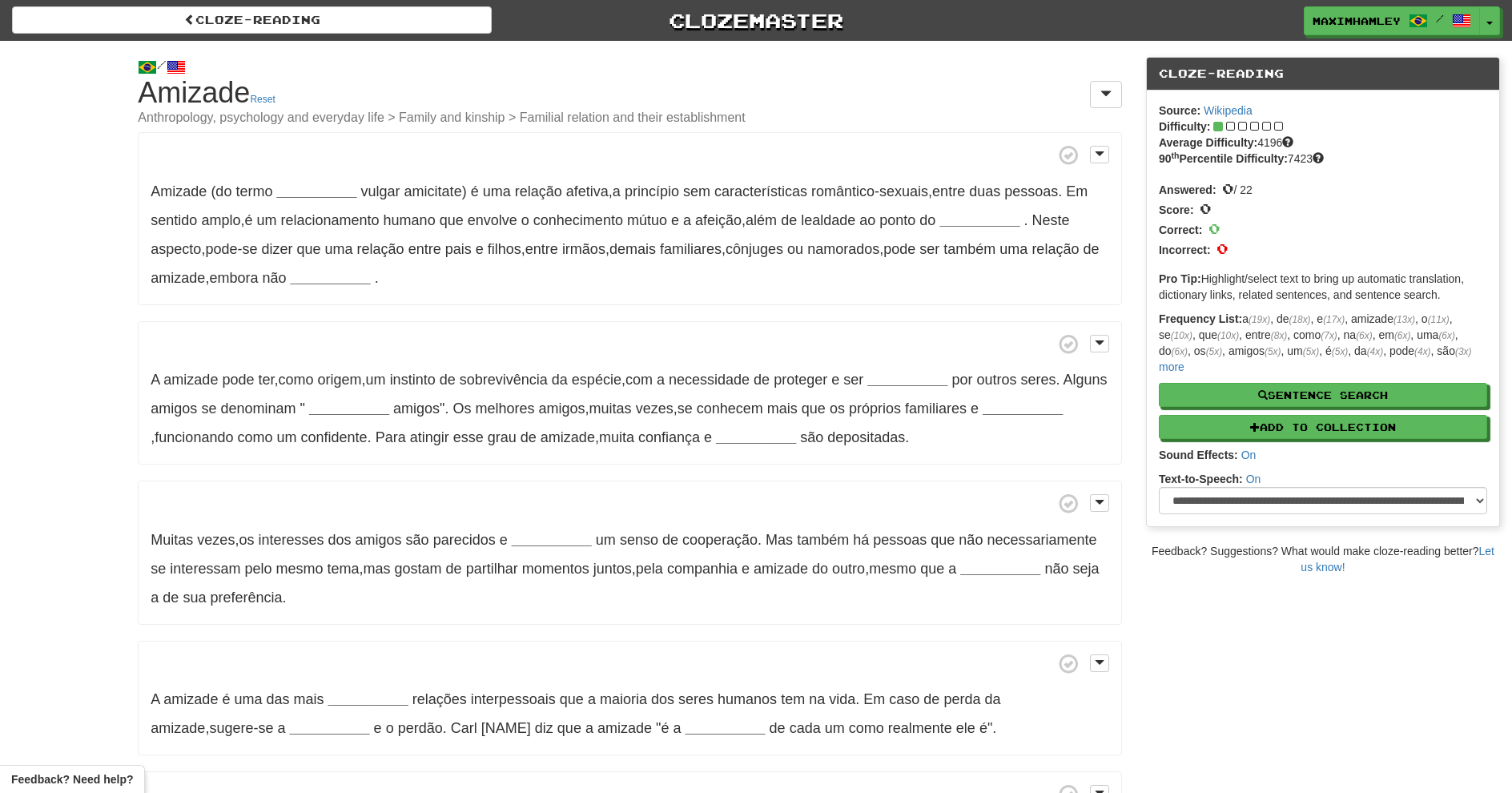 click on "__________" at bounding box center [316, 191] 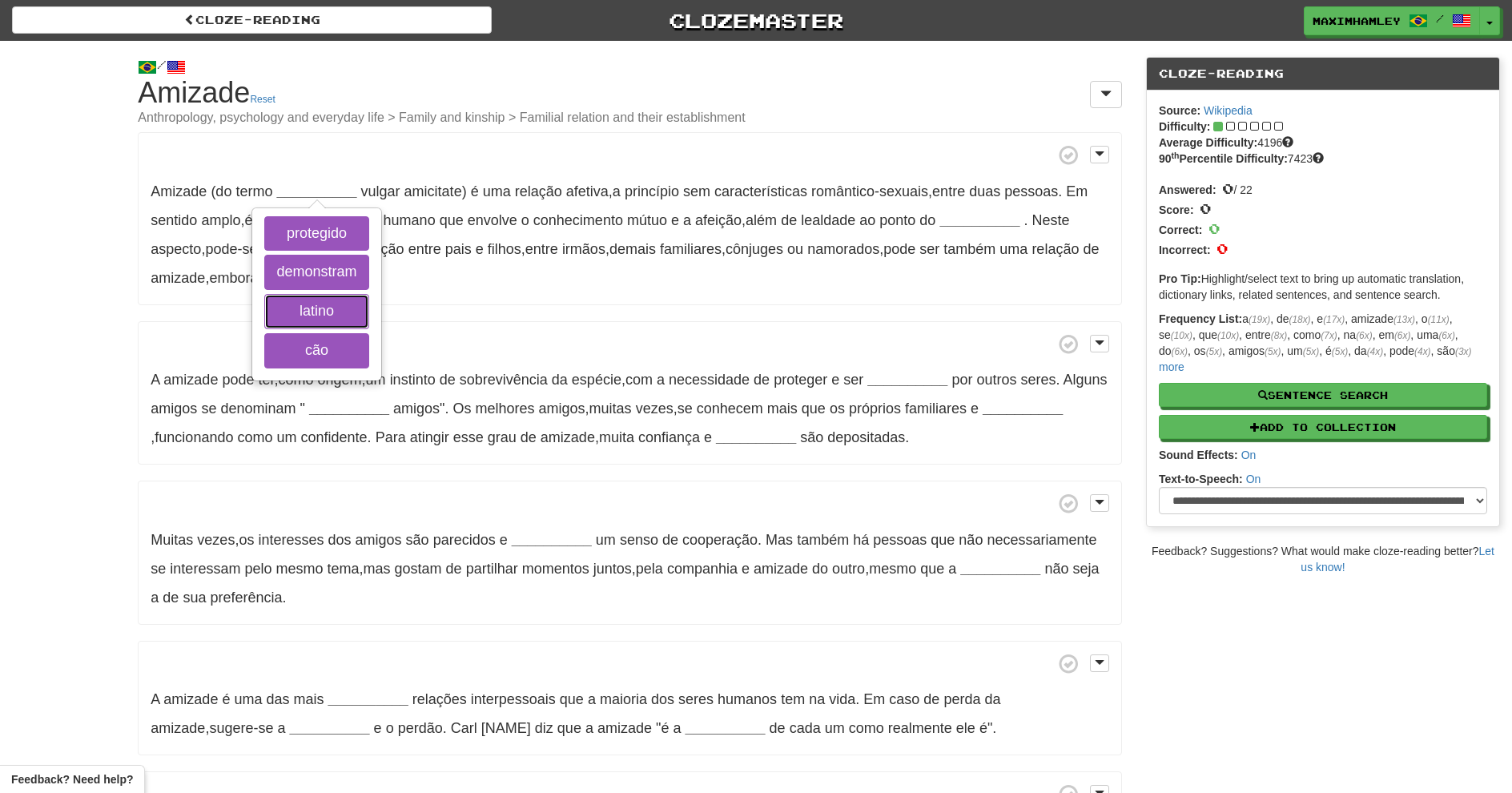 click on "latino" at bounding box center (316, 312) 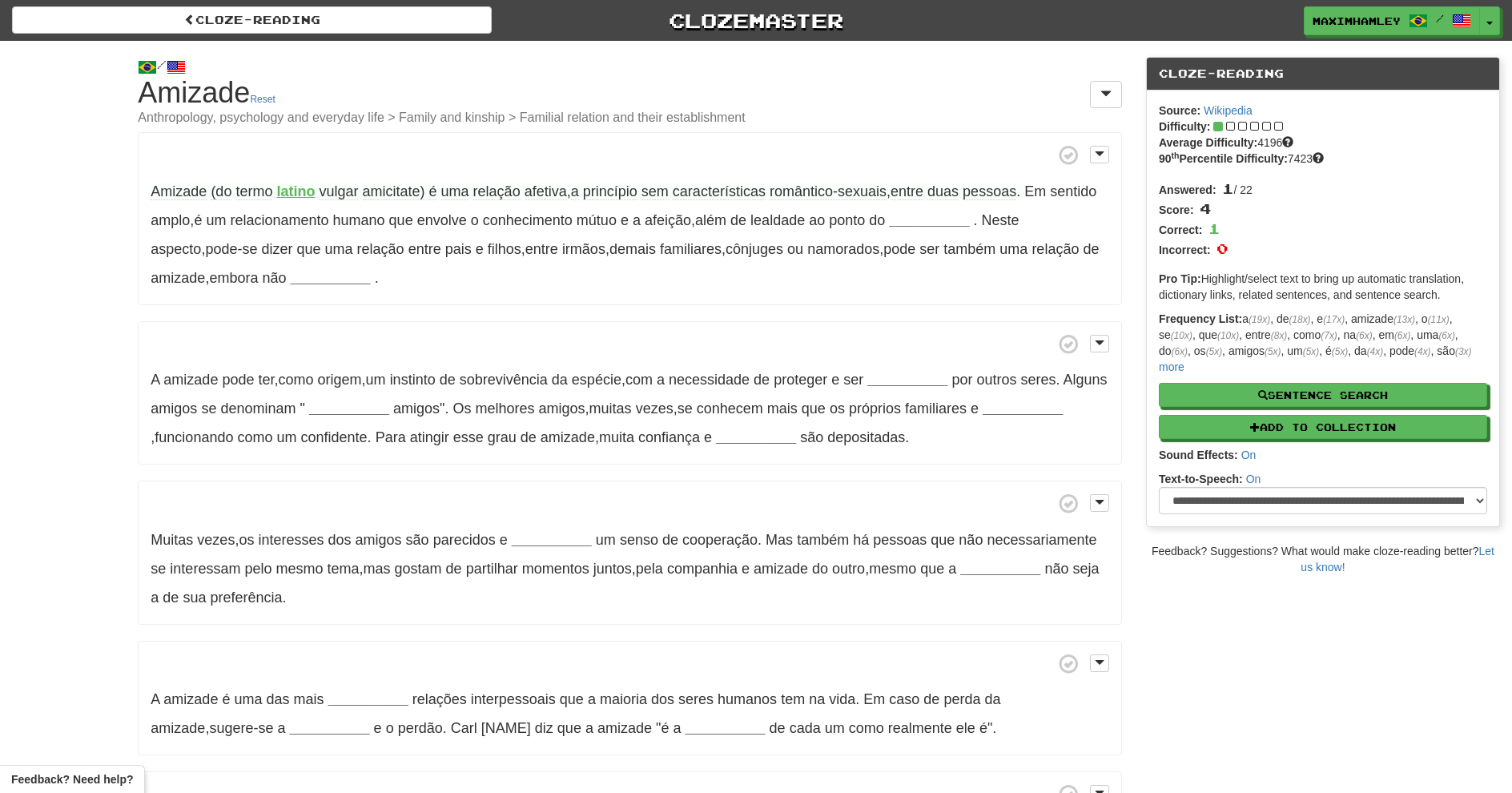 click on "__________" at bounding box center (929, 220) 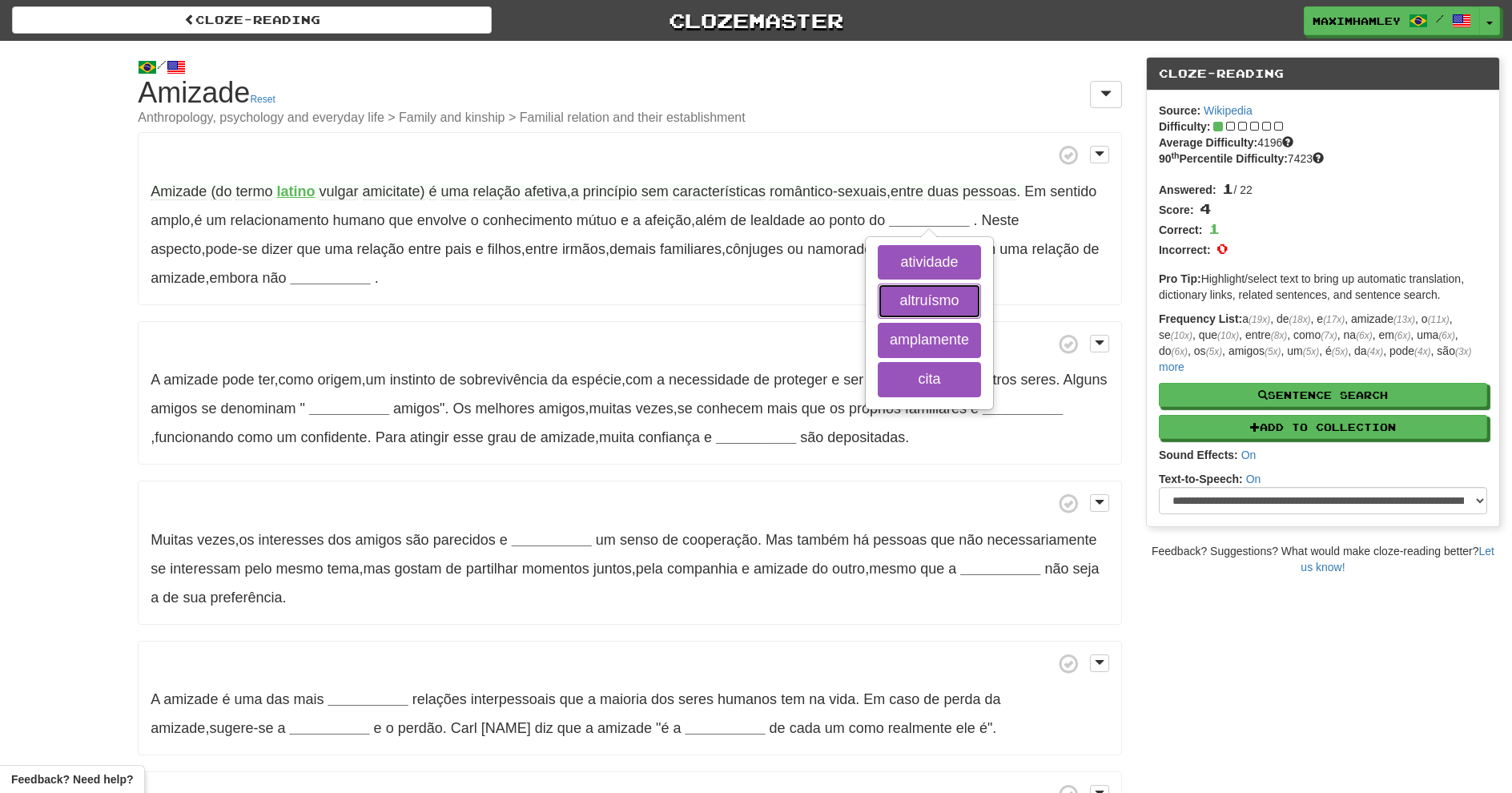 click on "altruísmo" at bounding box center [929, 301] 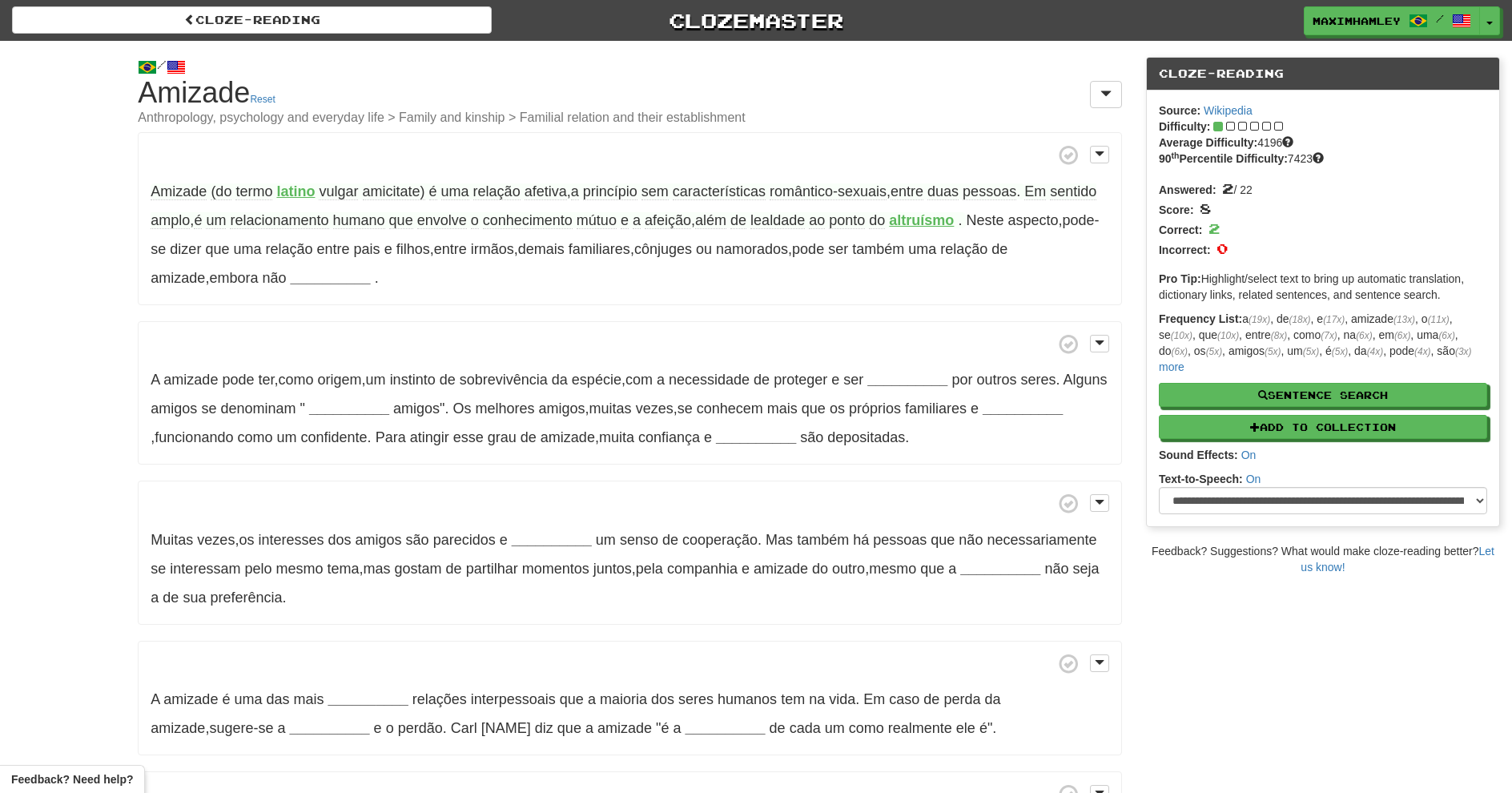 click on "__________" at bounding box center (331, 278) 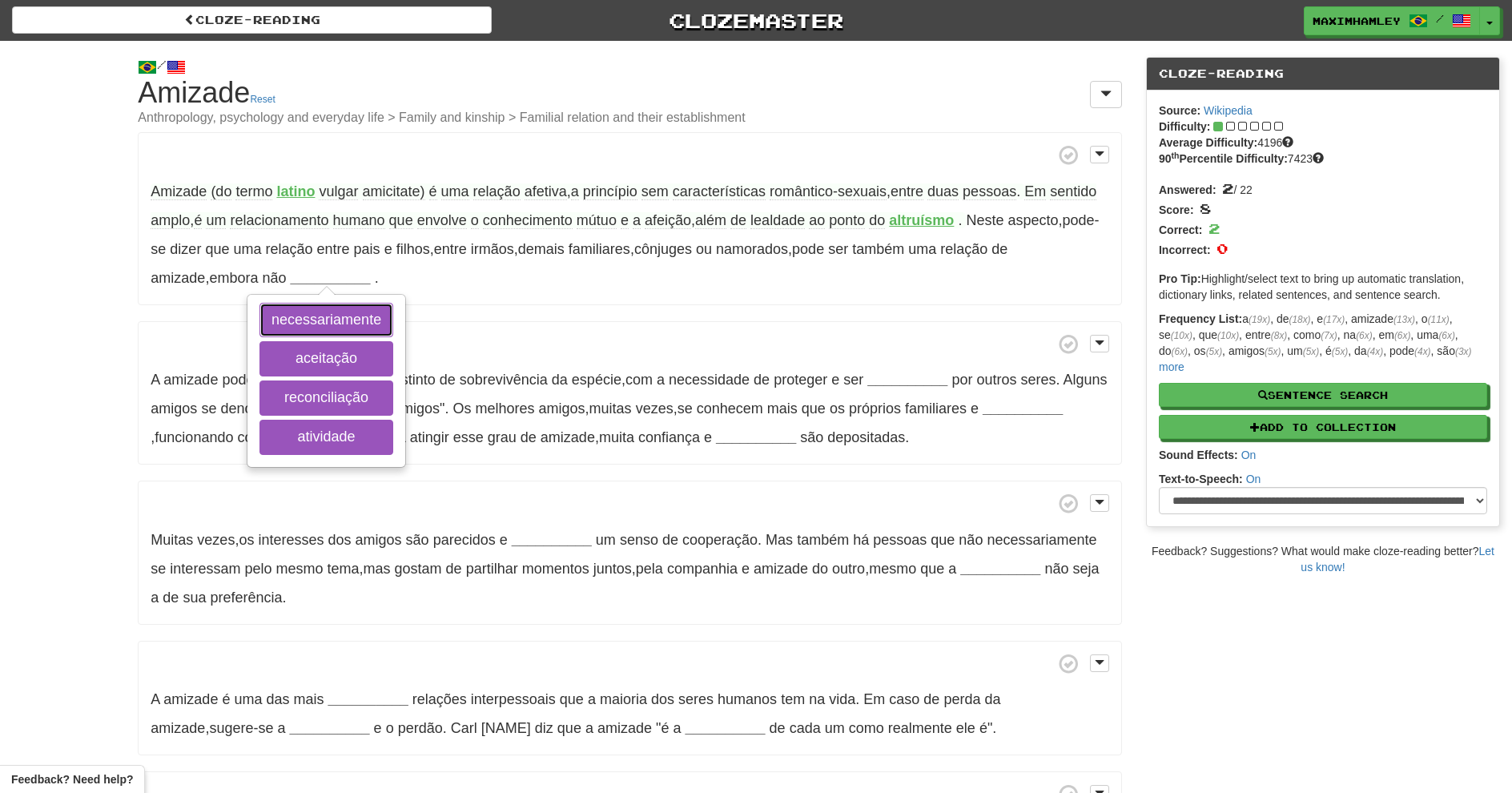 click on "necessariamente" at bounding box center [326, 320] 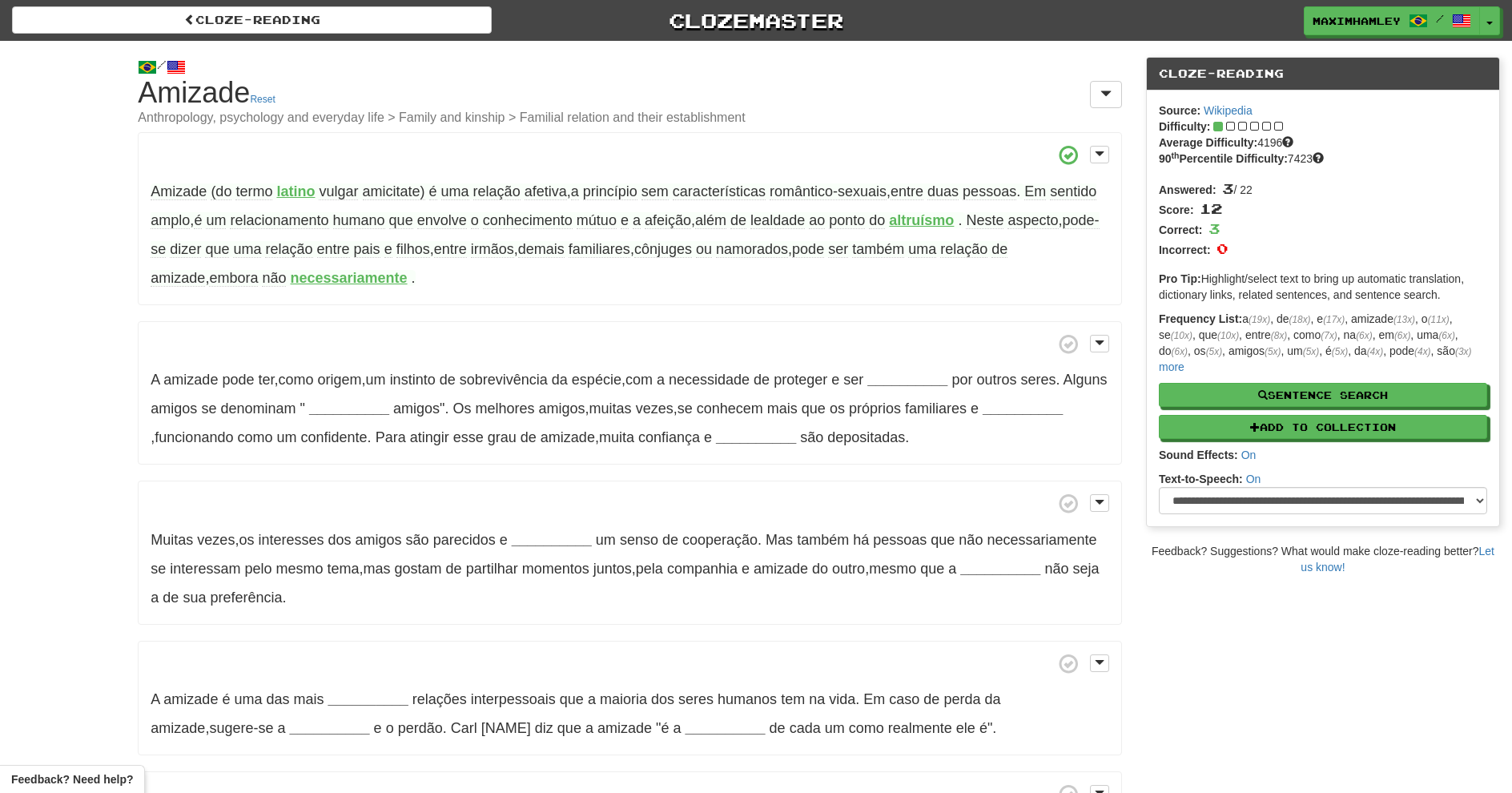 drag, startPoint x: 520, startPoint y: 320, endPoint x: 1007, endPoint y: 315, distance: 487.0257 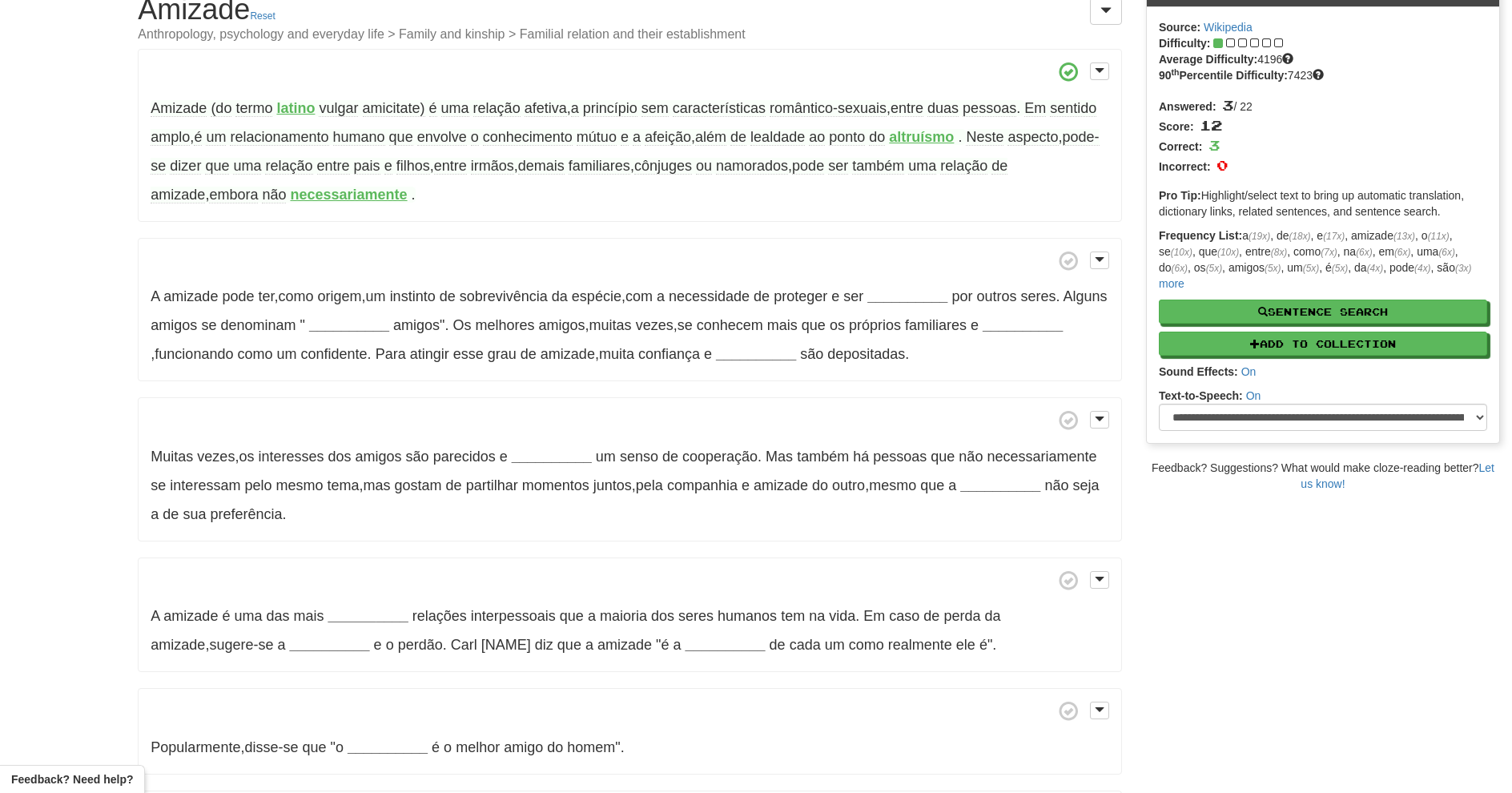 scroll, scrollTop: 0, scrollLeft: 0, axis: both 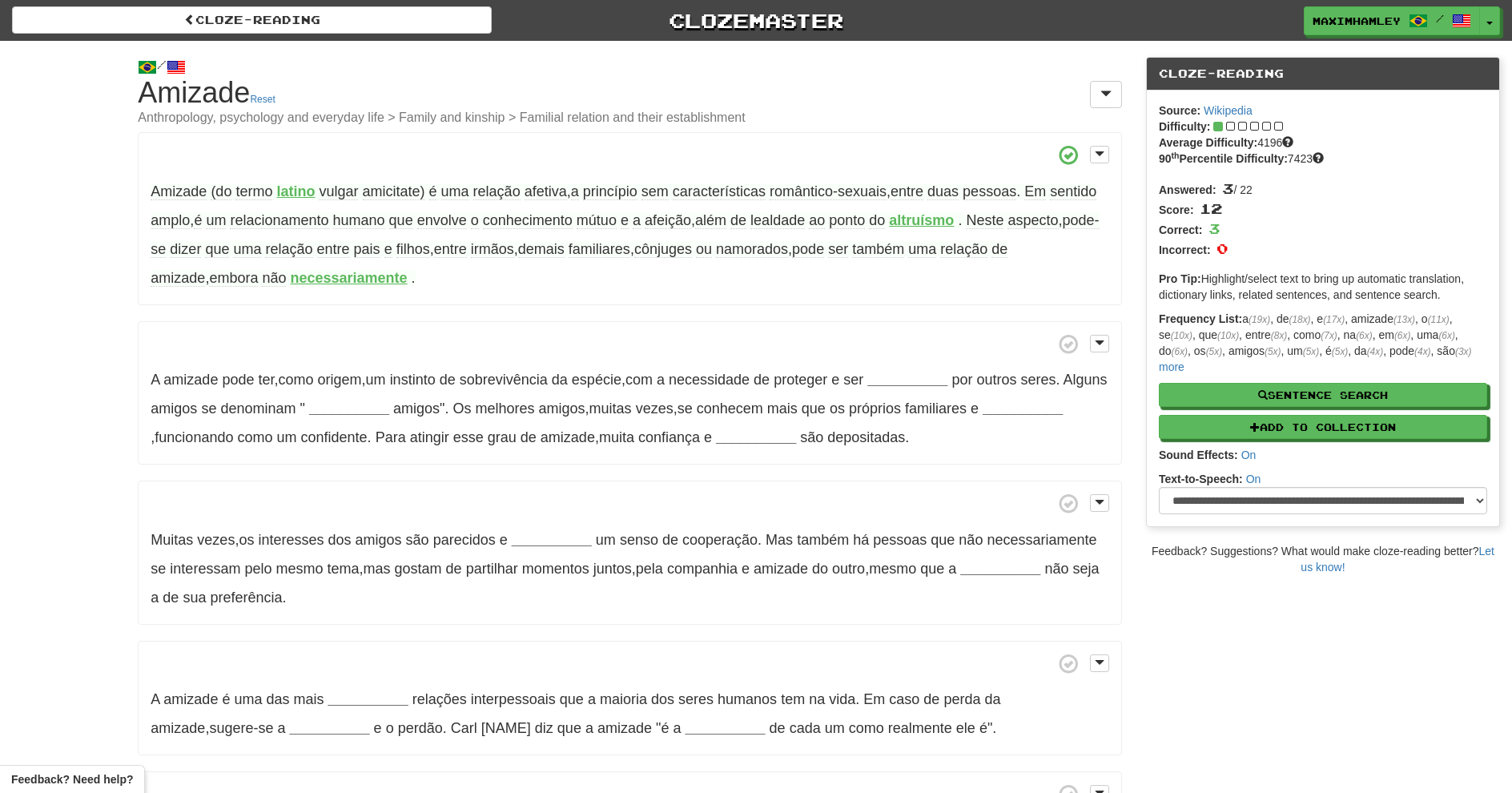 click on "__________" at bounding box center (907, 380) 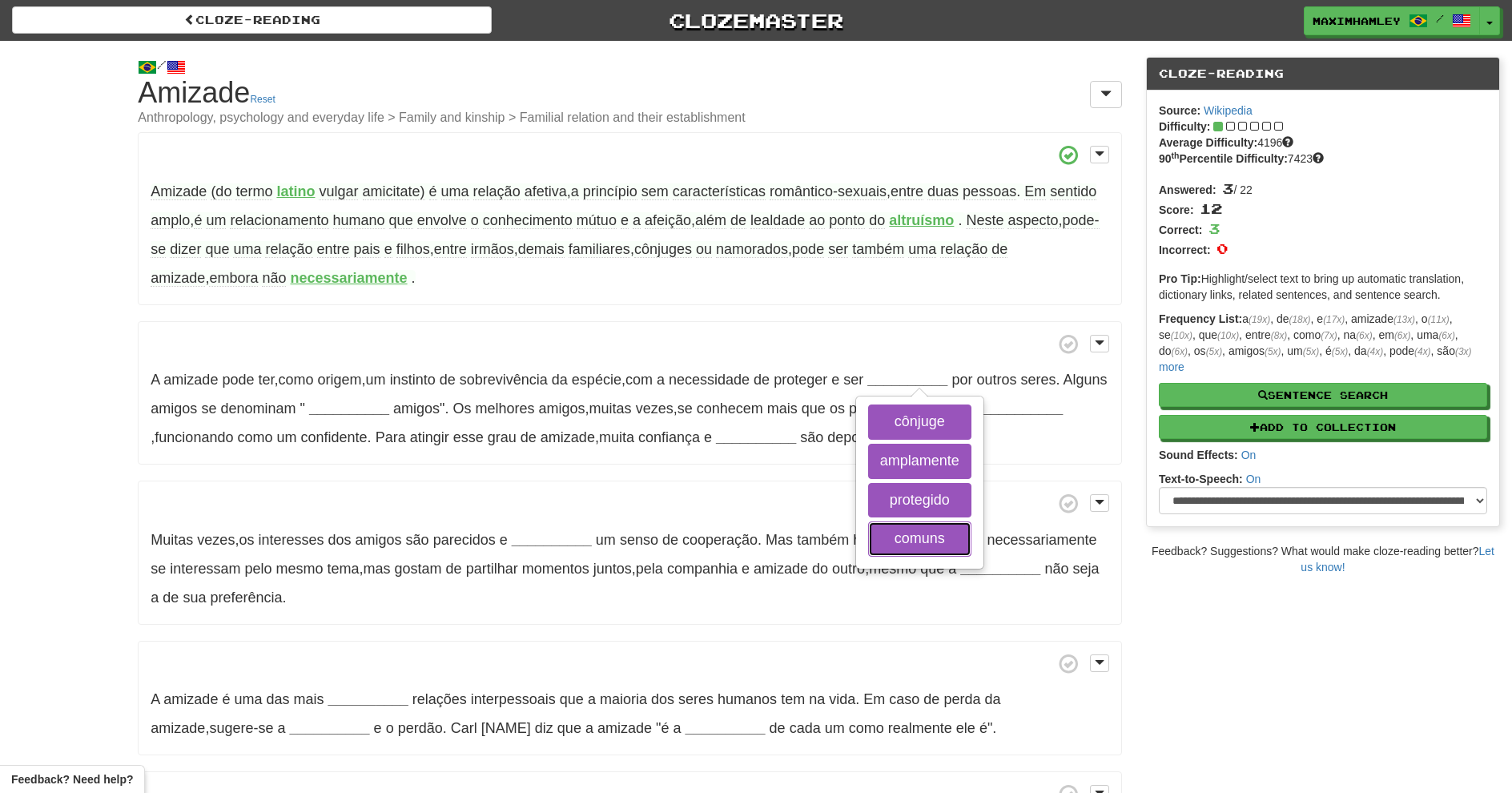 click on "comuns" at bounding box center [919, 539] 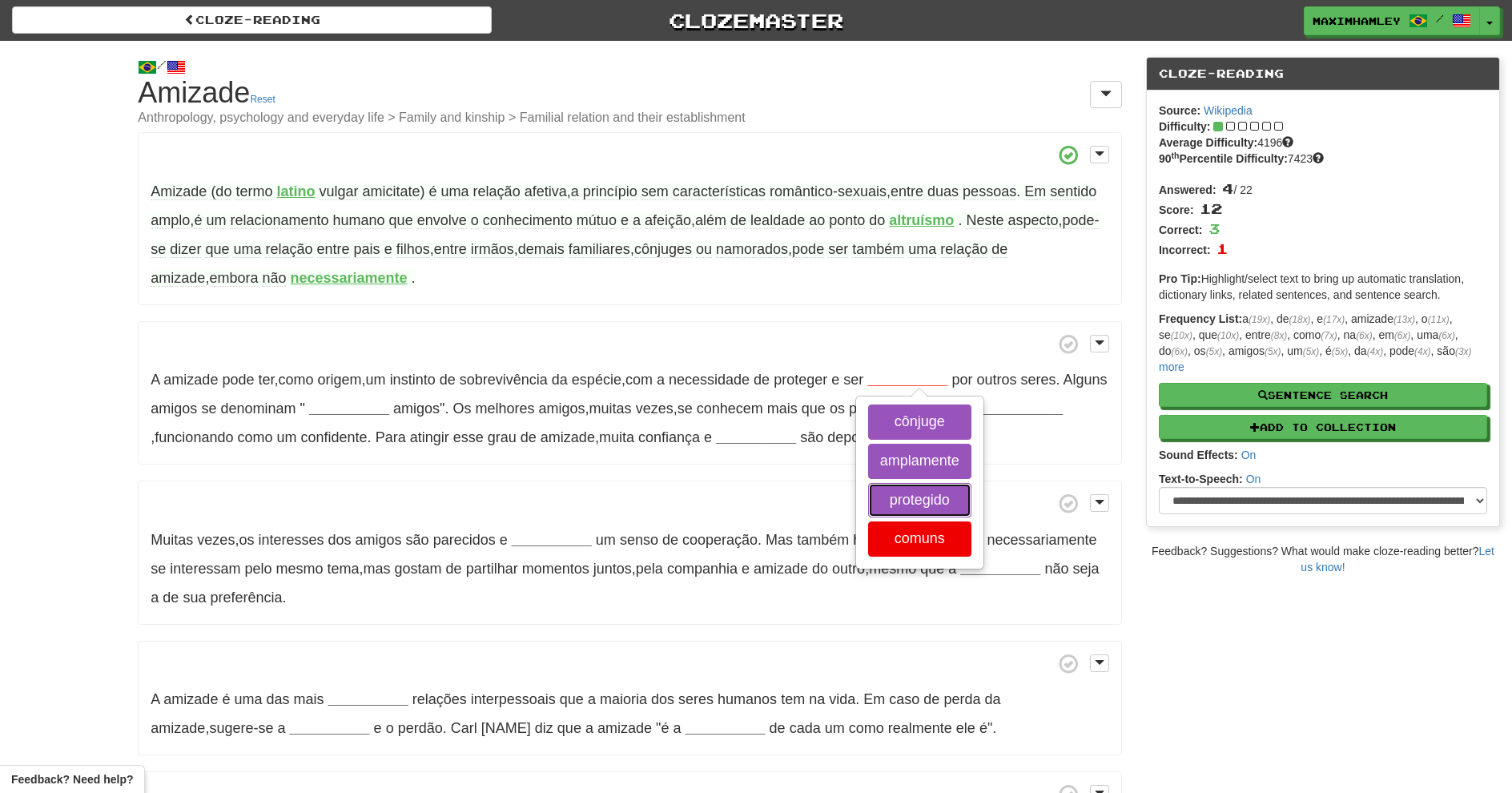 click on "protegido" at bounding box center (919, 501) 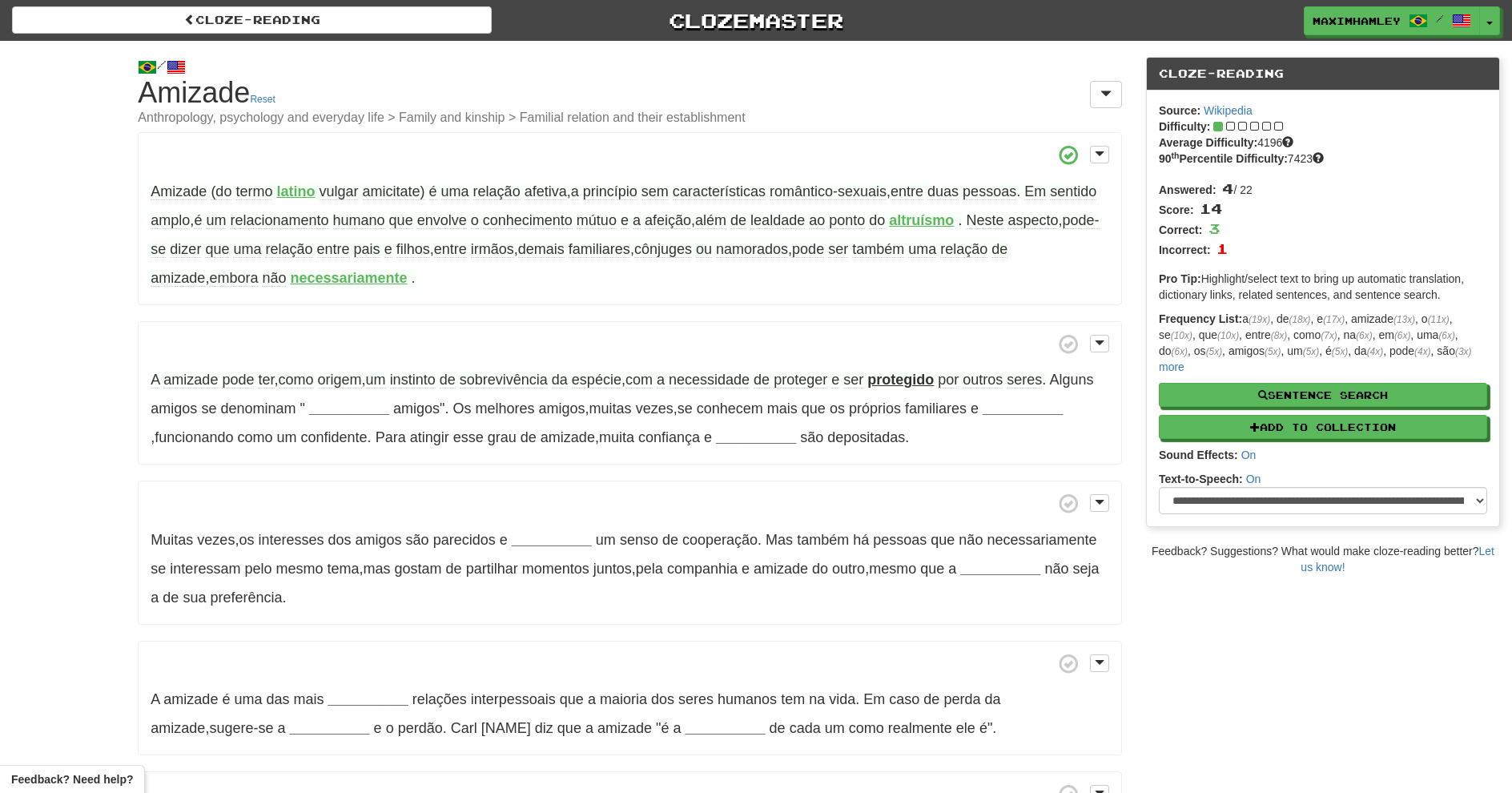 click on "__________" at bounding box center (349, 409) 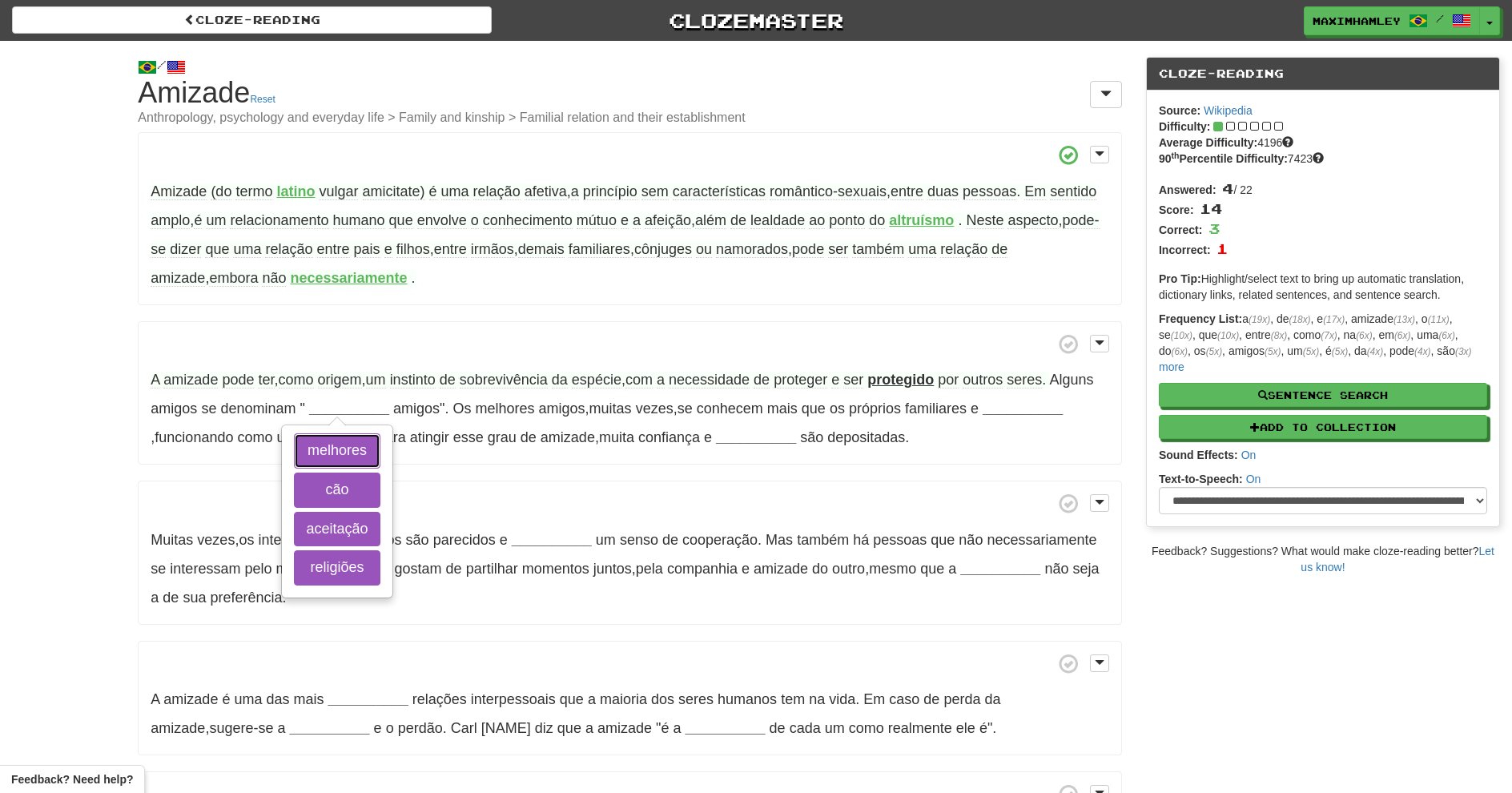 click on "melhores" at bounding box center [336, 451] 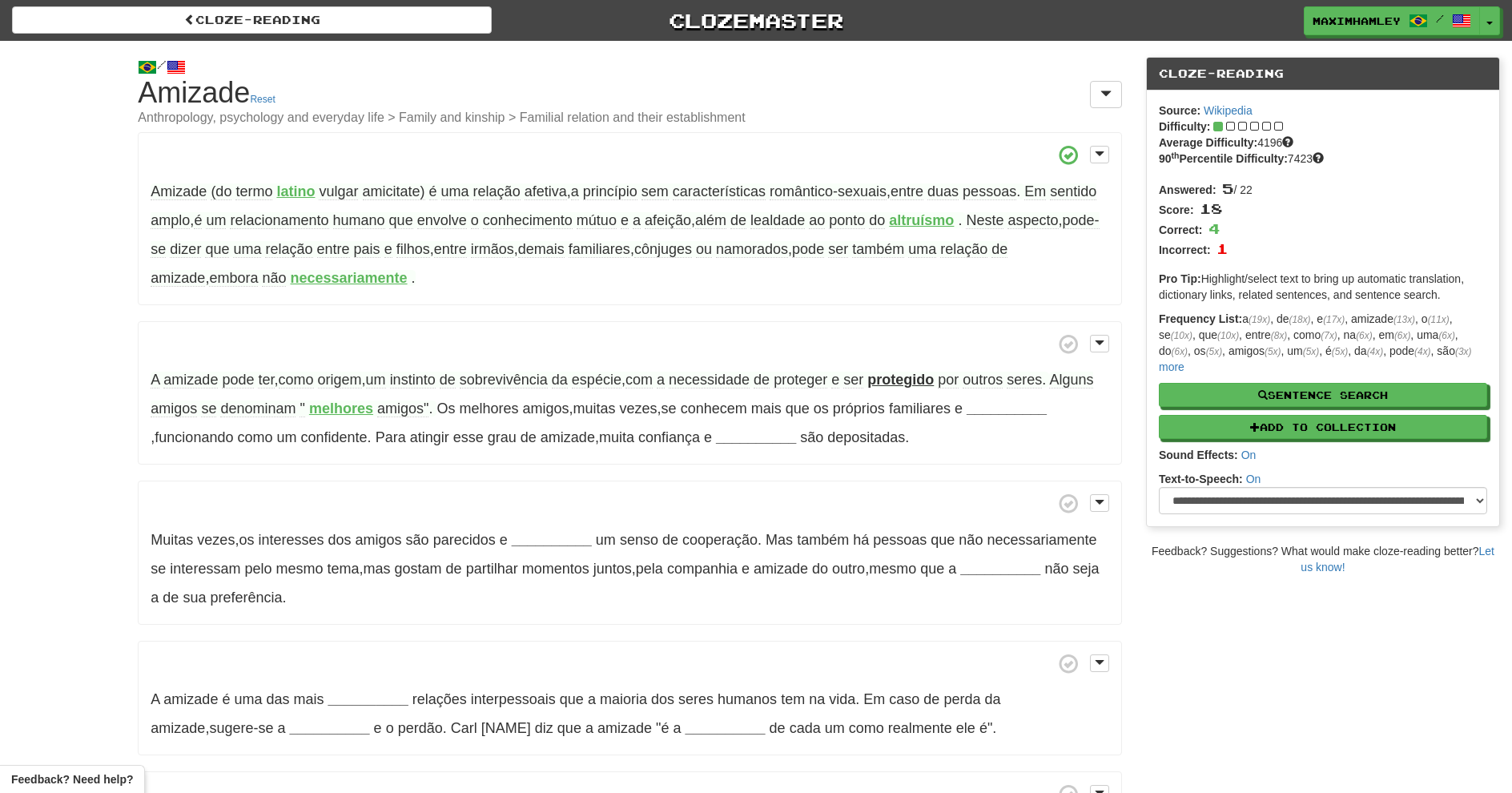 click on "__________" at bounding box center (1007, 409) 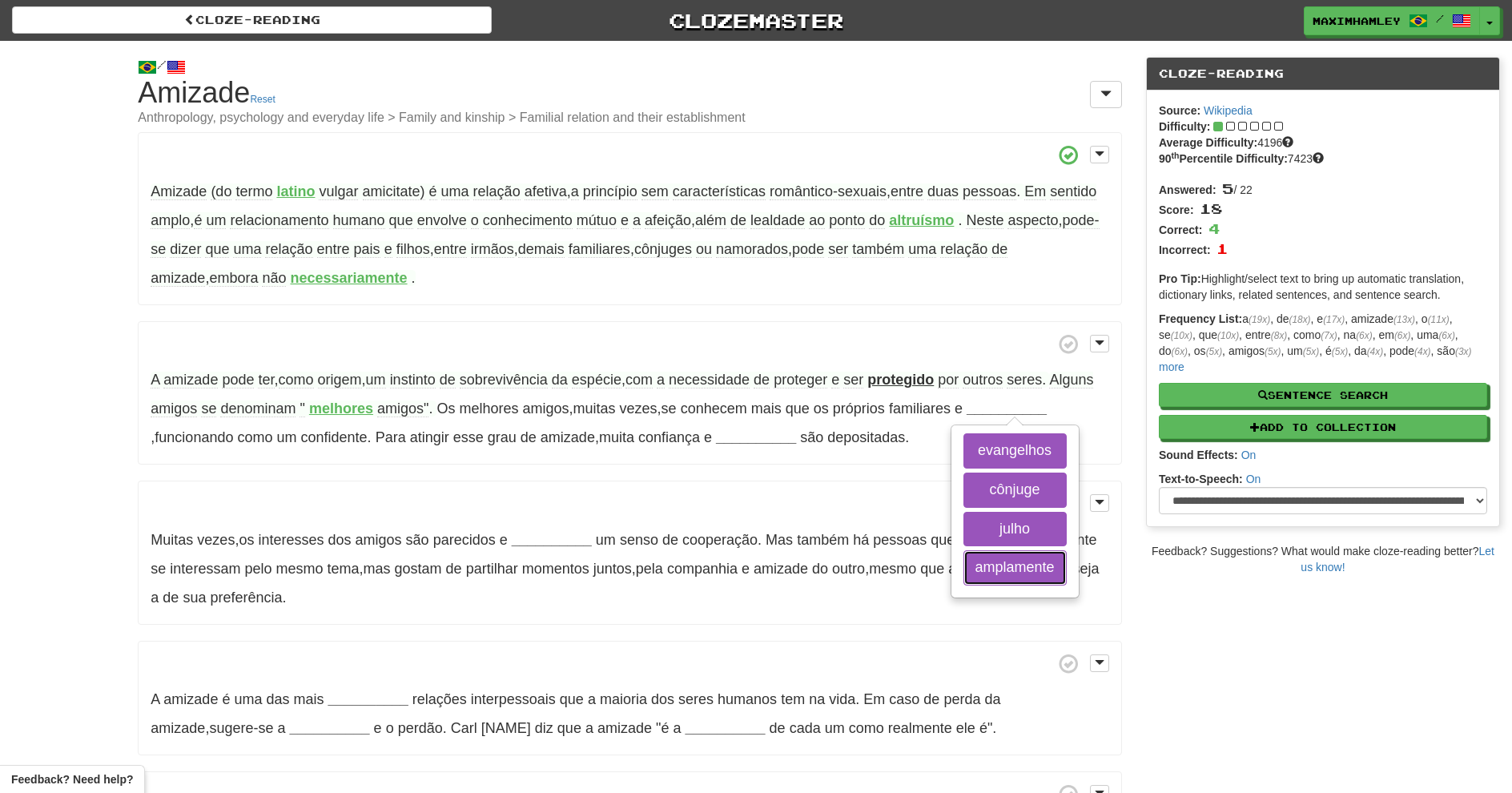 click on "amplamente" at bounding box center (1015, 568) 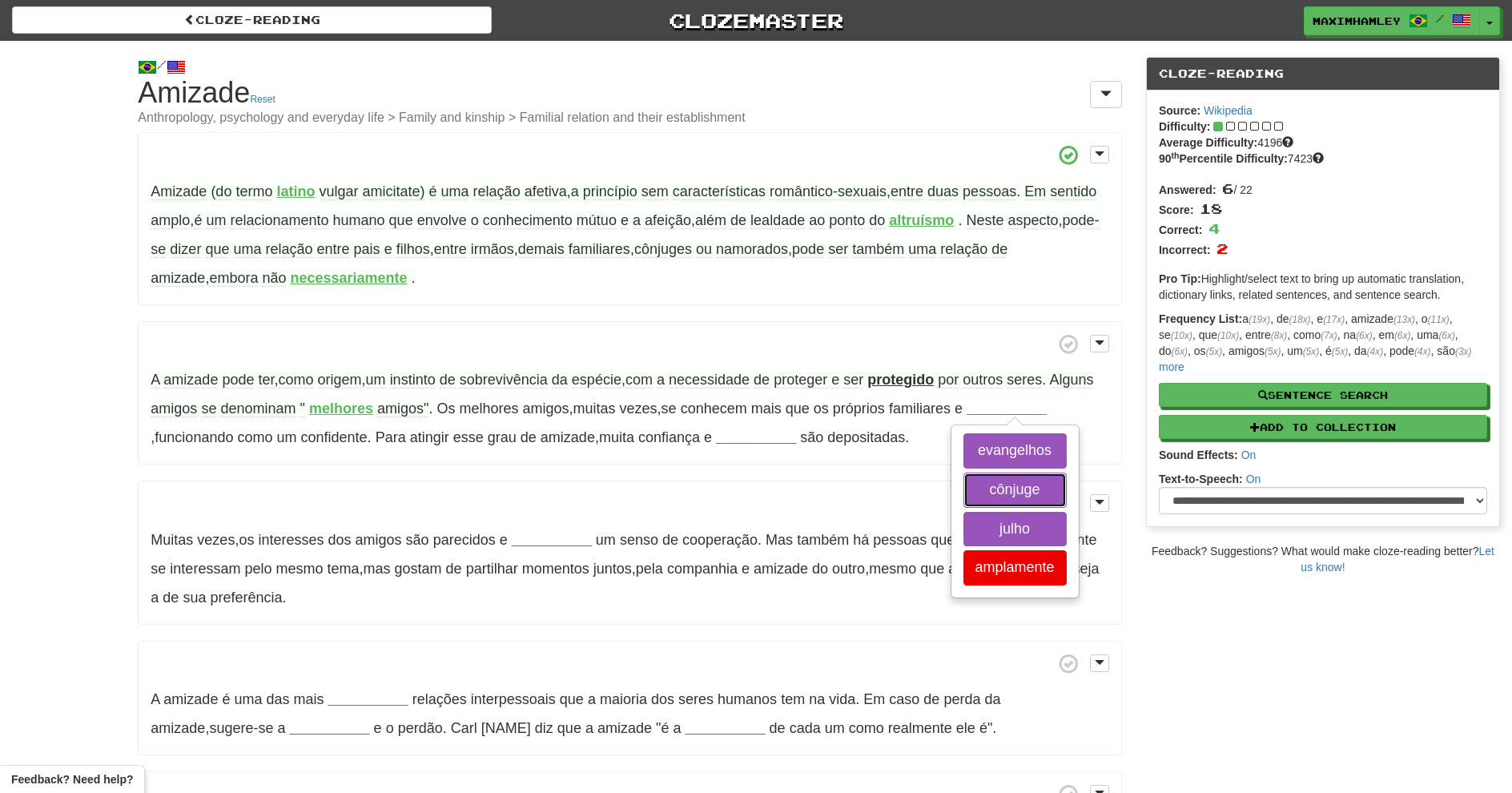click on "cônjuge" at bounding box center (1015, 490) 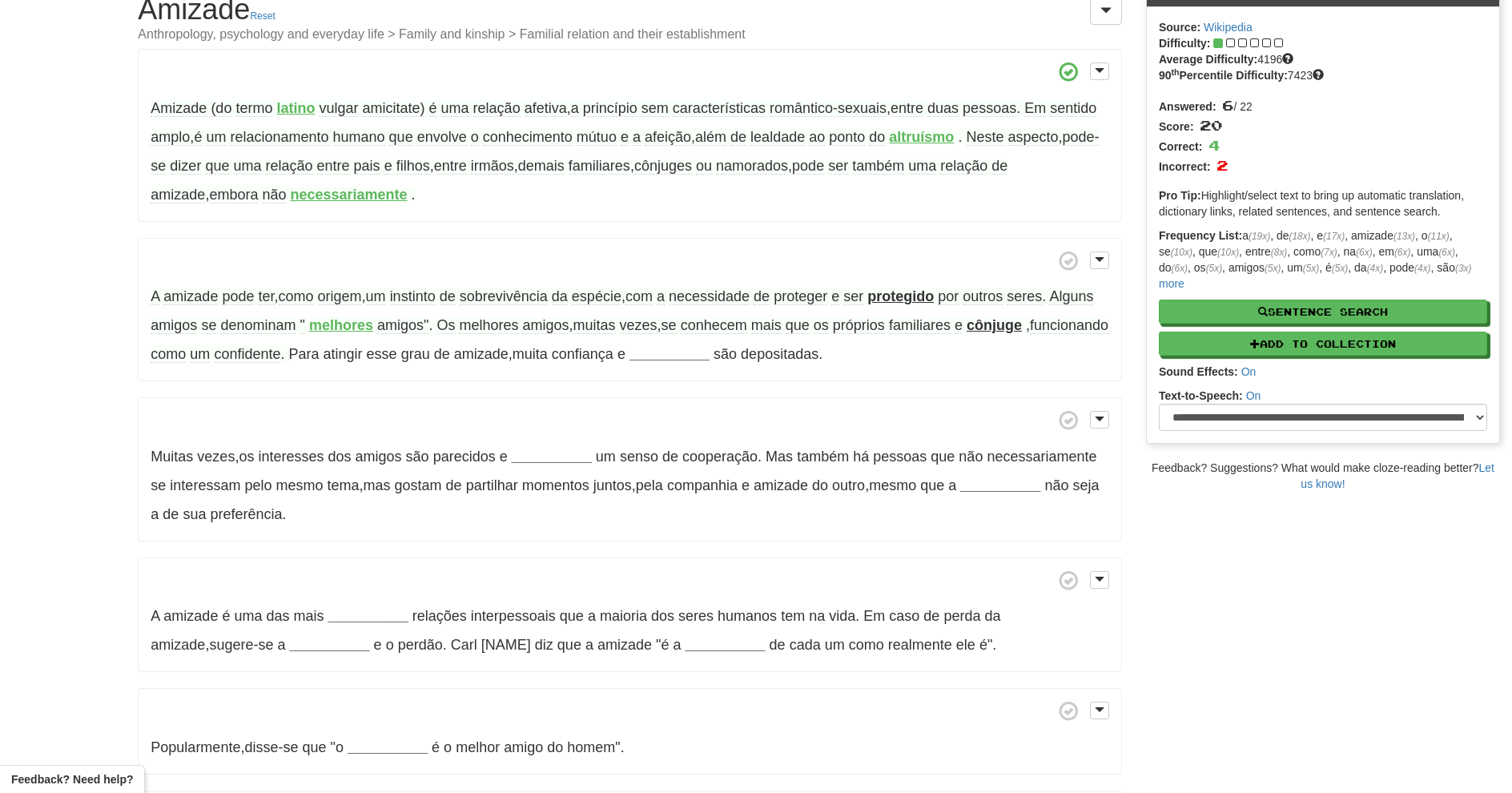 scroll, scrollTop: 115, scrollLeft: 0, axis: vertical 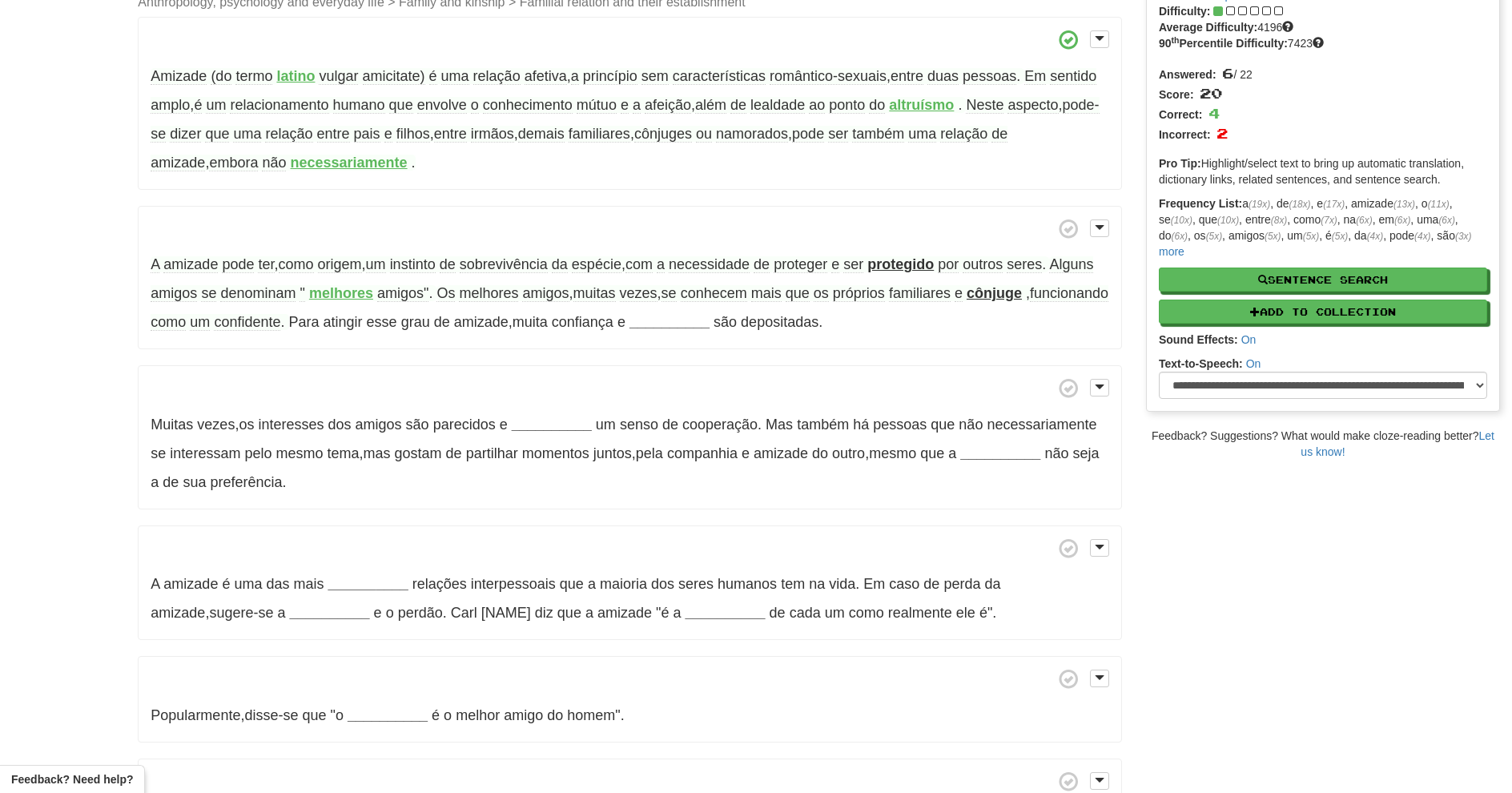 click on "__________" at bounding box center [670, 322] 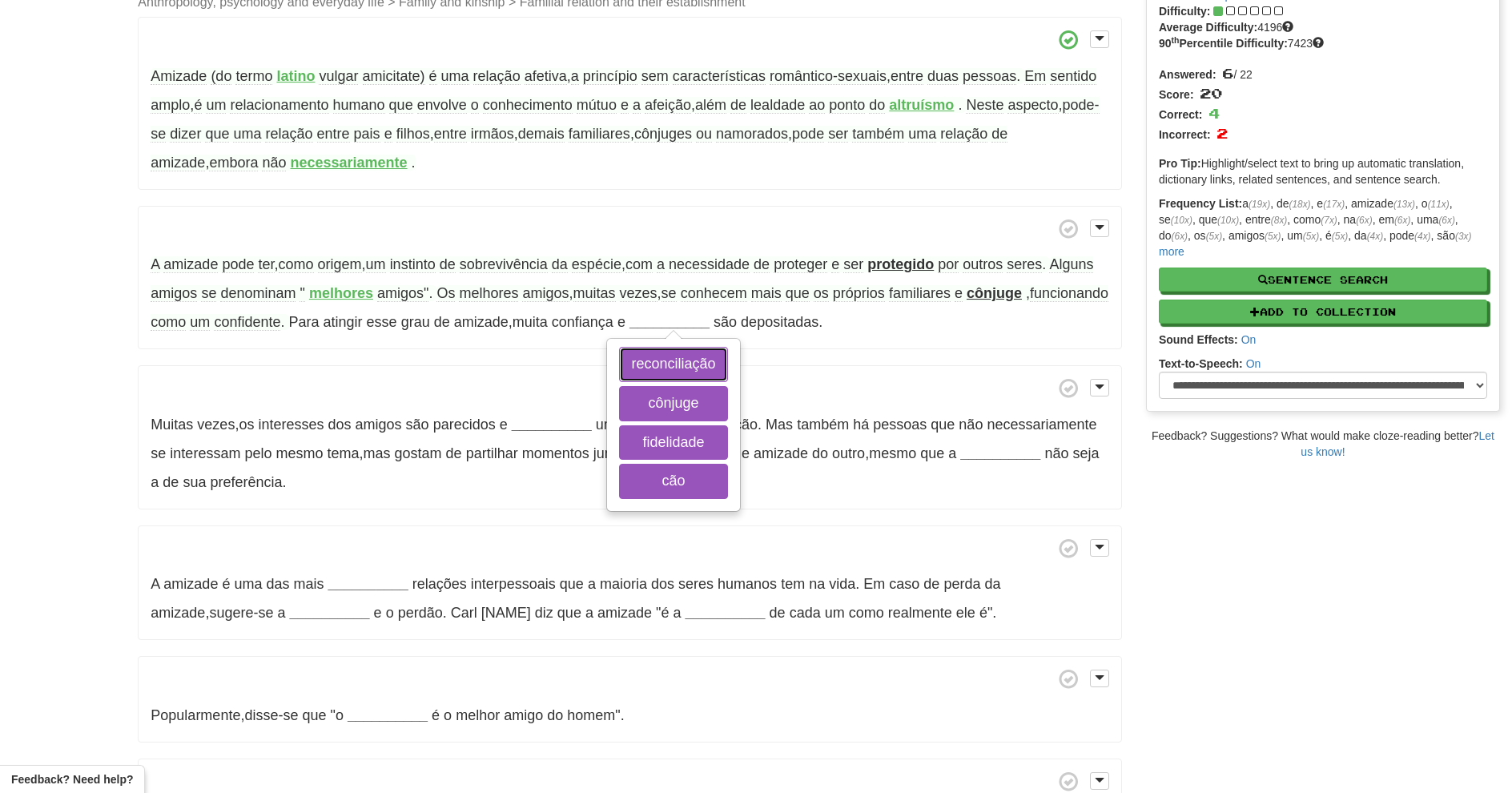 click on "reconciliação" at bounding box center [673, 364] 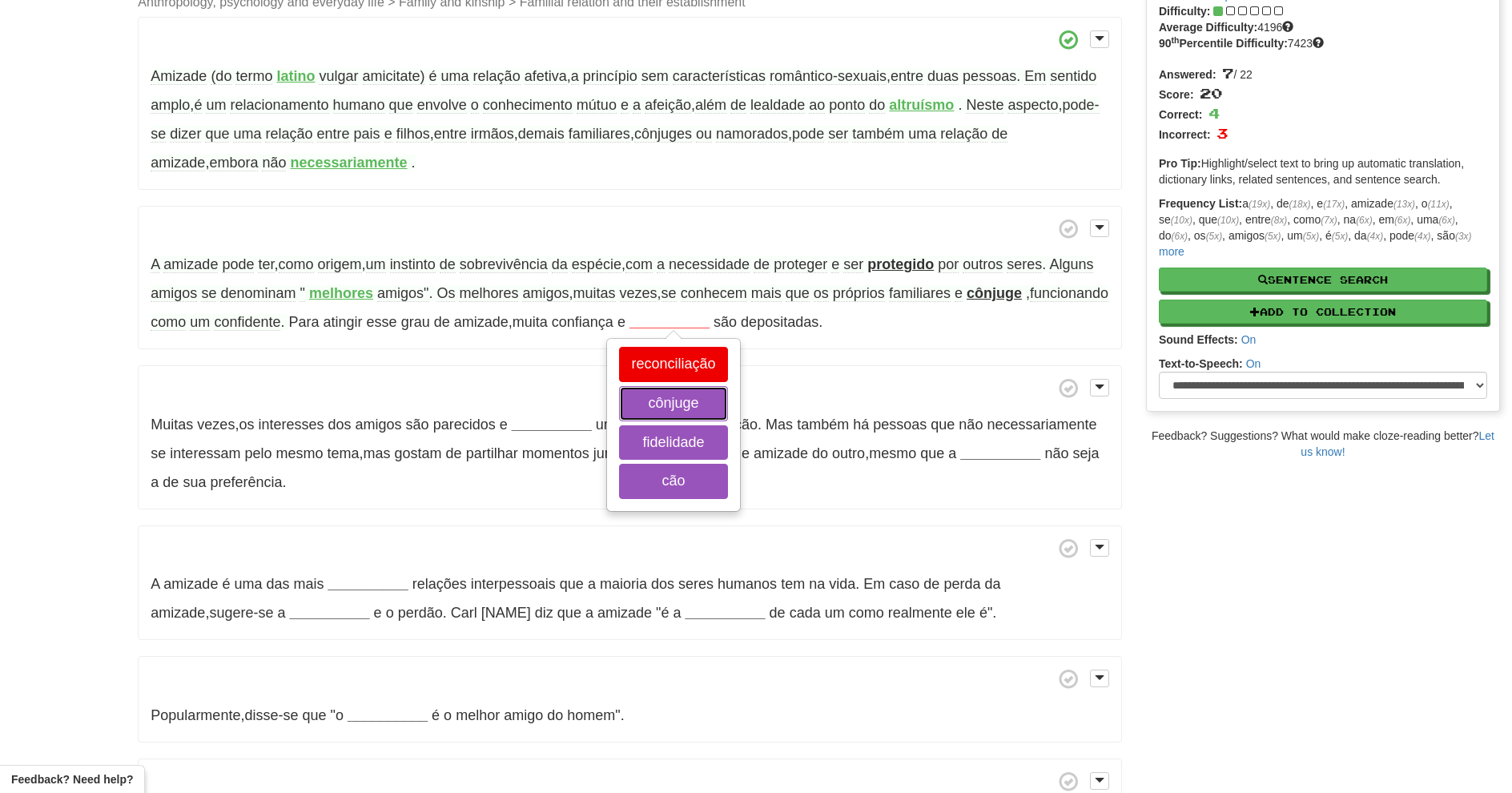 click on "cônjuge" at bounding box center [673, 404] 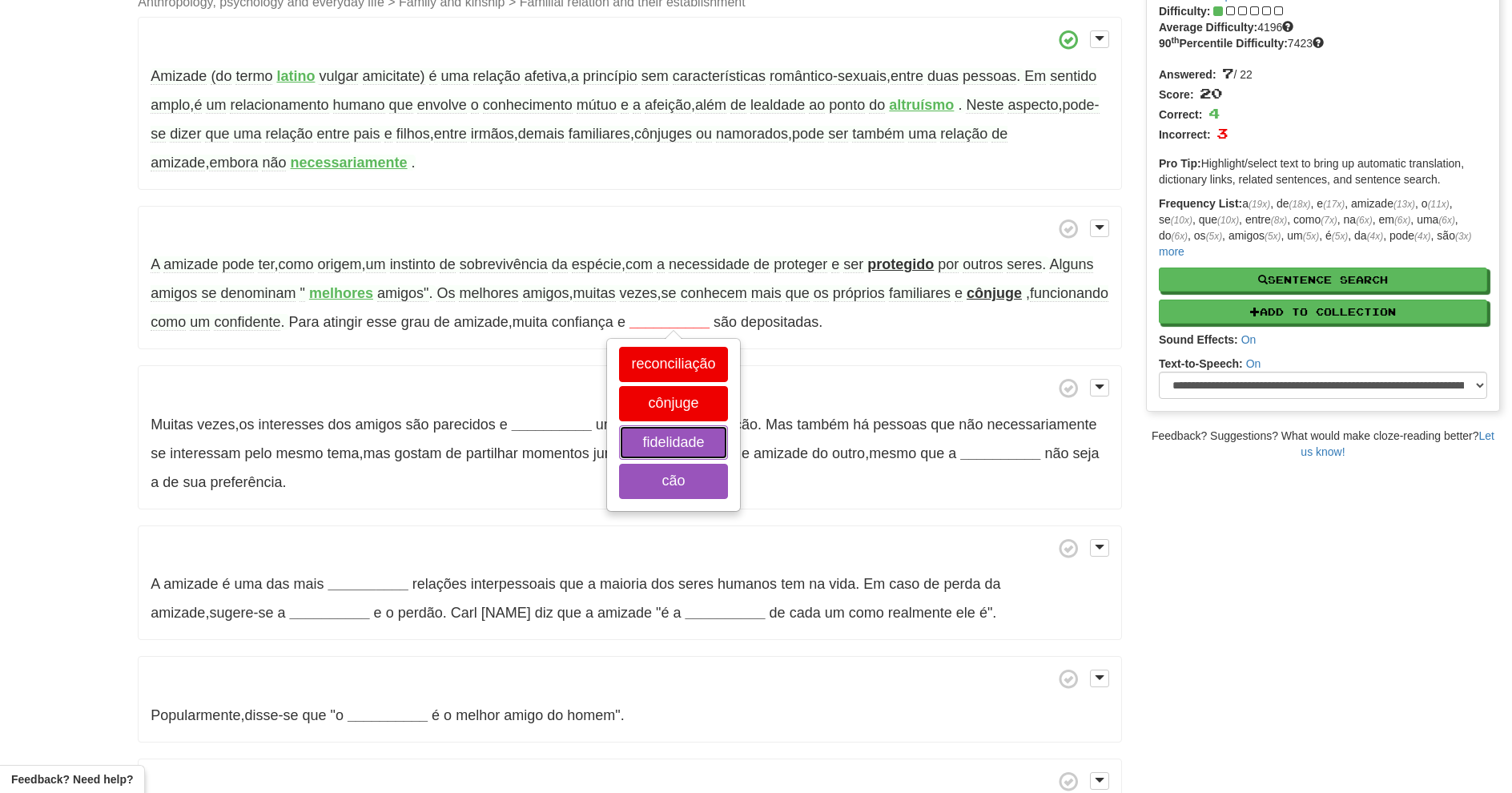 click on "fidelidade" at bounding box center (673, 443) 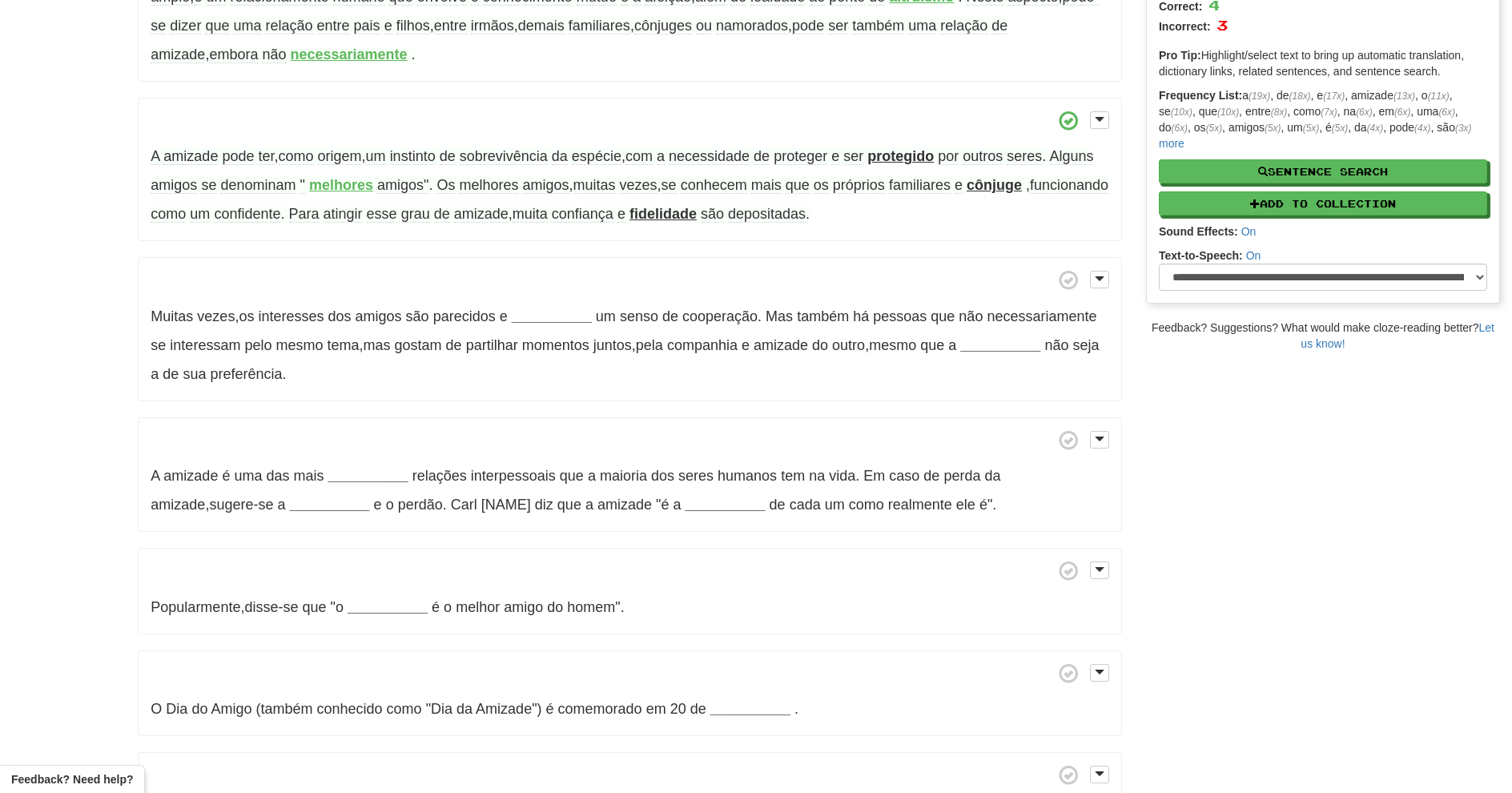 scroll, scrollTop: 346, scrollLeft: 0, axis: vertical 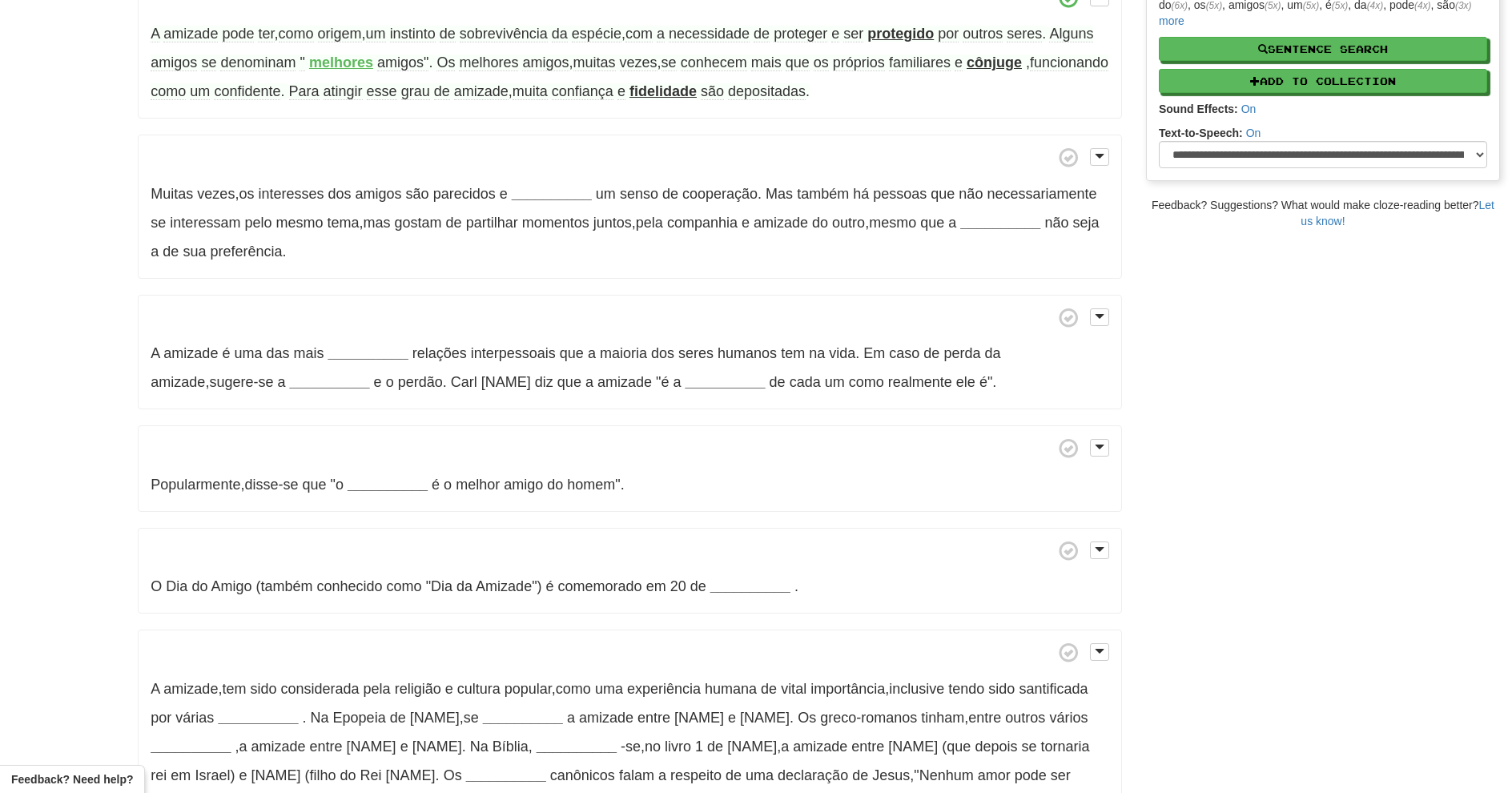 click on "__________" at bounding box center (552, 194) 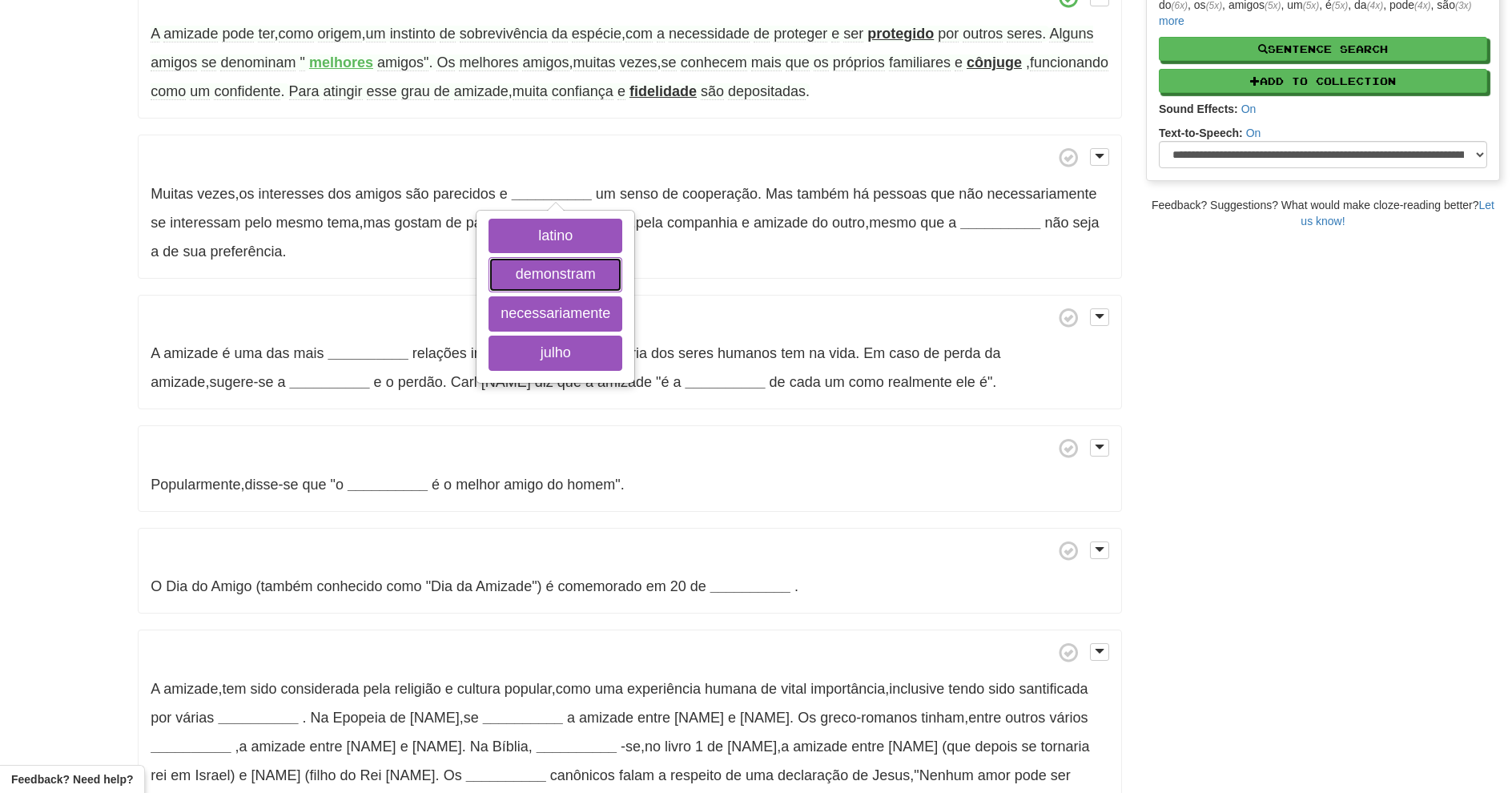 click on "demonstram" at bounding box center [555, 275] 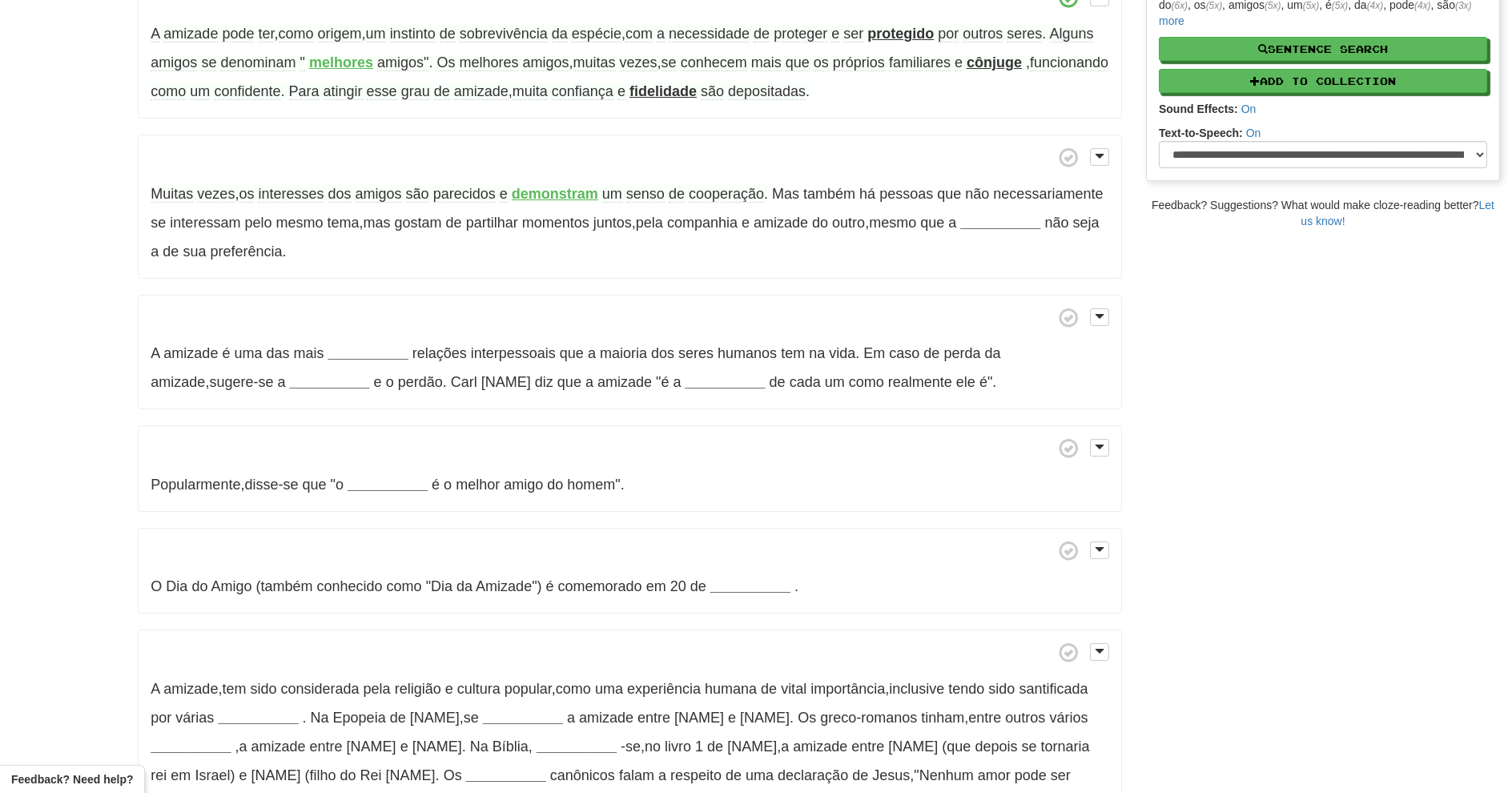 click on "Muitas   vezes ,  os   interesses   dos   amigos   são   parecidos   e
demonstram
um   senso   de   cooperação .
Mas   também   há   pessoas   que   não   necessariamente   se   interessam   pelo   mesmo   tema ,  mas   gostam   de   partilhar   momentos   juntos ,  pela   companhia   e   amizade   do   outro ,  mesmo   que   a
__________
não   seja   a   de   sua   preferência ." at bounding box center [629, 207] 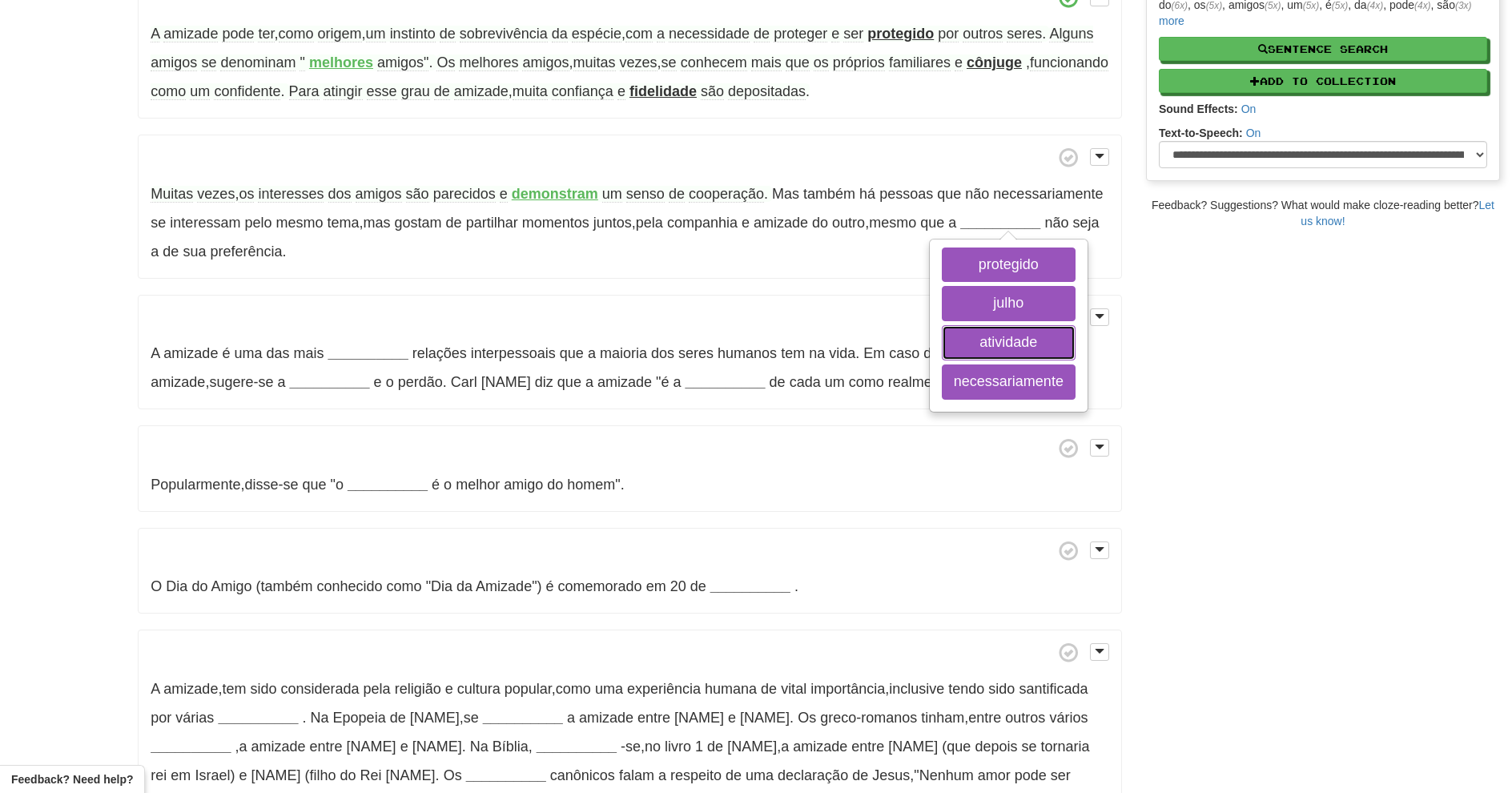 click on "atividade" at bounding box center (1008, 343) 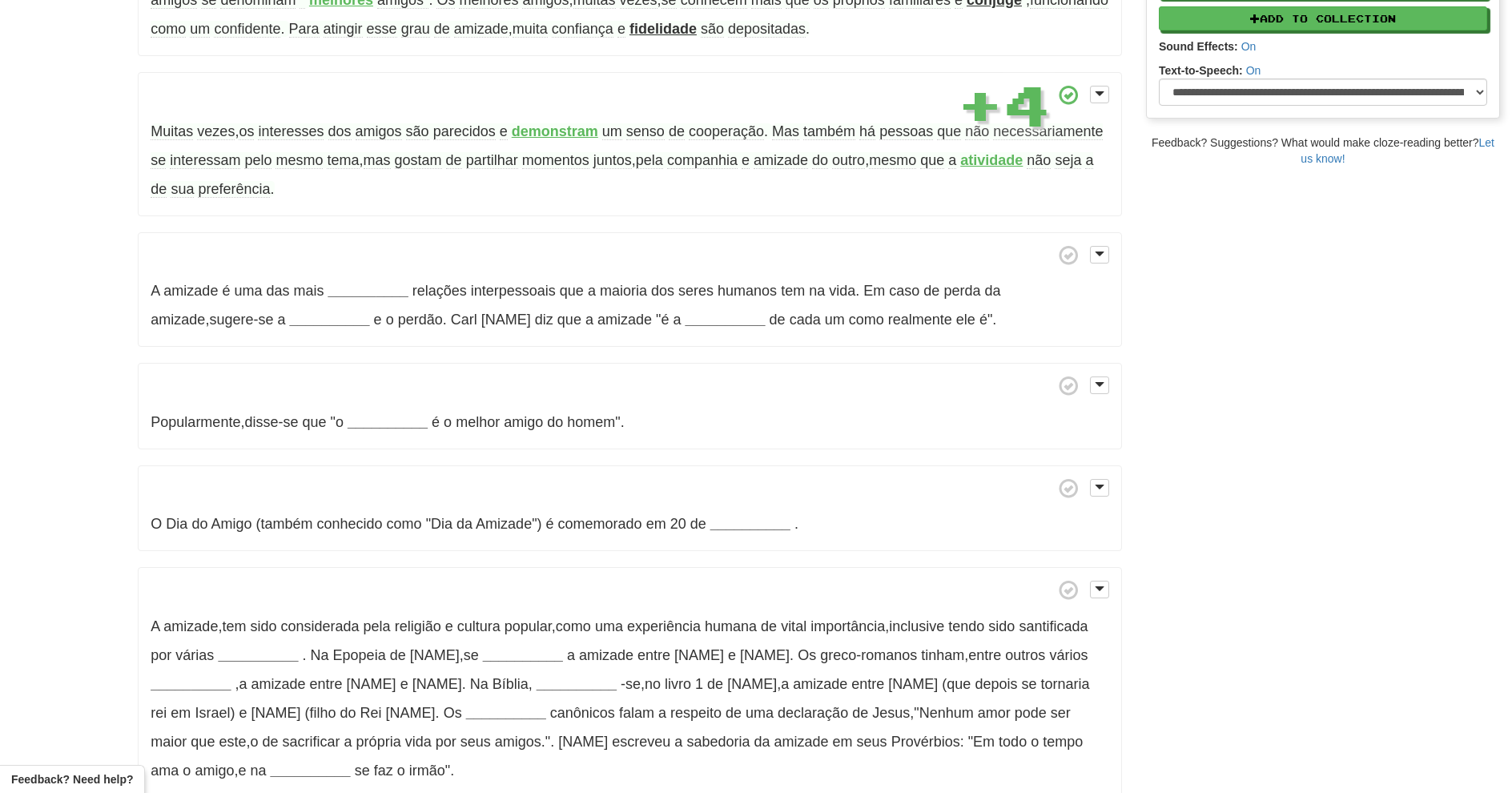 scroll, scrollTop: 461, scrollLeft: 0, axis: vertical 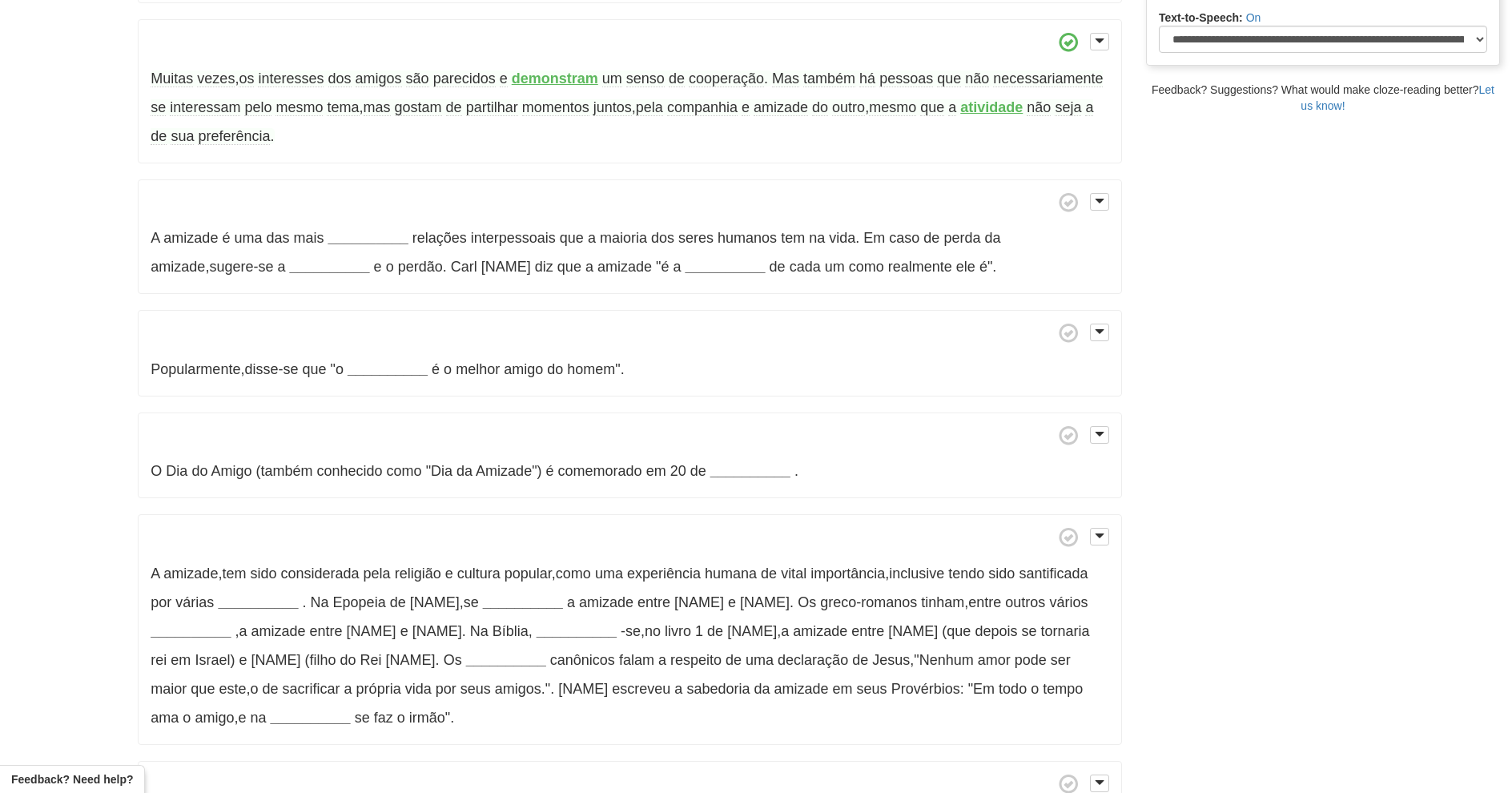 click on "__________" at bounding box center (368, 238) 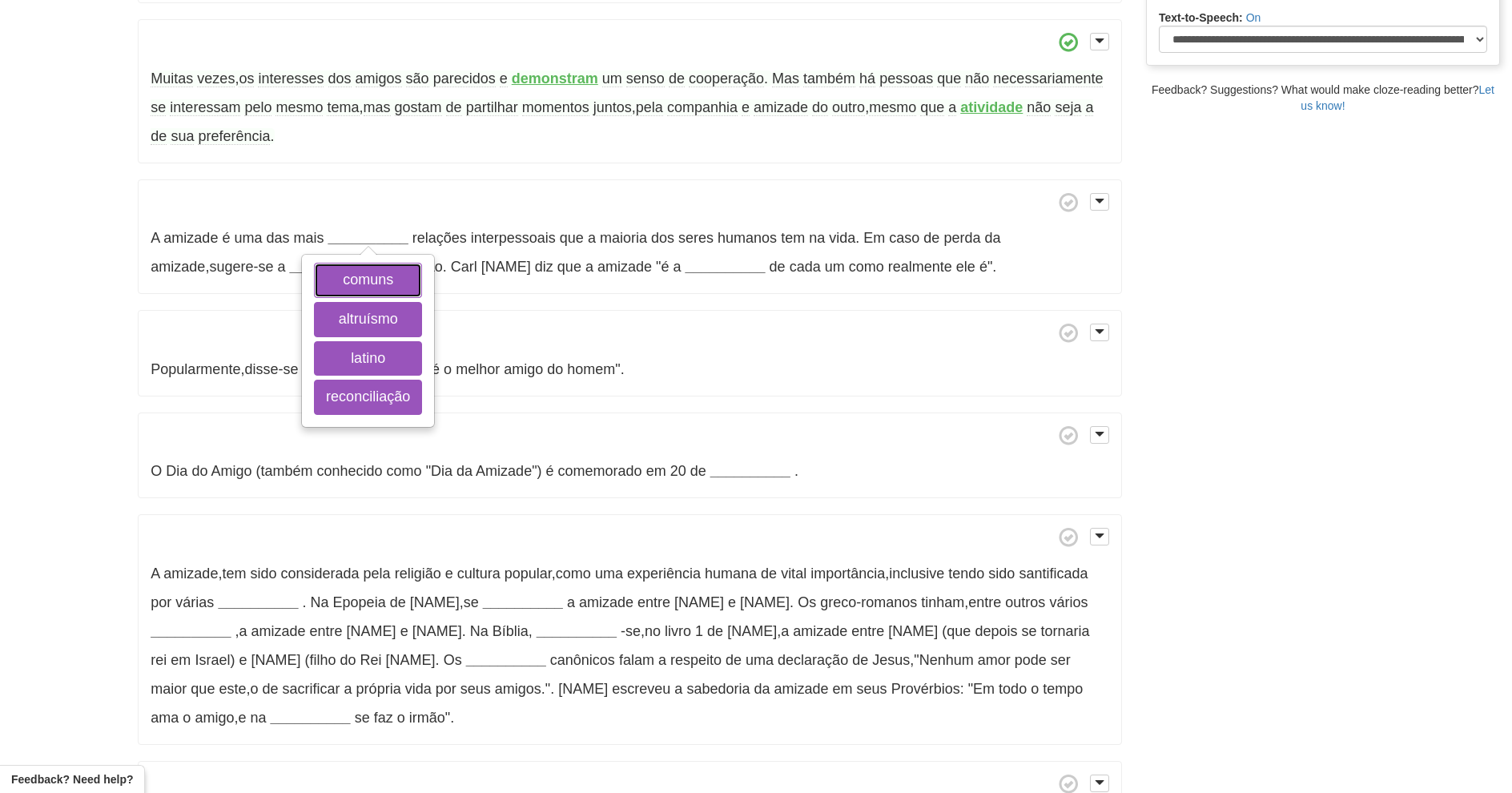 click on "comuns" at bounding box center [368, 280] 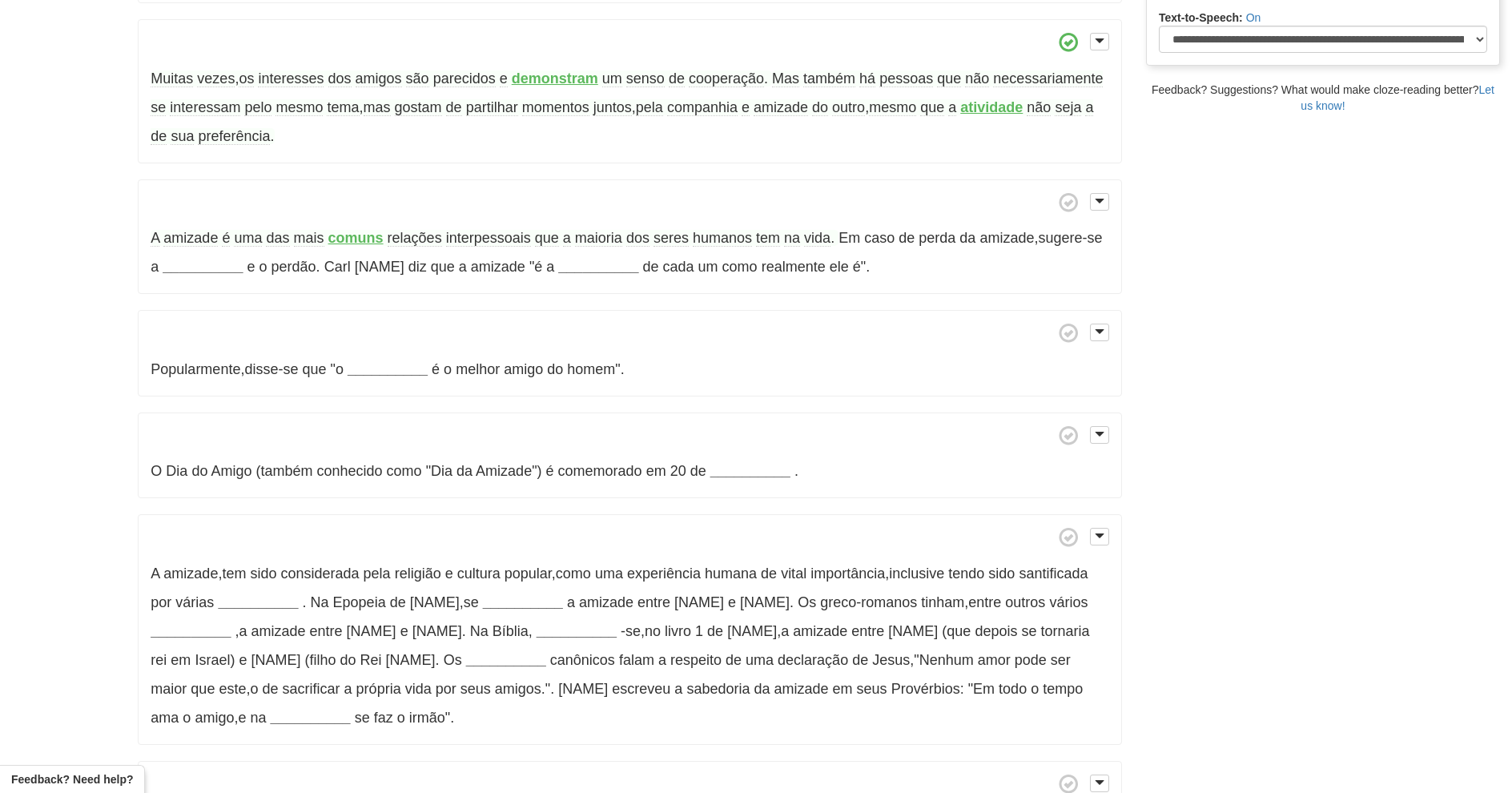 click on "__________" at bounding box center [203, 267] 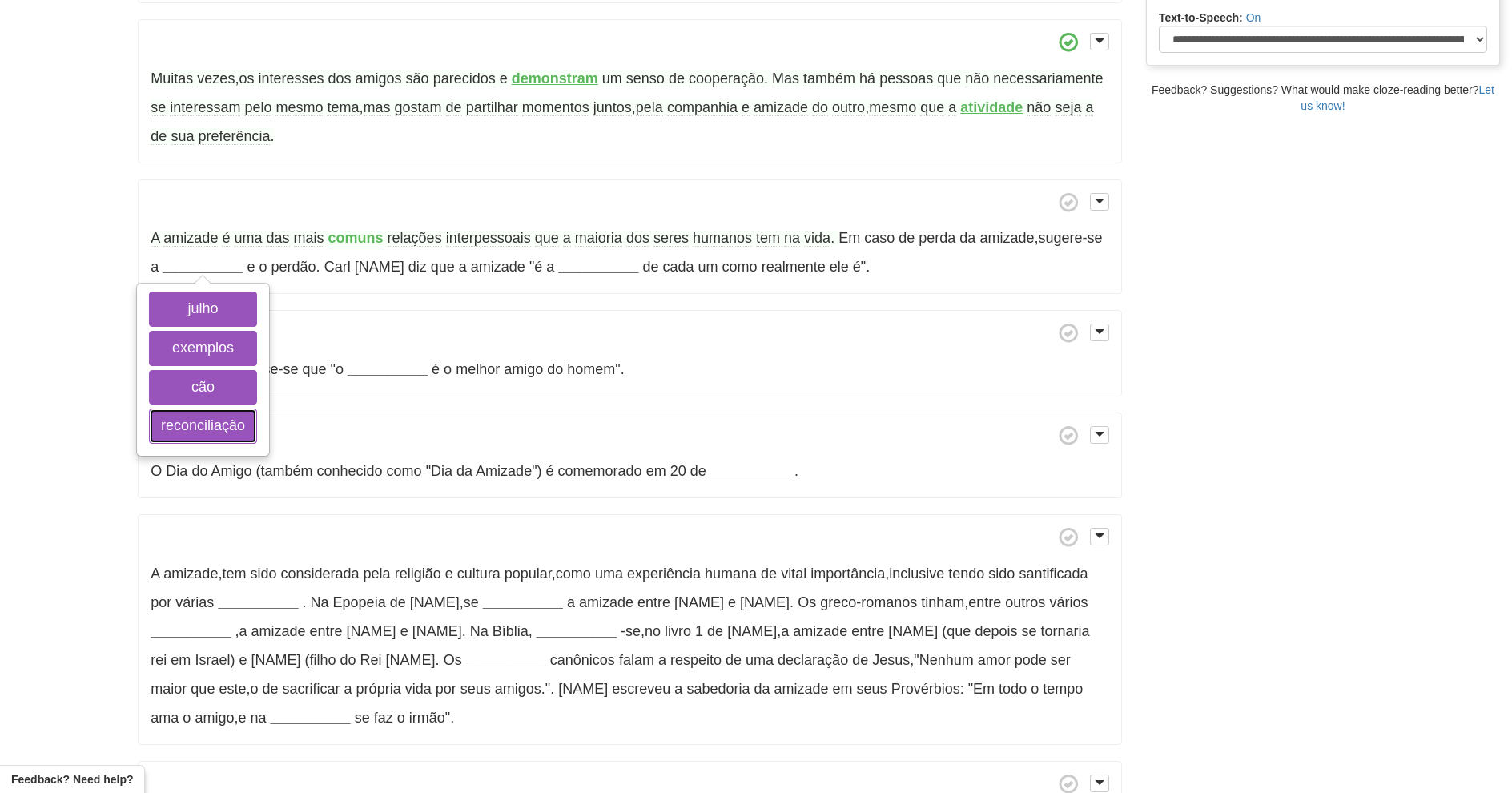 click on "reconciliação" at bounding box center [203, 426] 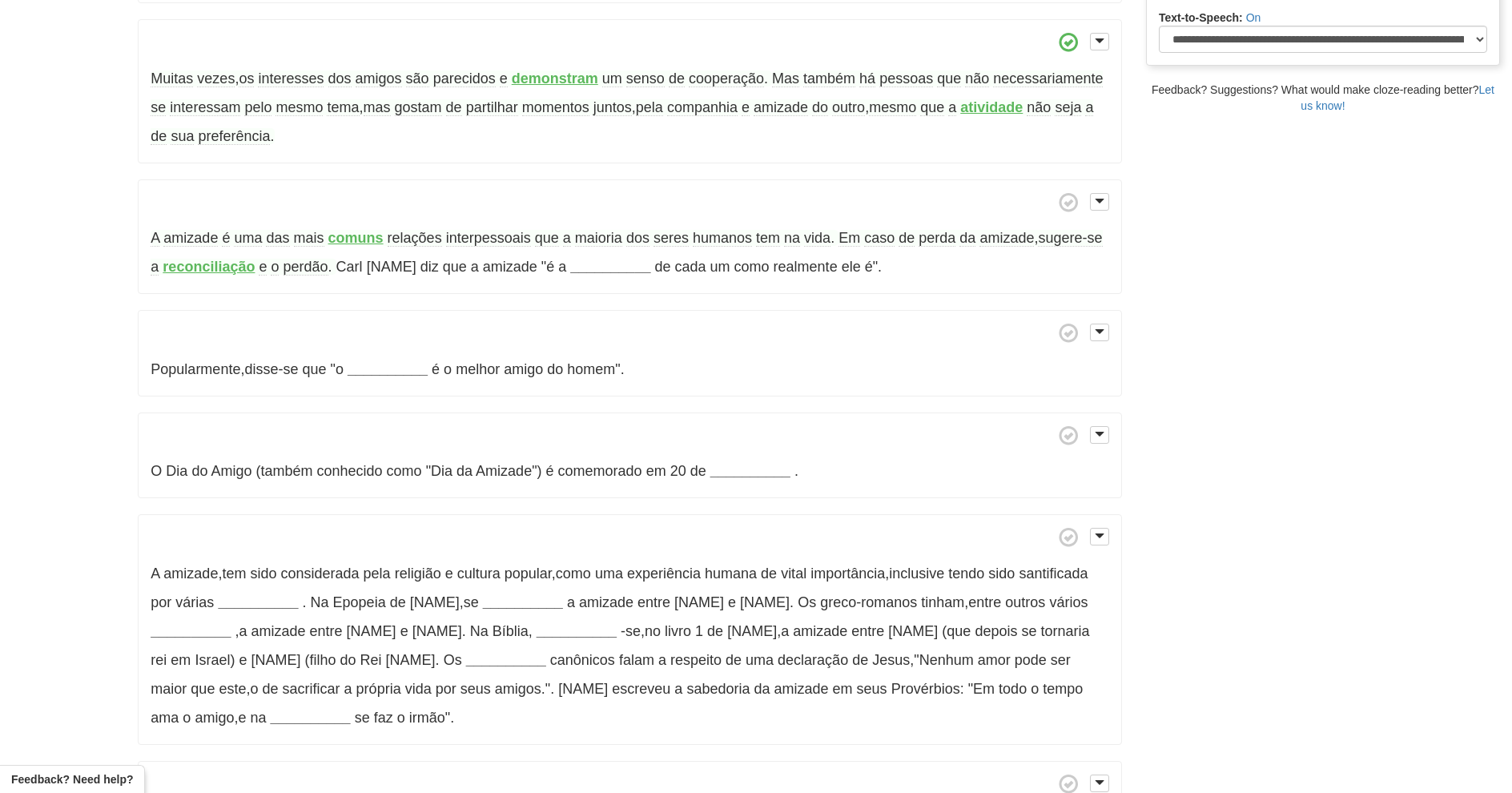 click on "Amizade   (do   termo
latino
vulgar   amicitate)   é   uma   relação   afetiva ,  a   princípio   sem   características   romântico-sexuais ,  entre   duas   pessoas .
Em   sentido   amplo ,  é   um   relacionamento   humano   que   envolve   o   conhecimento   mútuo   e   a   afeição ,  além   de   lealdade   ao   ponto   do
altruísmo
.
Neste   aspecto ,  pode-se   dizer   que   uma   relação   entre   pais   e   filhos ,  entre   irmãos ,  demais   familiares ,  cônjuges   ou   namorados ,  pode   ser   também   uma   relação   de   amizade ,  embora   não
necessariamente
.
A   amizade   pode   ter ,  como   origem ,  um   instinto   de   sobrevivência   da   espécie ,  com   a   necessidade   de   proteger   e   ser
protegido
por   outros   seres .
Alguns   amigos   se     "" at bounding box center (629, 273) 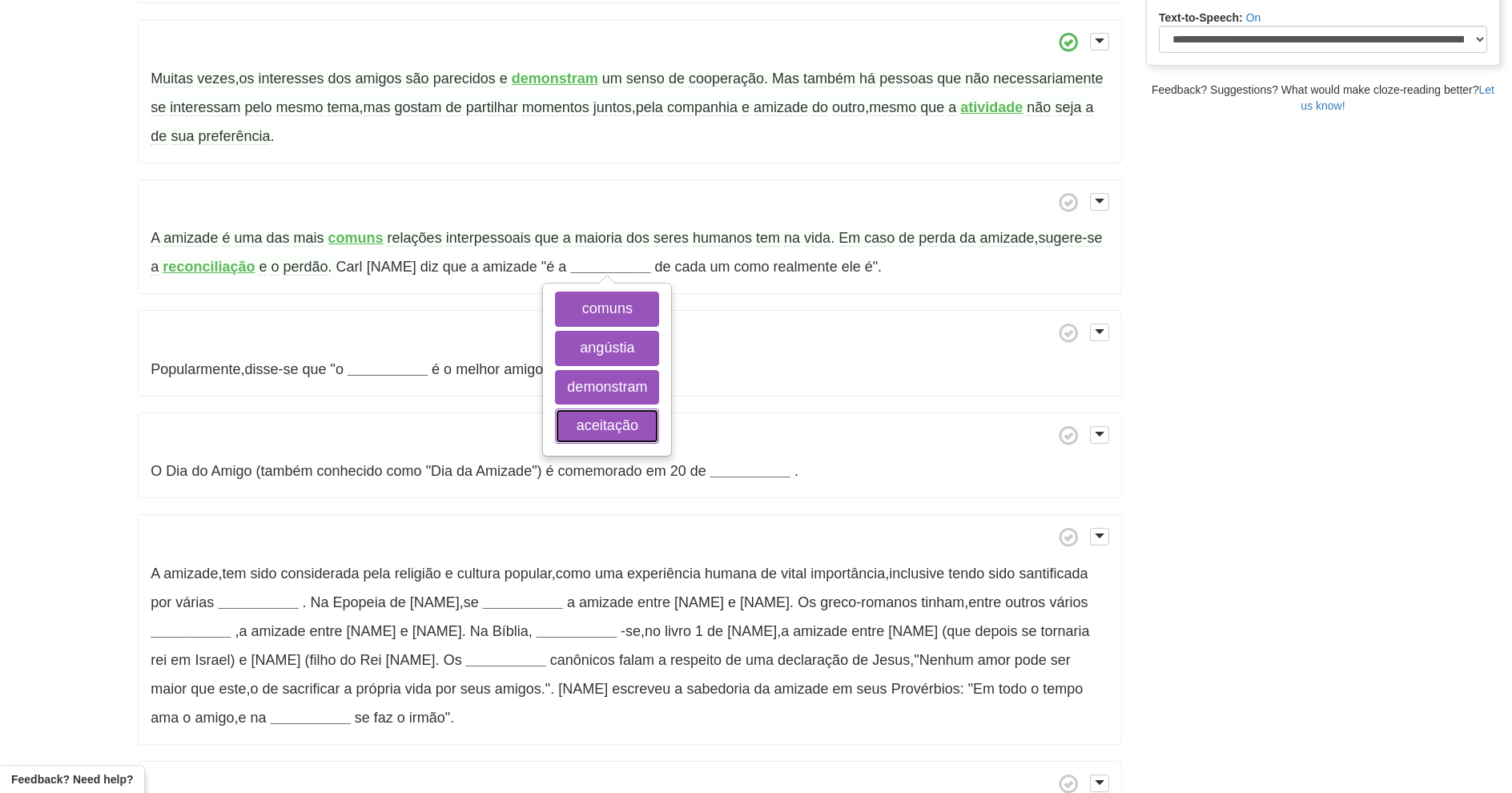 click on "aceitação" at bounding box center (607, 426) 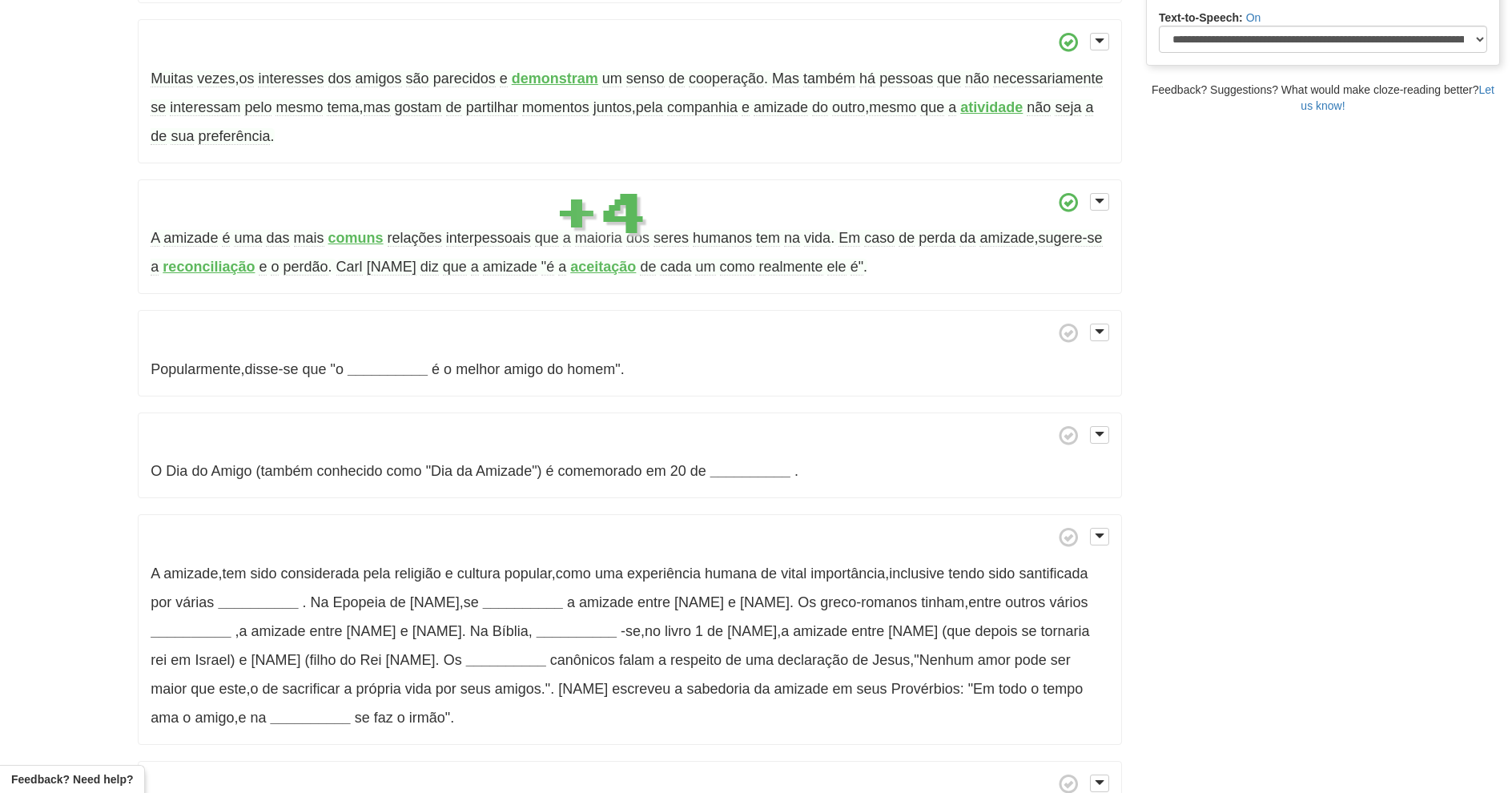 click on "Amizade   (do   termo
latino
vulgar   amicitate)   é   uma   relação   afetiva ,  a   princípio   sem   características   romântico-sexuais ,  entre   duas   pessoas .
Em   sentido   amplo ,  é   um   relacionamento   humano   que   envolve   o   conhecimento   mútuo   e   a   afeição ,  além   de   lealdade   ao   ponto   do
altruísmo
.
Neste   aspecto ,  pode-se   dizer   que   uma   relação   entre   pais   e   filhos ,  entre   irmãos ,  demais   familiares ,  cônjuges   ou   namorados ,  pode   ser   também   uma   relação   de   amizade ,  embora   não
necessariamente
.
A   amizade   pode   ter ,  como   origem ,  um   instinto   de   sobrevivência   da   espécie ,  com   a   necessidade   de   proteger   e   ser
protegido
por   outros   seres .
Alguns   amigos   se     "" at bounding box center (629, 273) 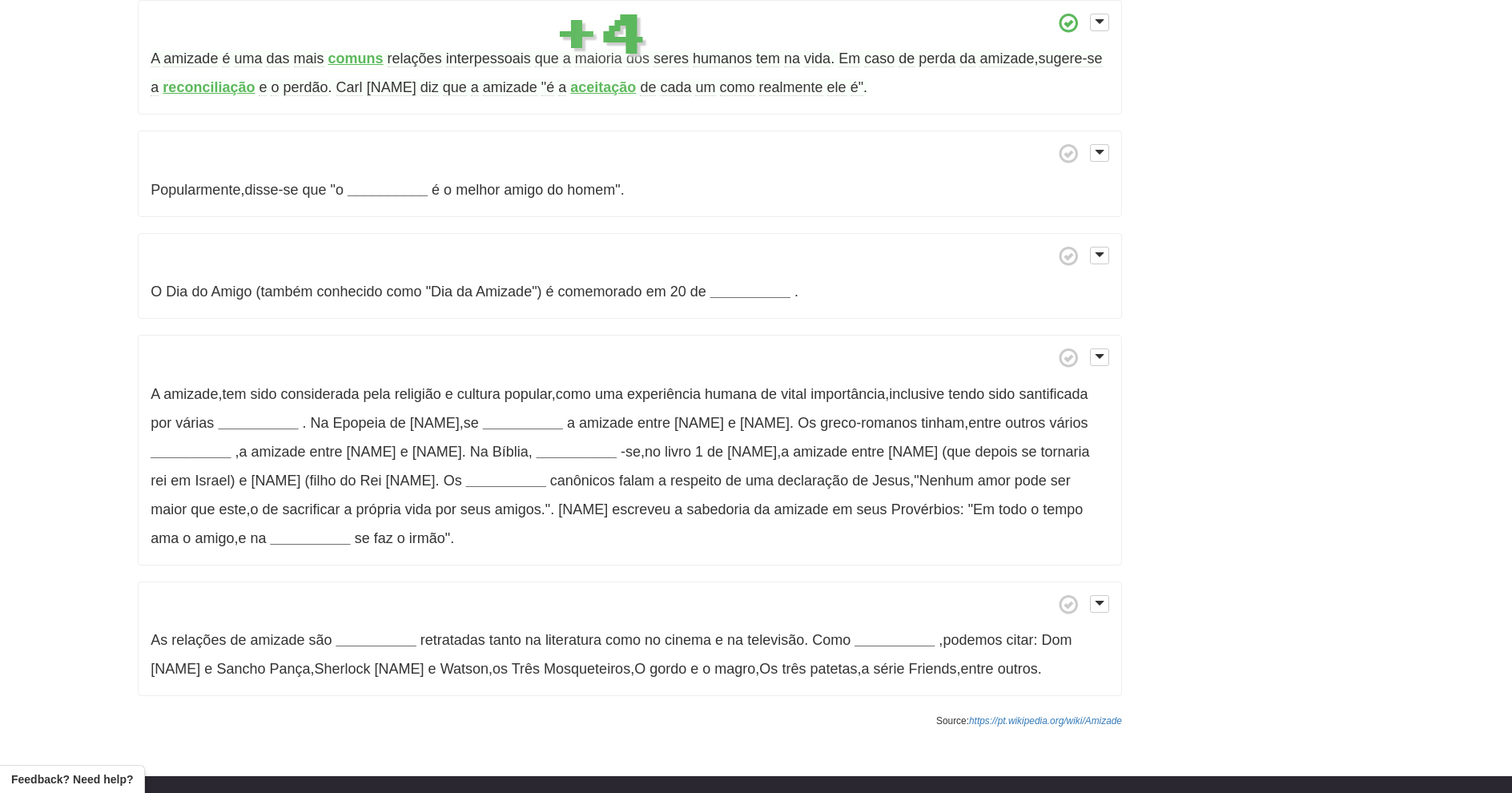 scroll, scrollTop: 692, scrollLeft: 0, axis: vertical 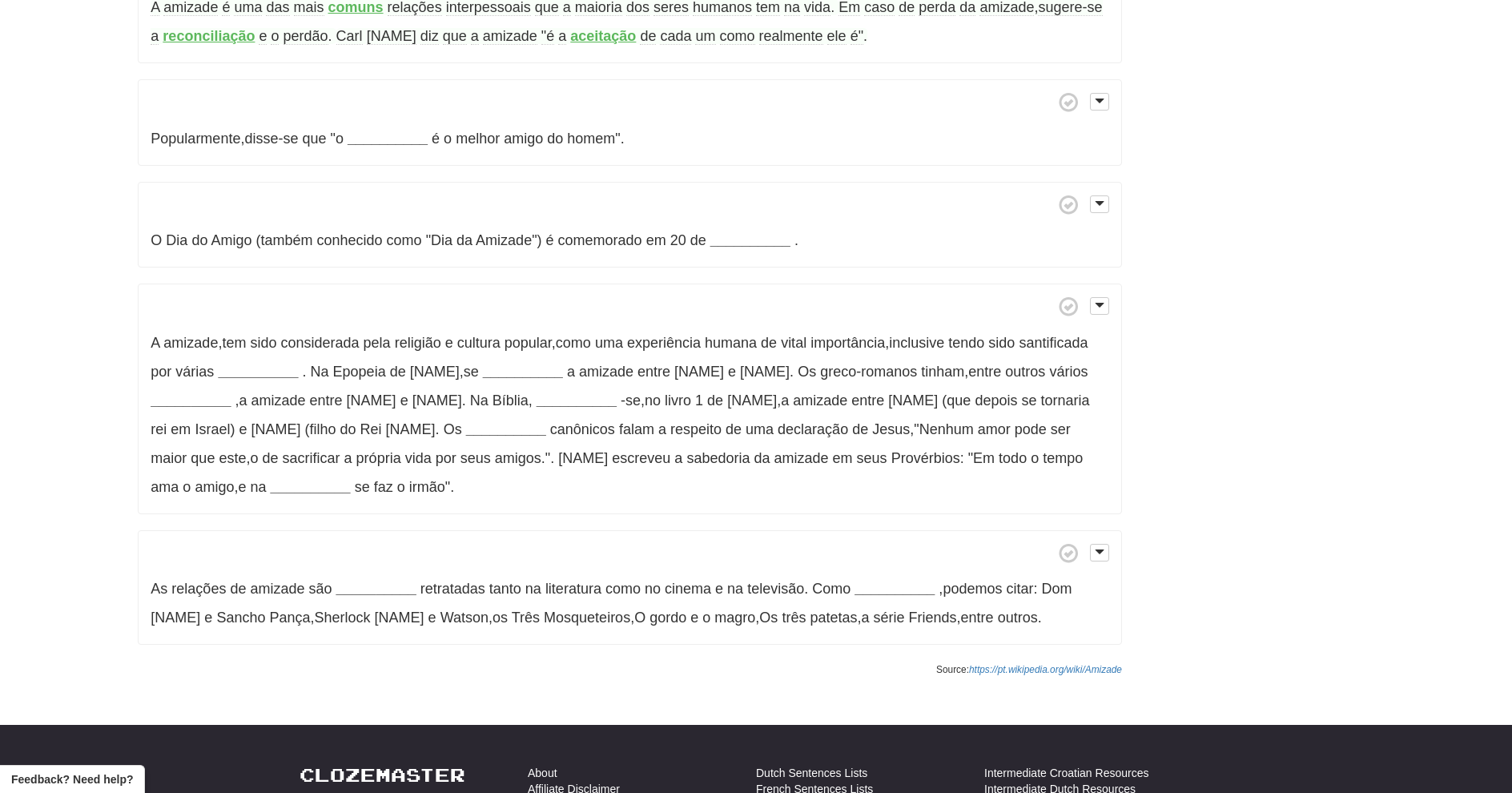 click on "__________" at bounding box center (388, 139) 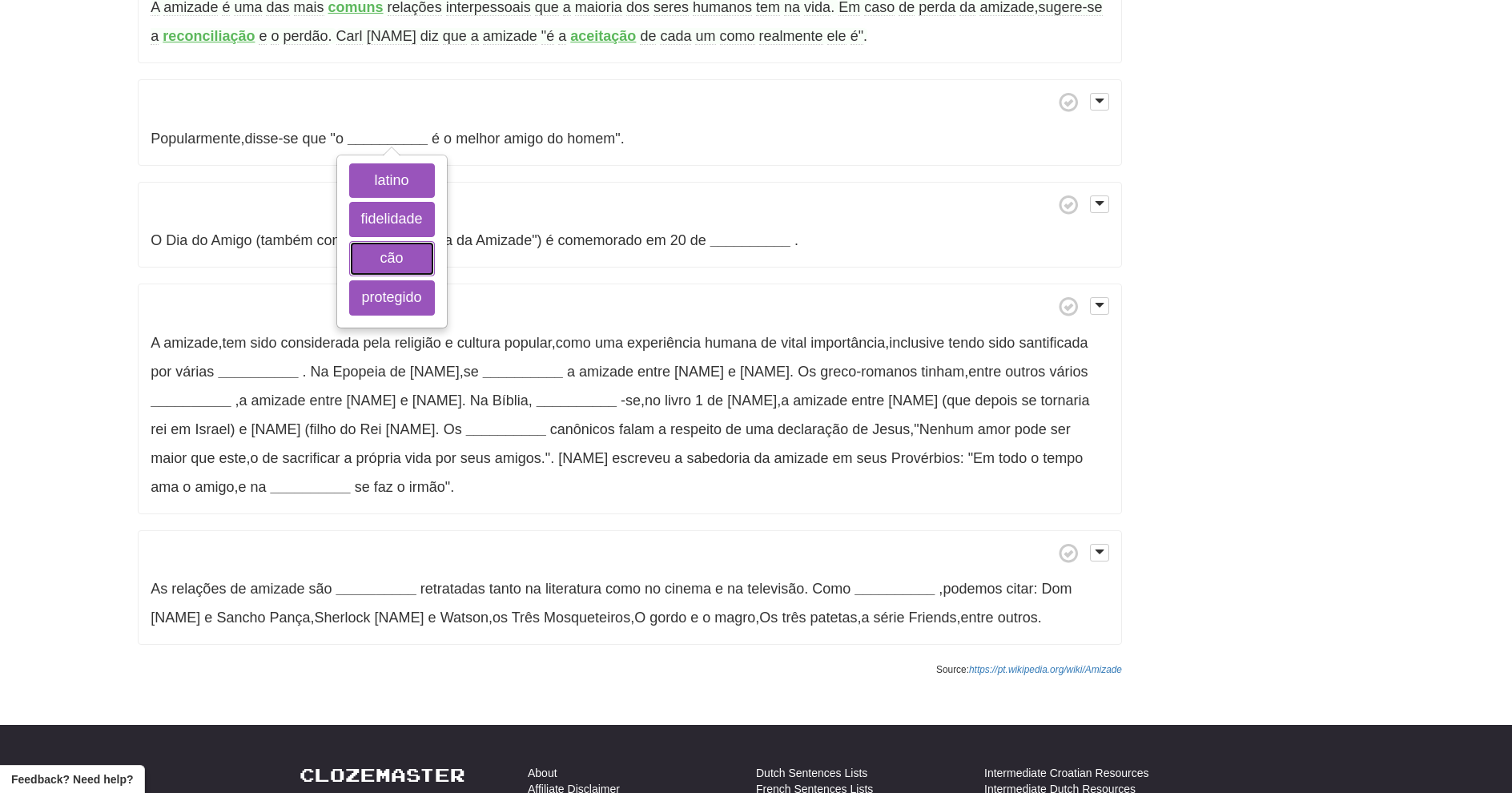 click on "cão" at bounding box center [392, 259] 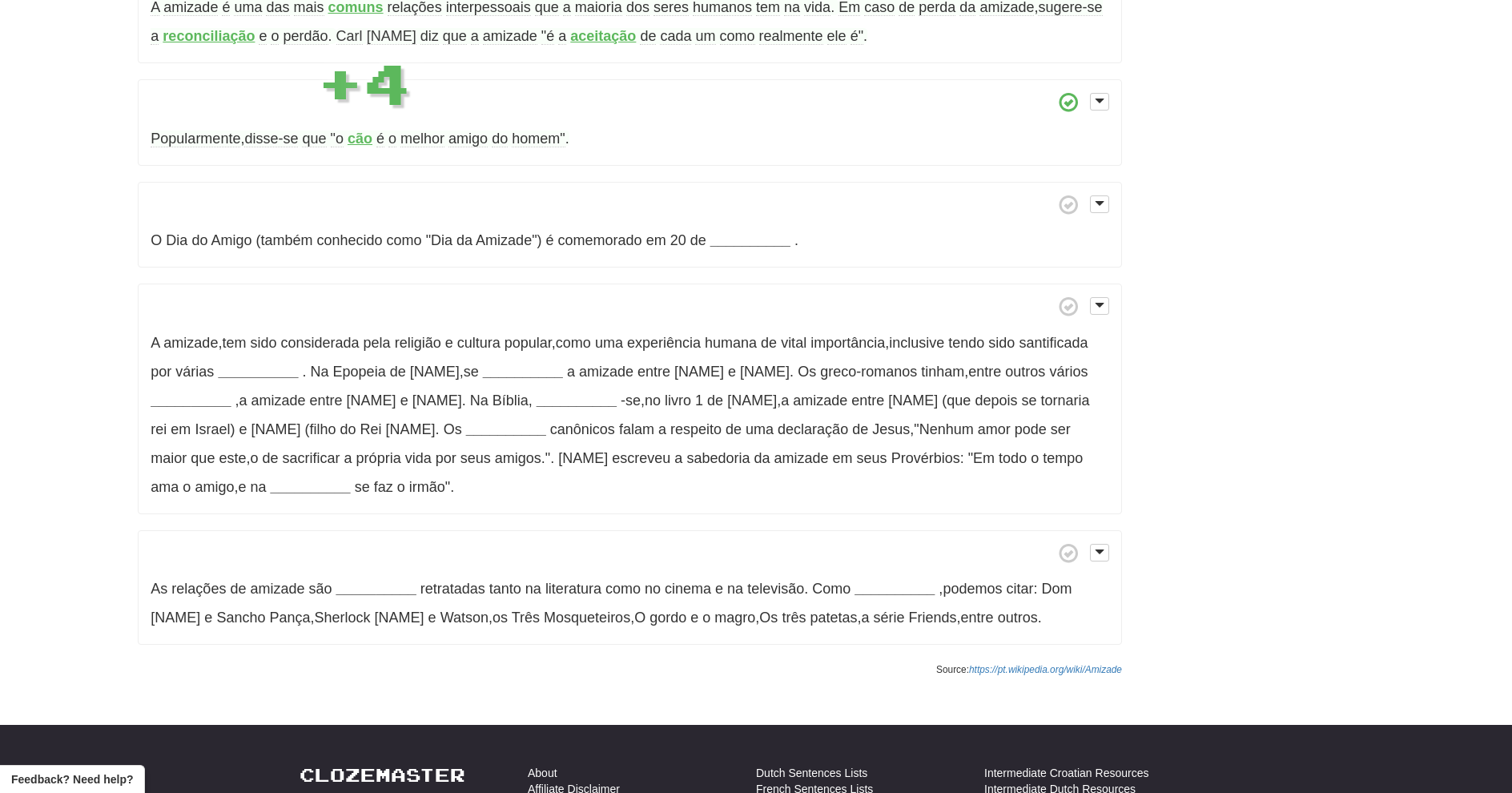 click on "Popularmente ,  disse-se   que   "o
cão
é   o   melhor   amigo   do   homem" ." at bounding box center (629, 123) 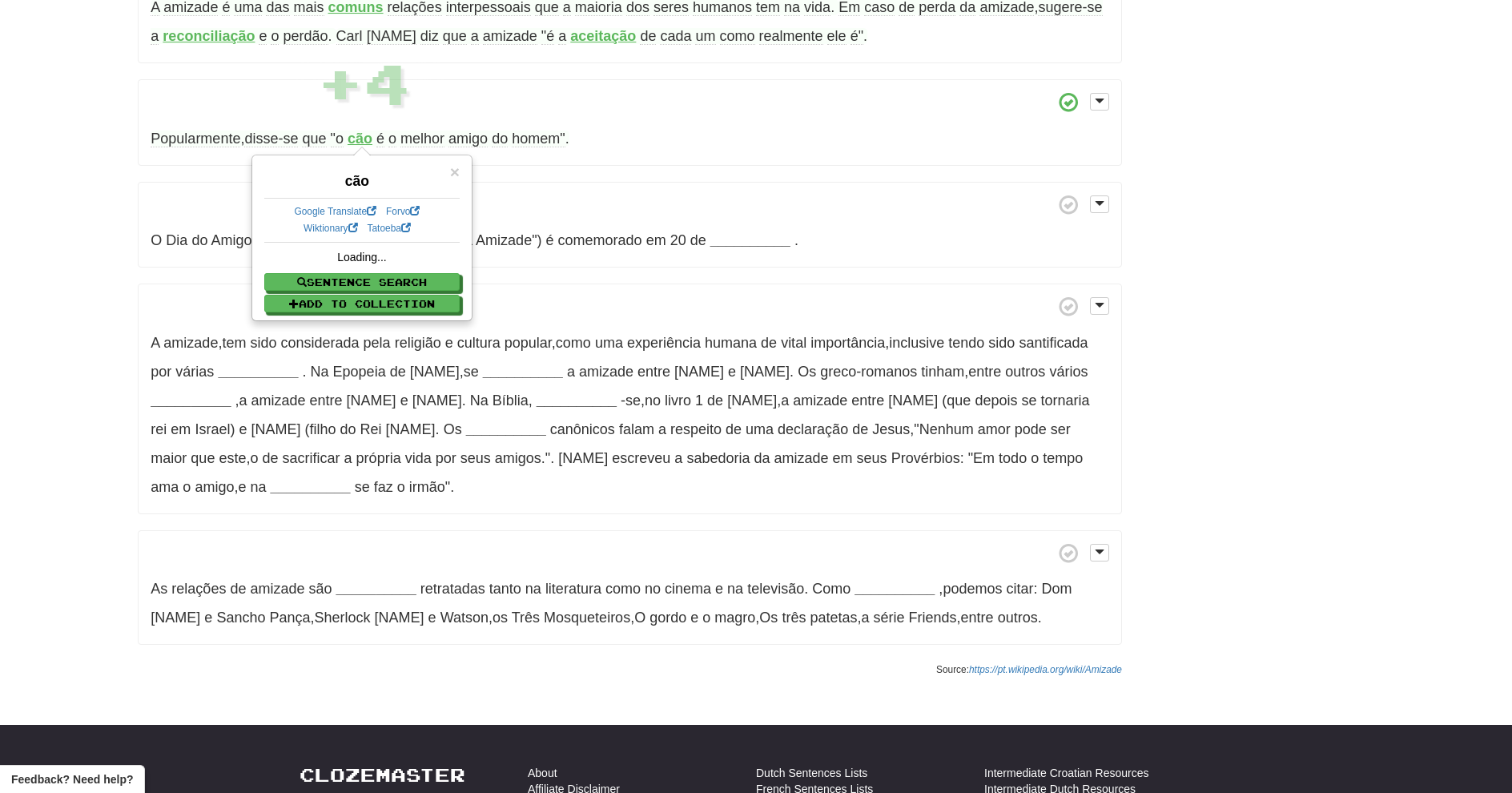 click on "cão" at bounding box center [360, 139] 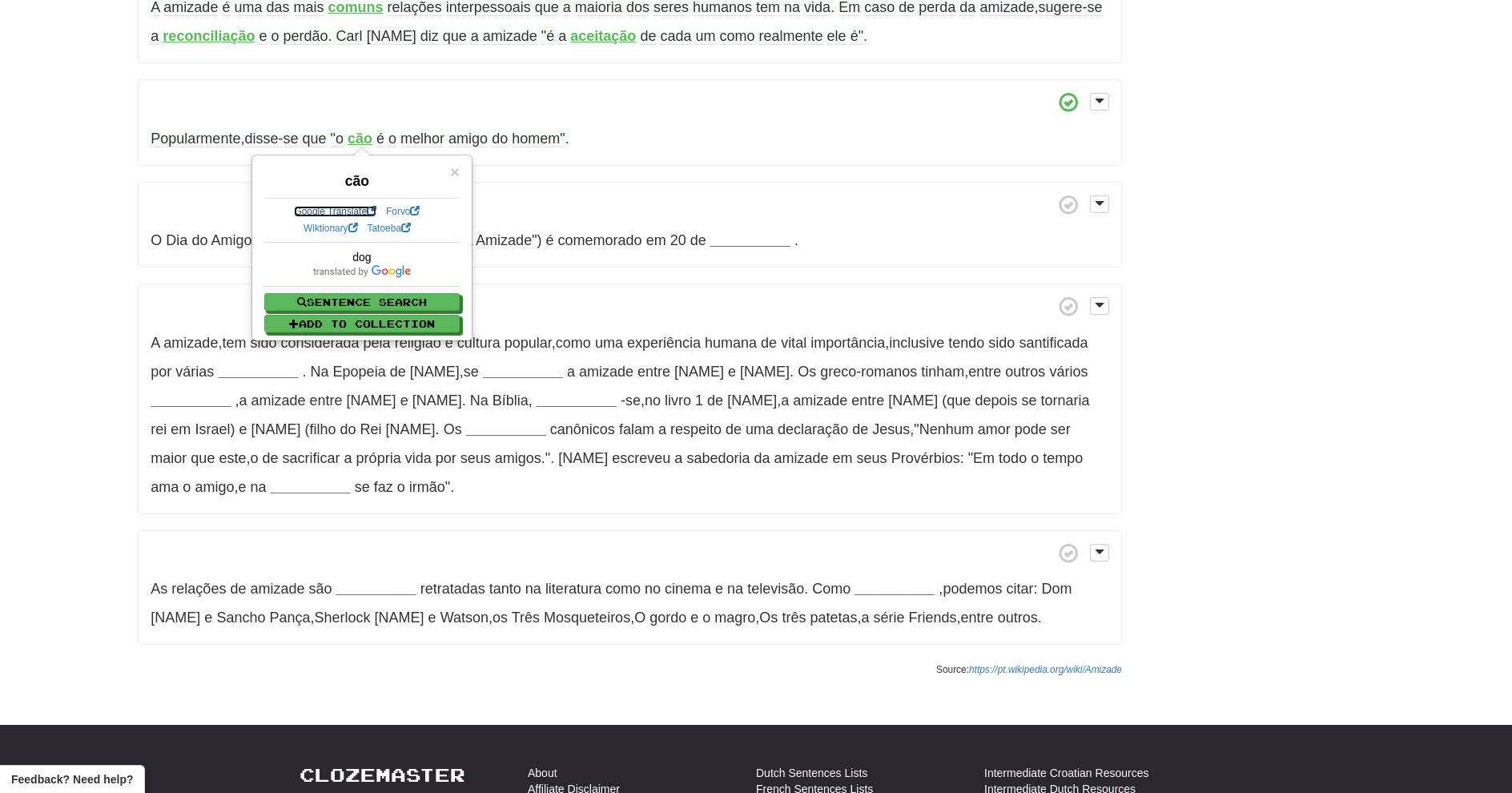 click on "Google Translate" at bounding box center (335, 211) 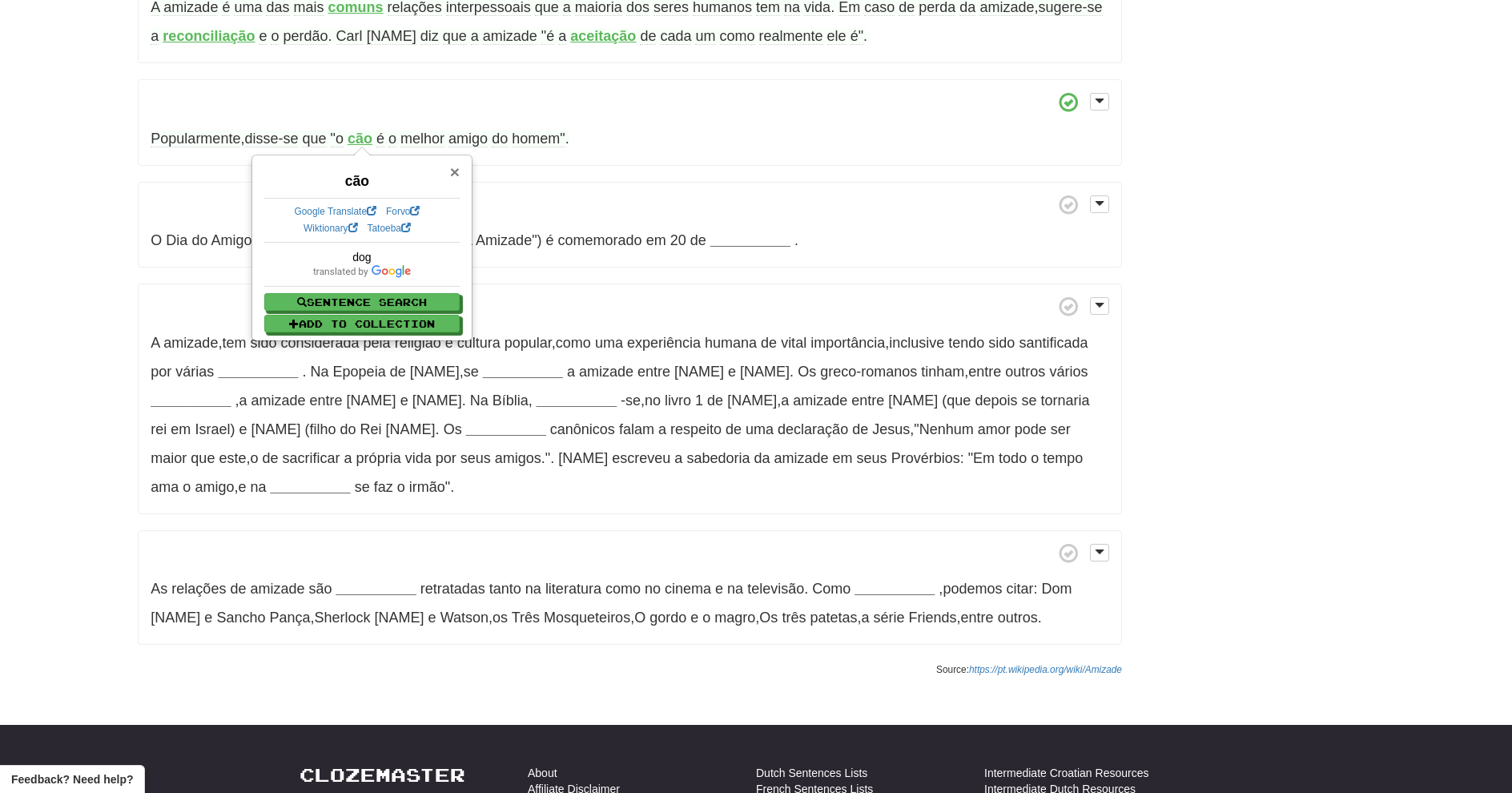 click on "×" at bounding box center [455, 171] 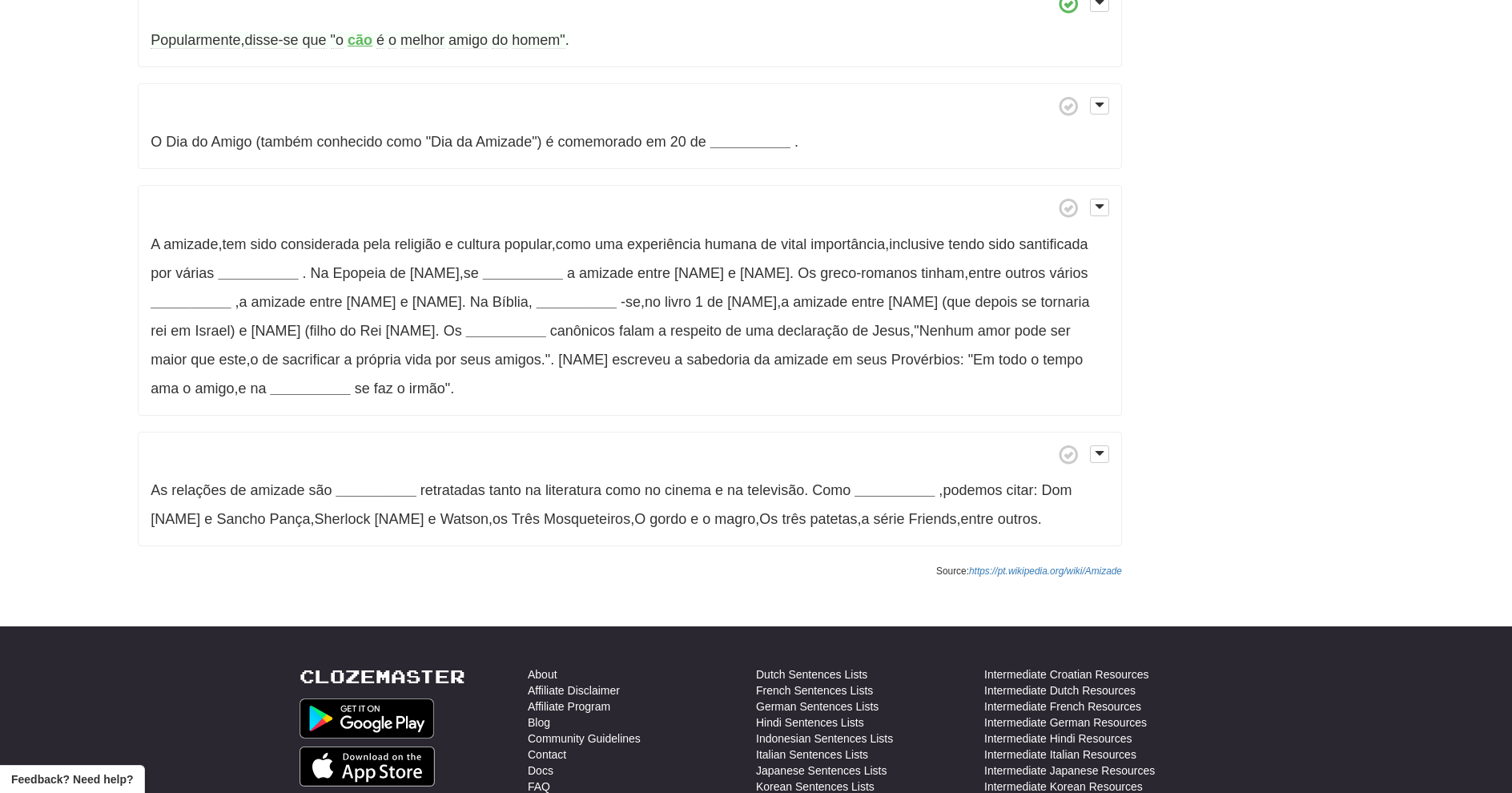 scroll, scrollTop: 807, scrollLeft: 0, axis: vertical 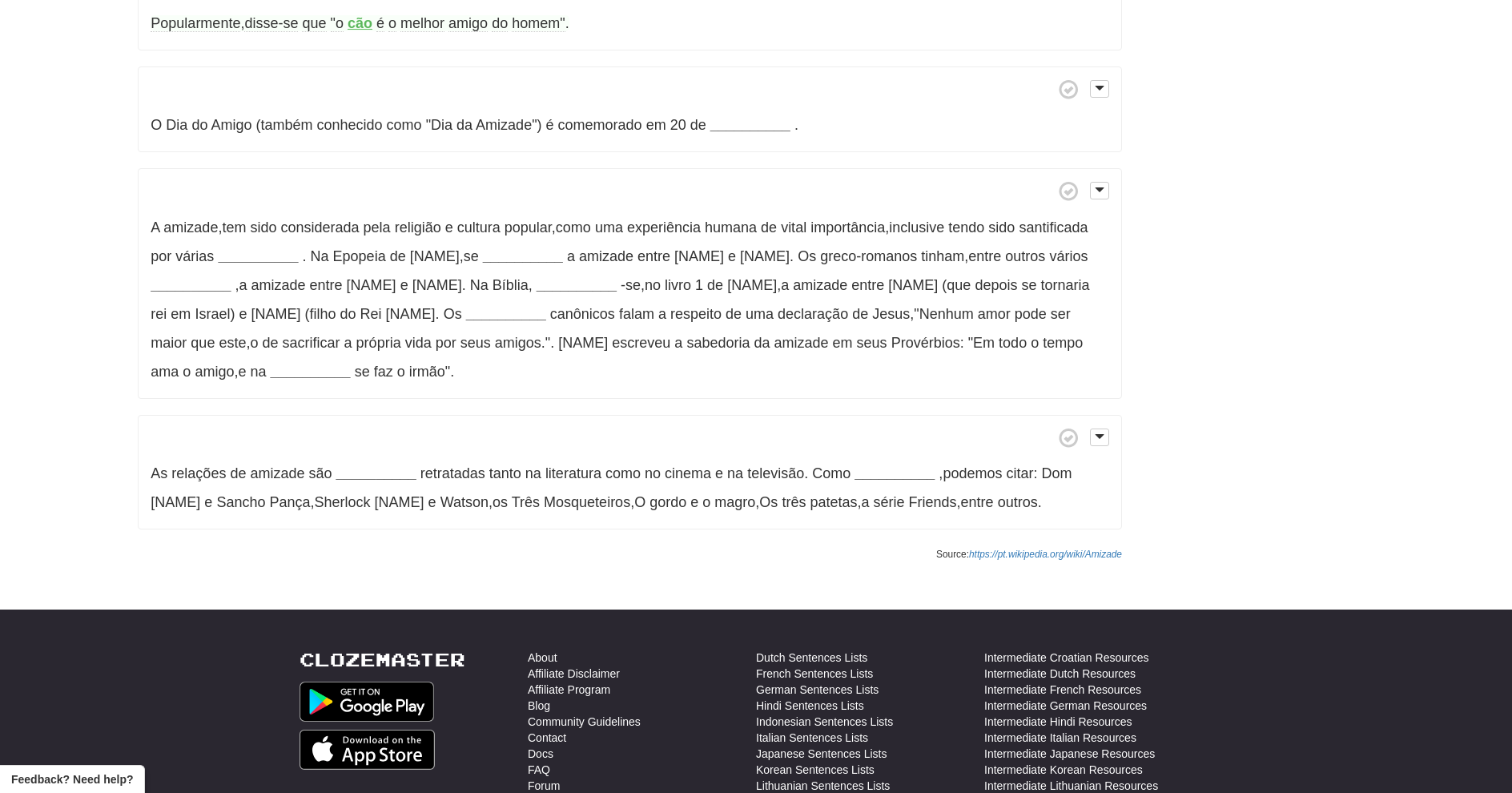 click on "__________" at bounding box center [750, 125] 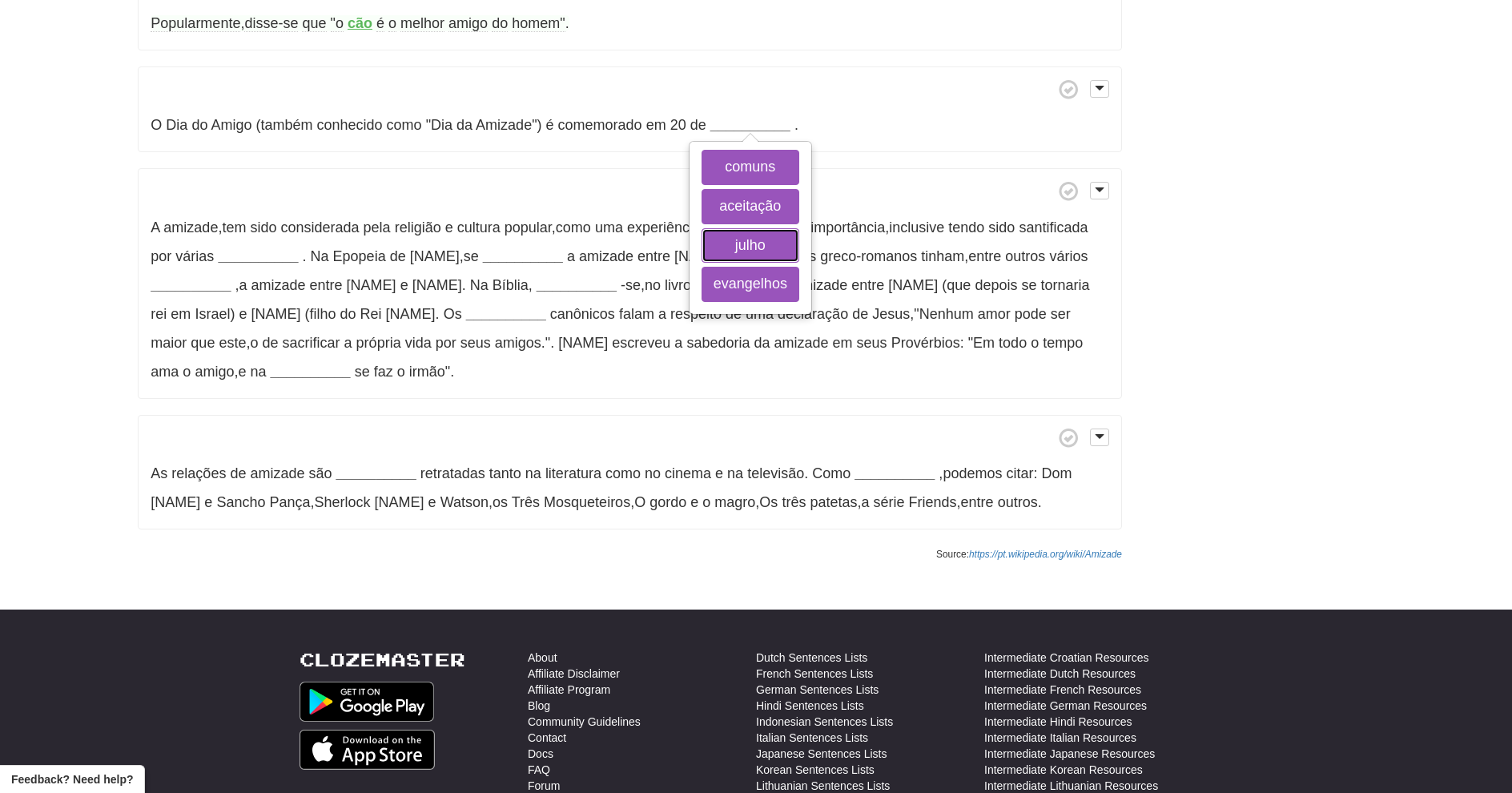 click on "julho" at bounding box center [750, 246] 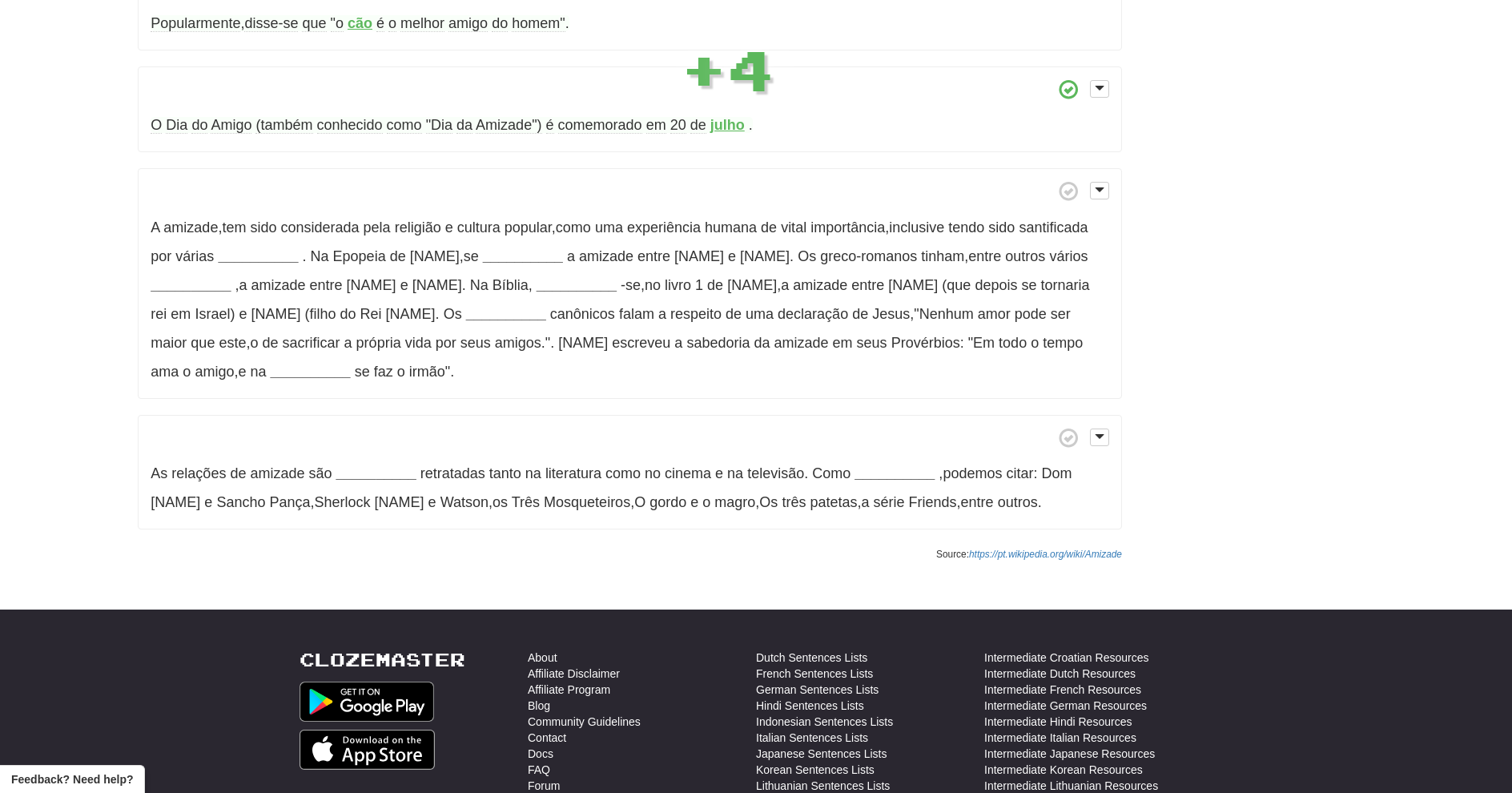 click at bounding box center (629, 191) 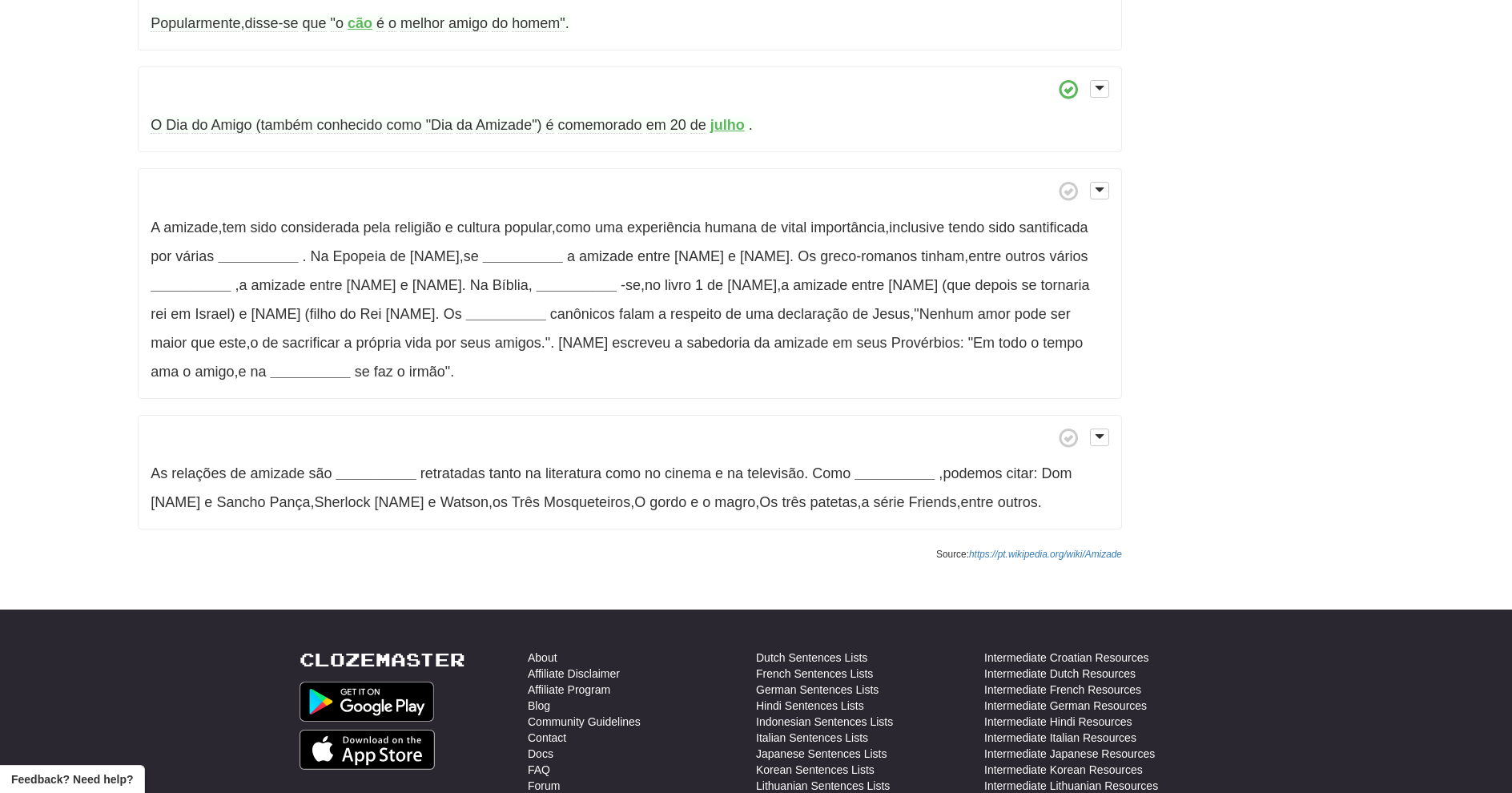 click on "__________" at bounding box center [258, 256] 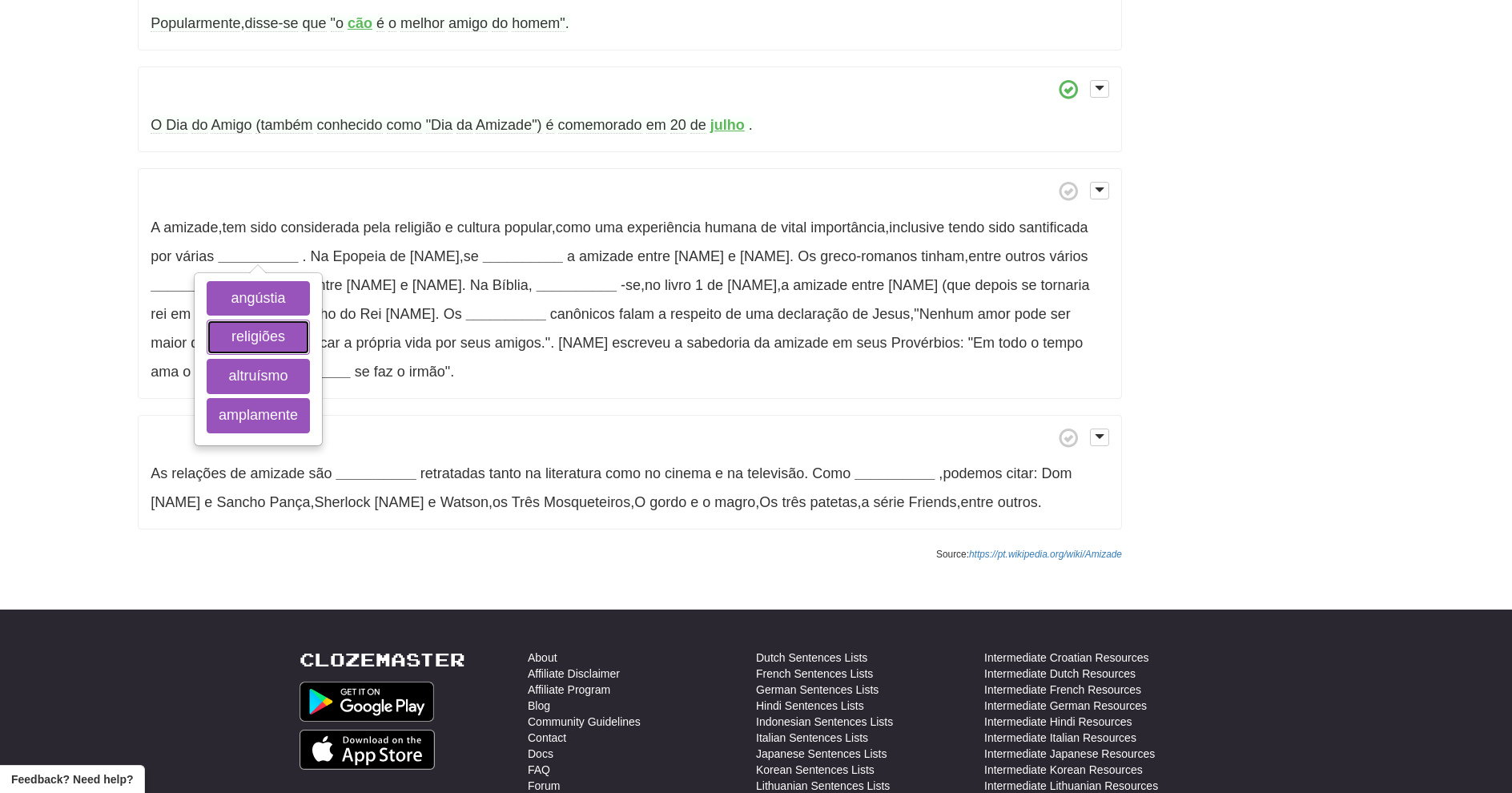 click on "religiões" at bounding box center (258, 337) 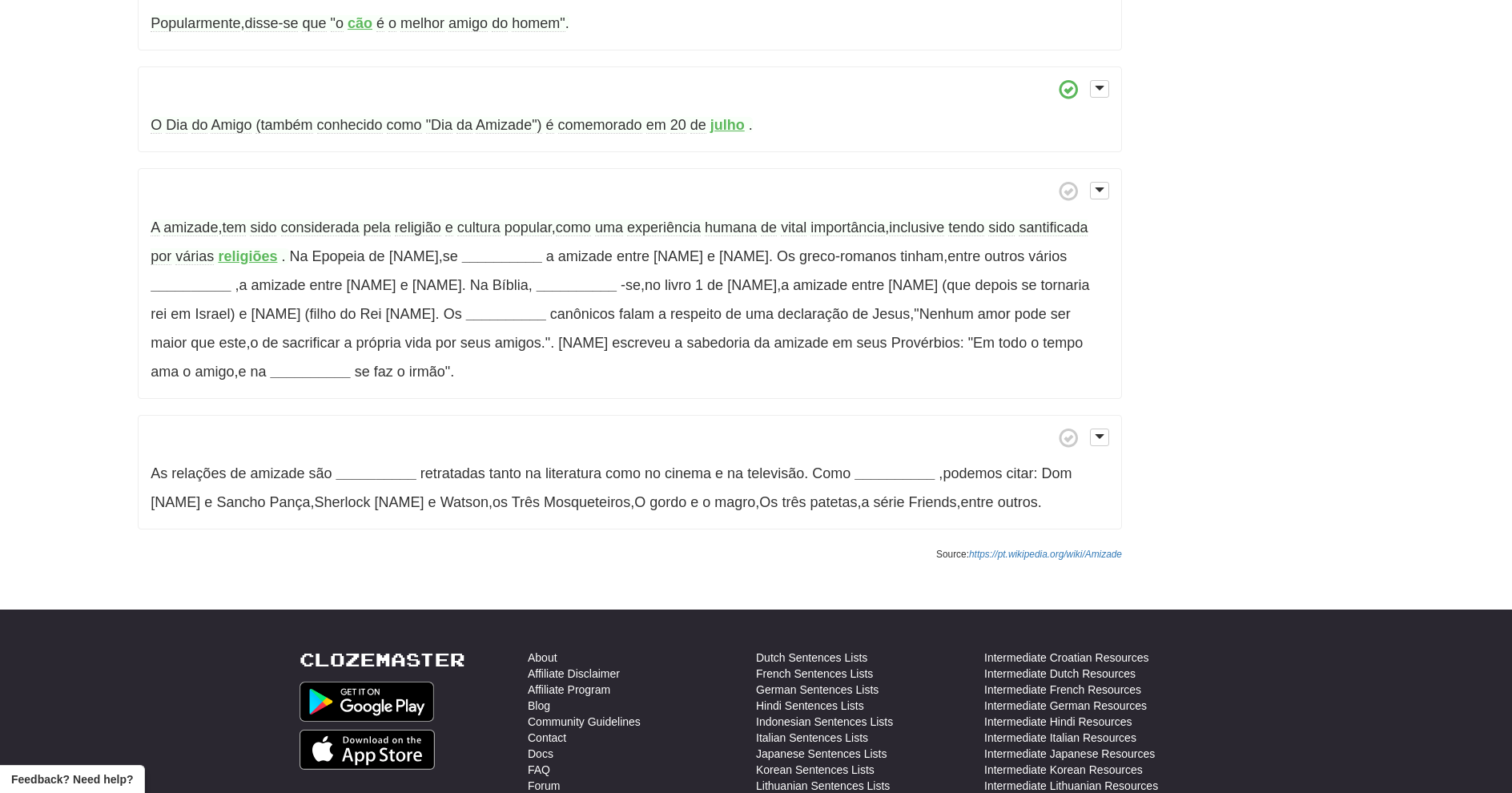 click on "__________" at bounding box center (502, 256) 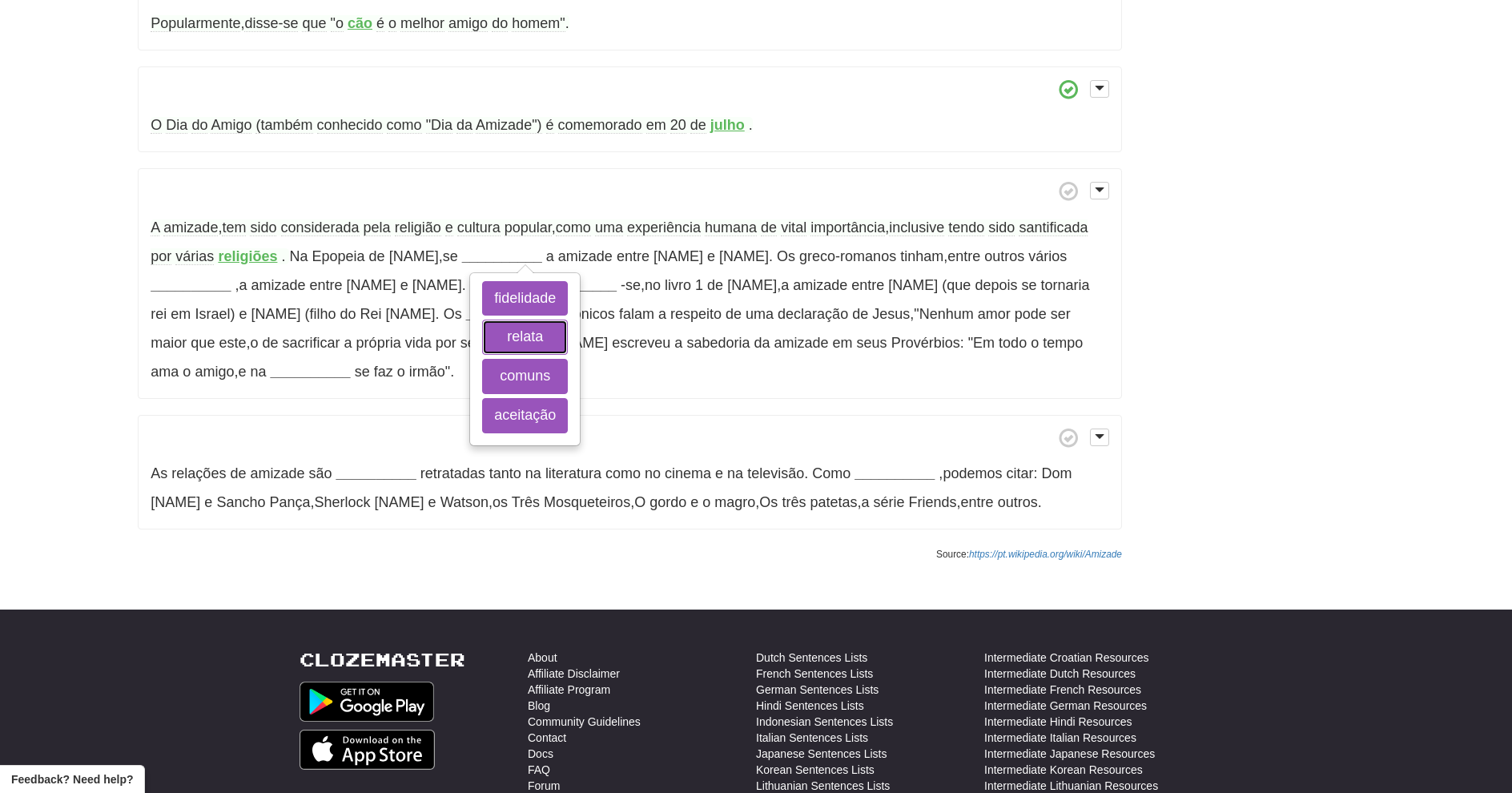 click on "relata" at bounding box center (525, 337) 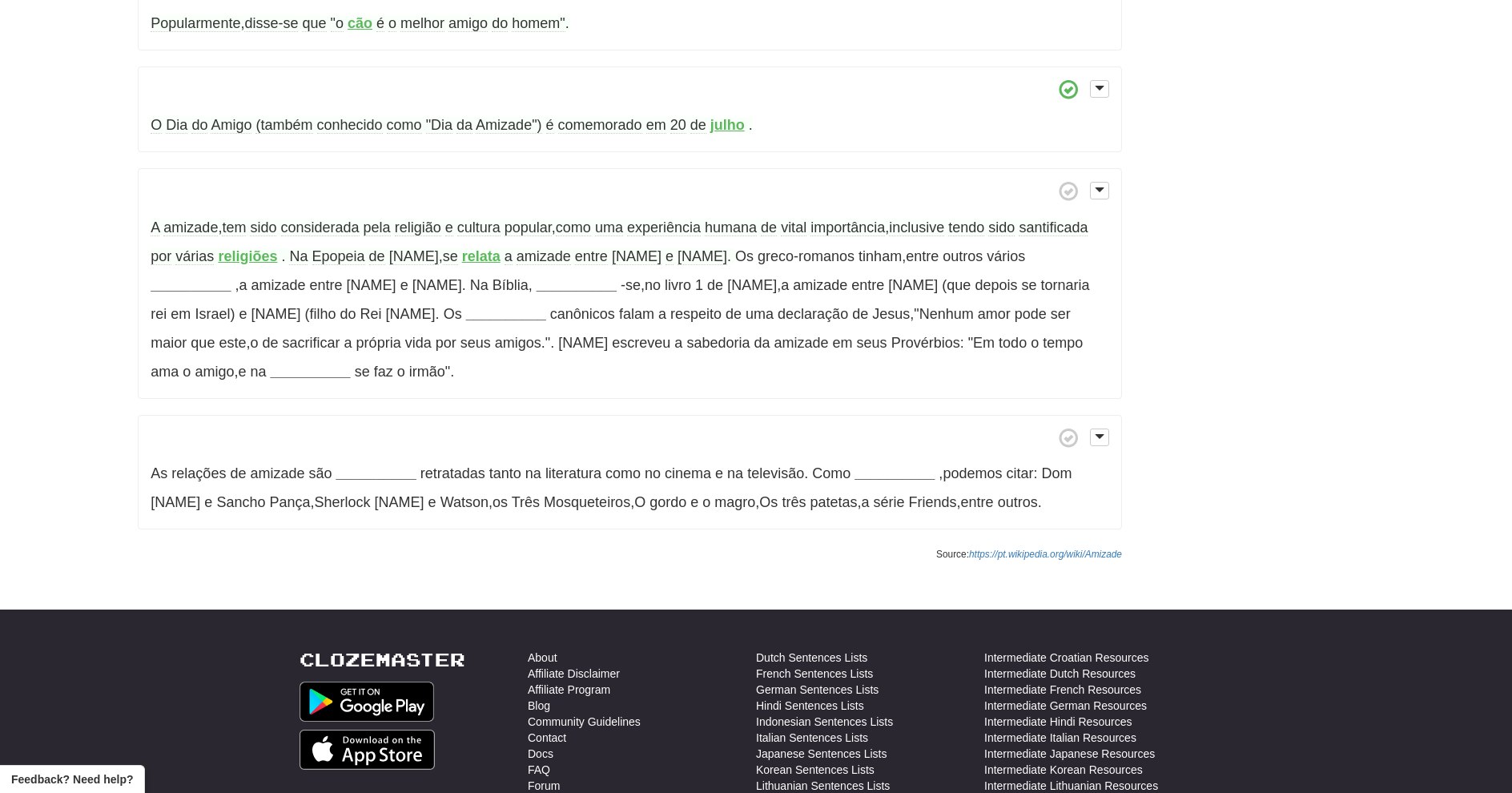 click on "__________" at bounding box center (191, 285) 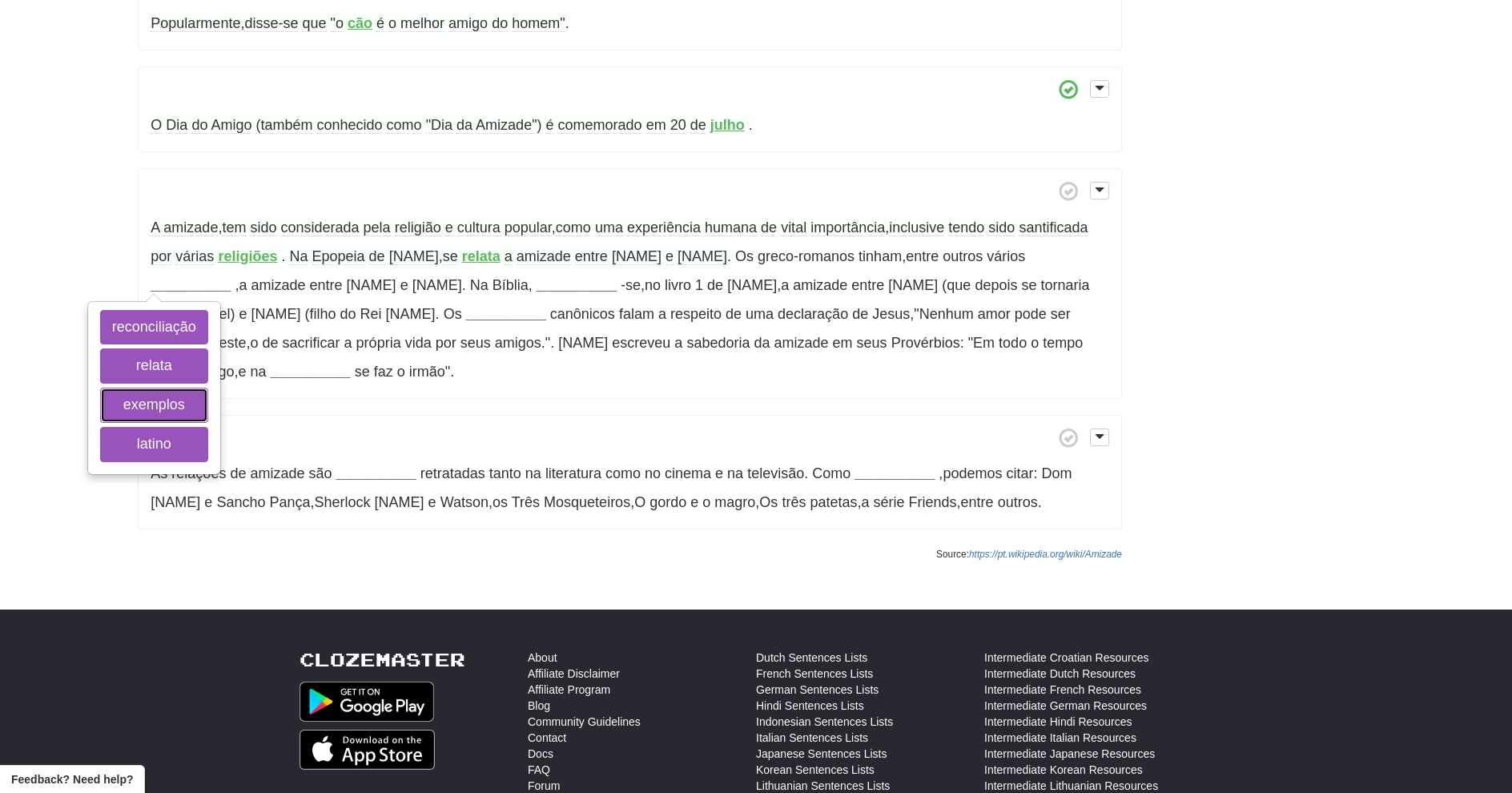 click on "exemplos" at bounding box center (154, 405) 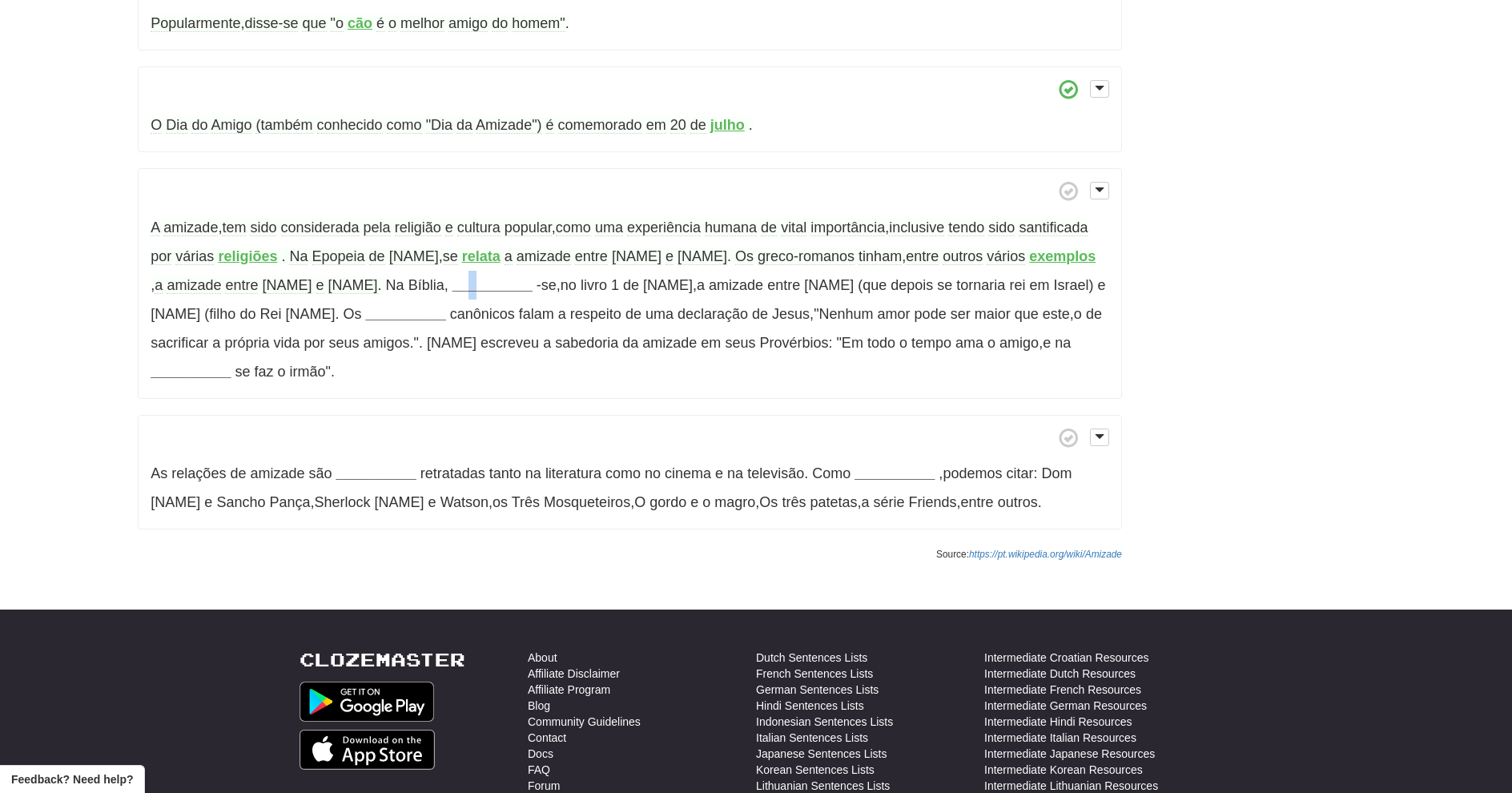 click on "__________" at bounding box center [493, 285] 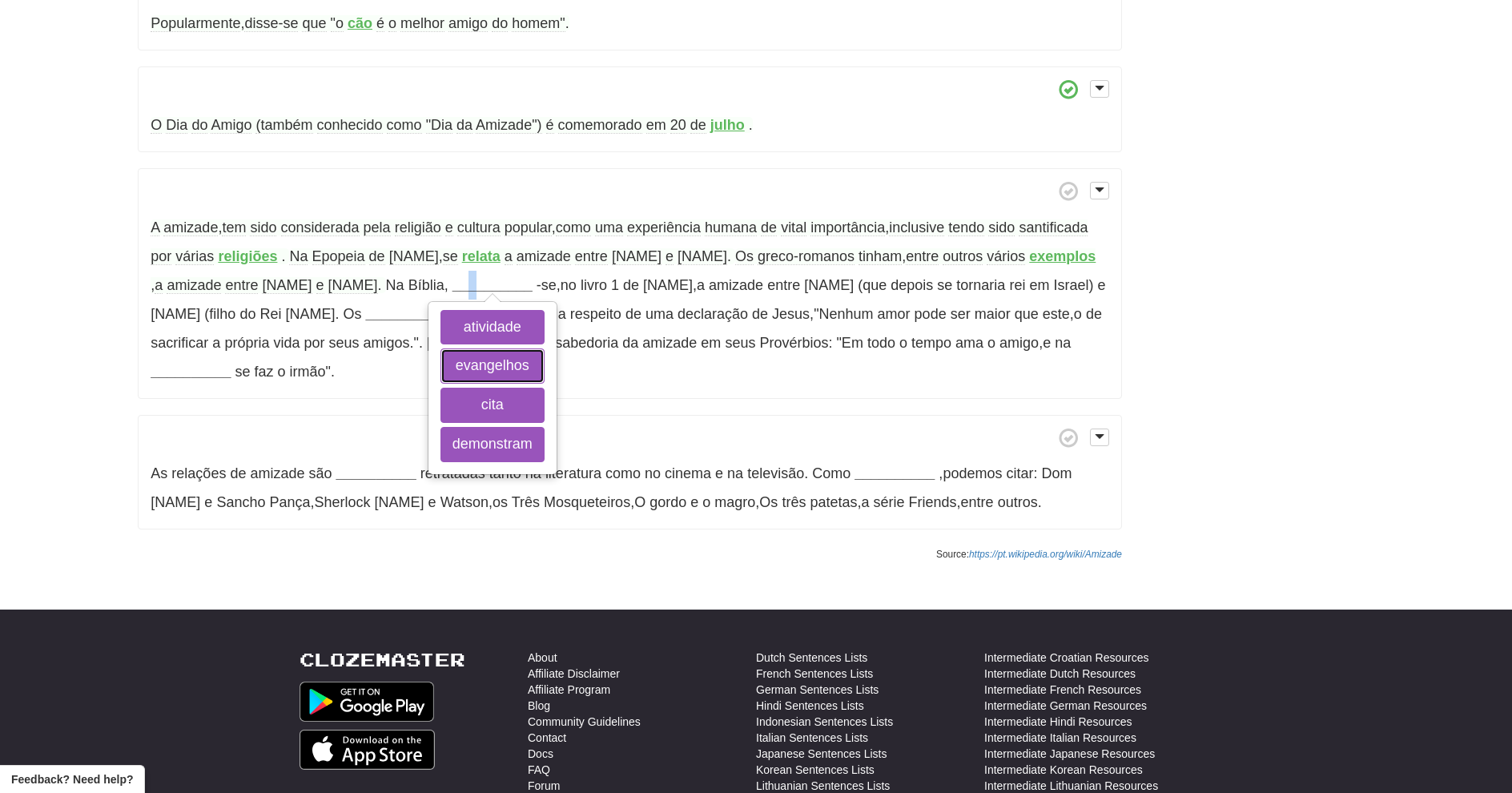 click on "evangelhos" at bounding box center [493, 366] 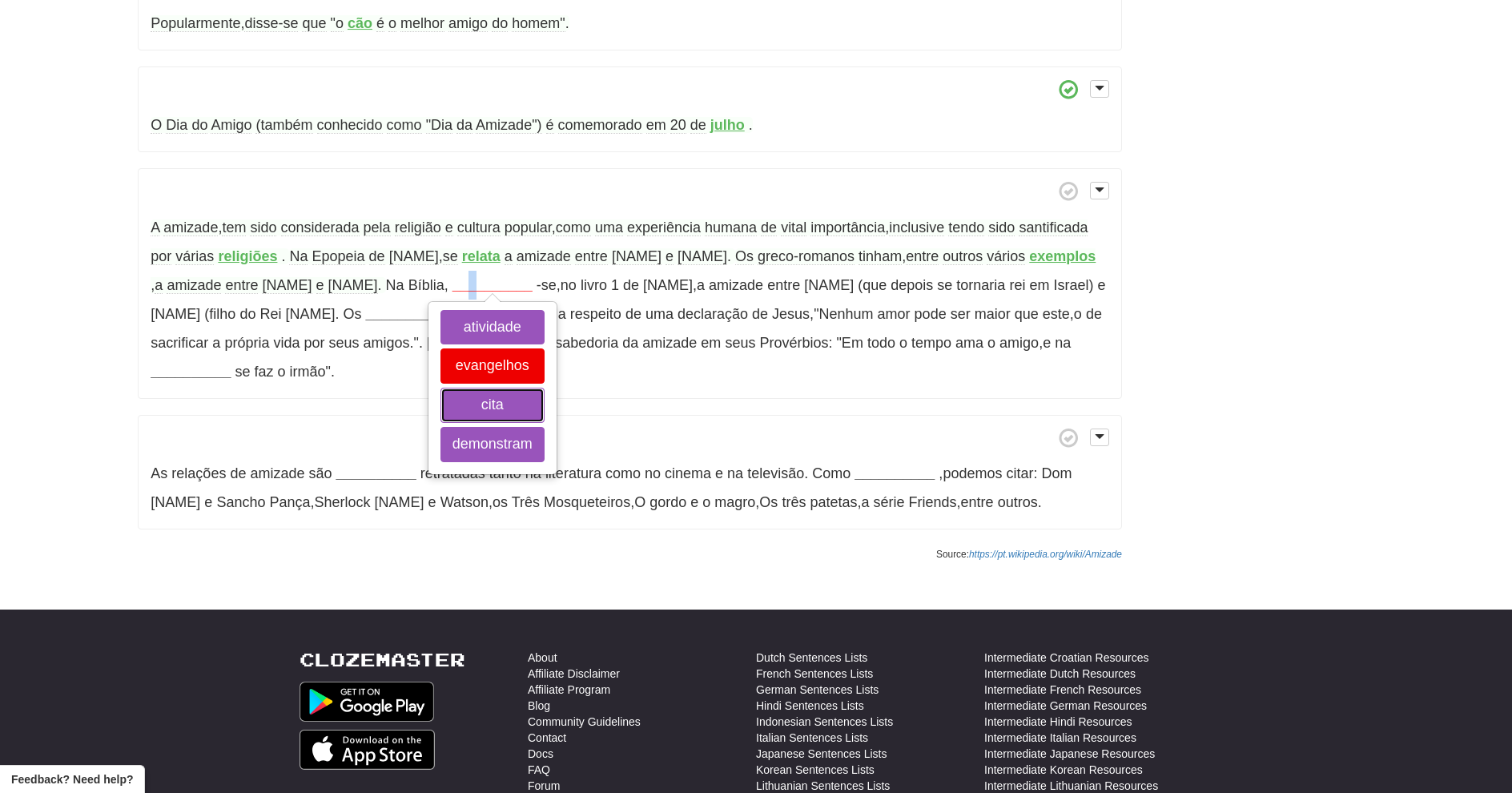 click on "cita" at bounding box center [493, 405] 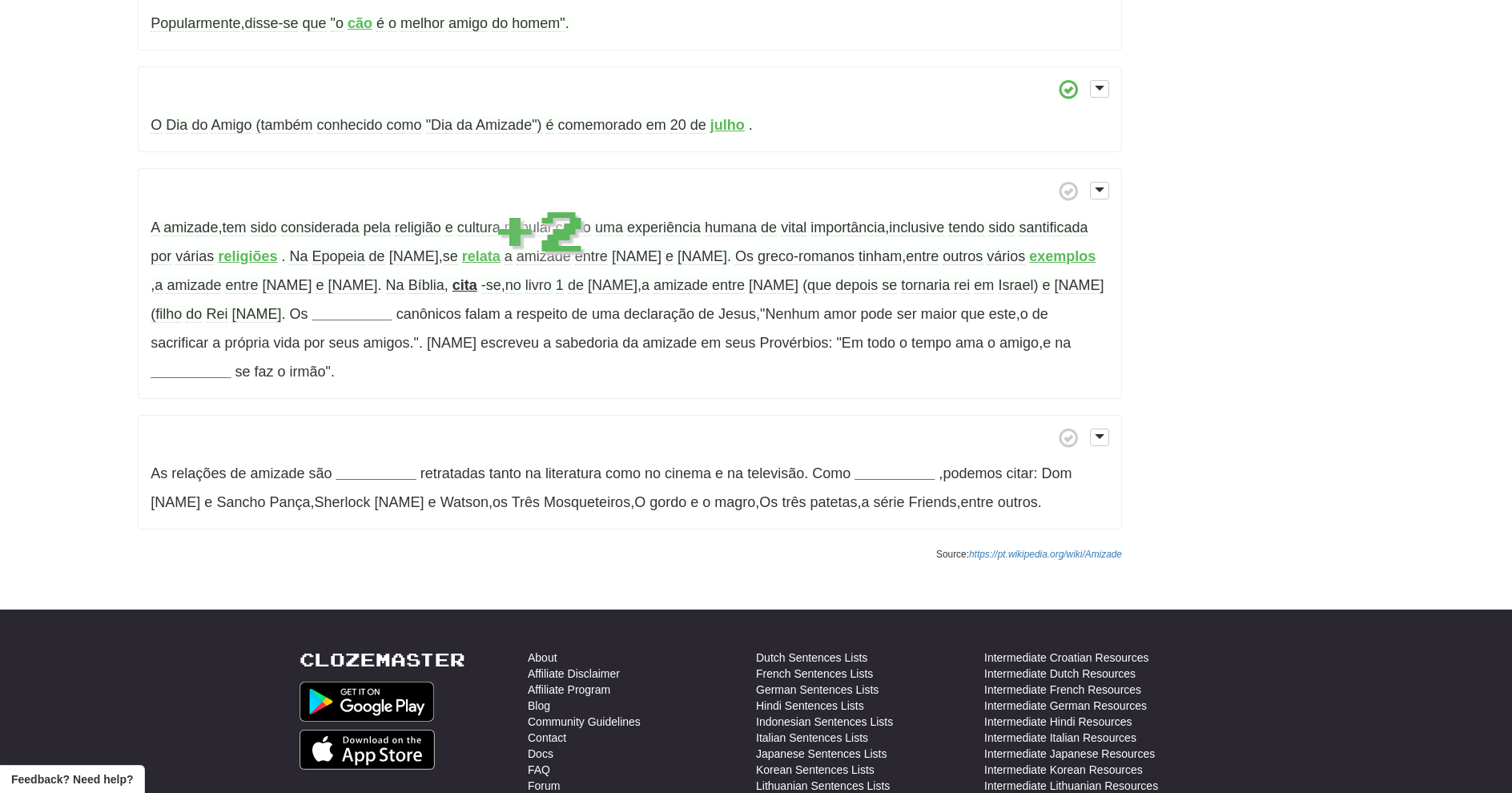 click at bounding box center [629, 437] 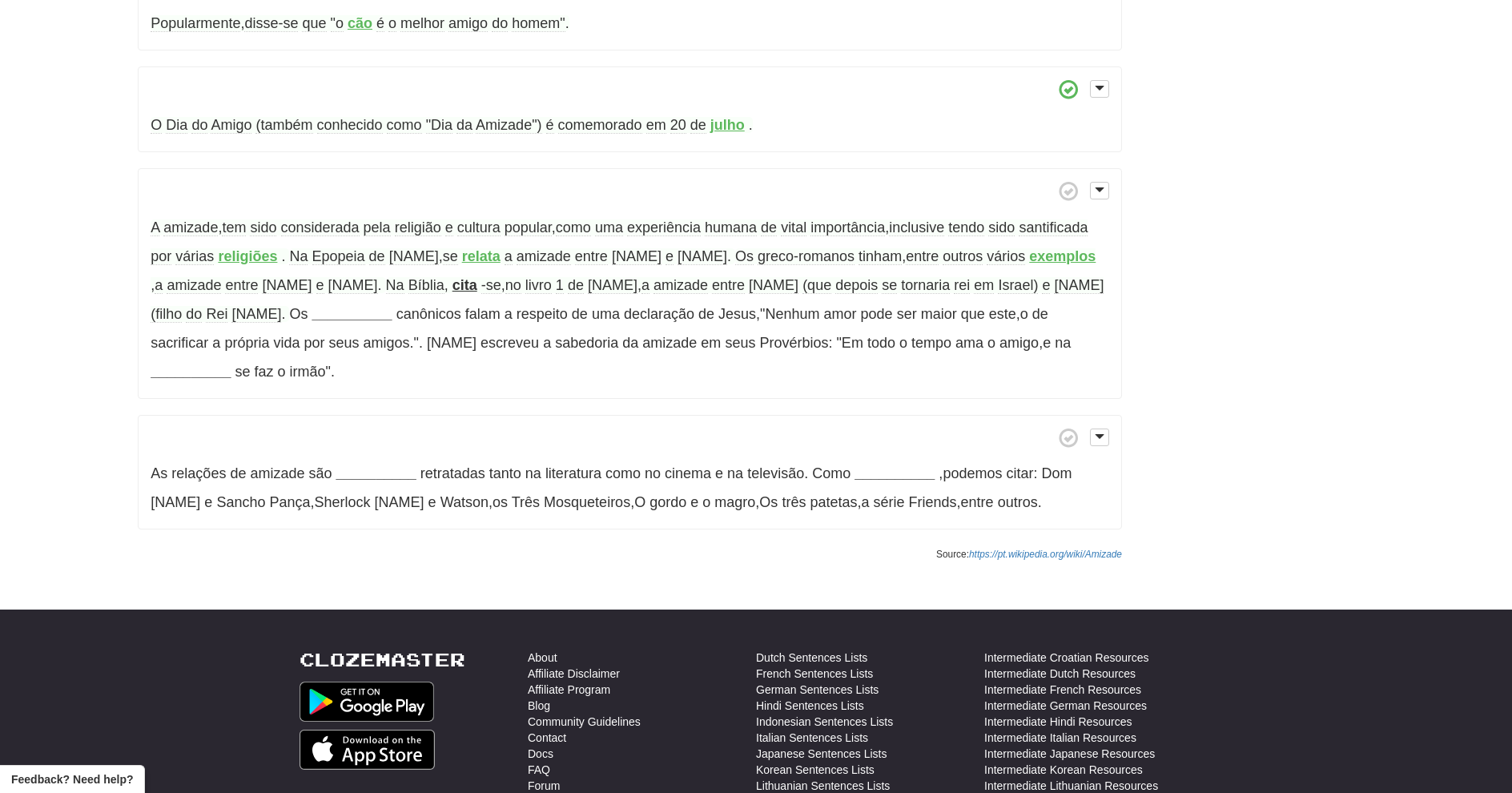 click on "__________" at bounding box center (352, 314) 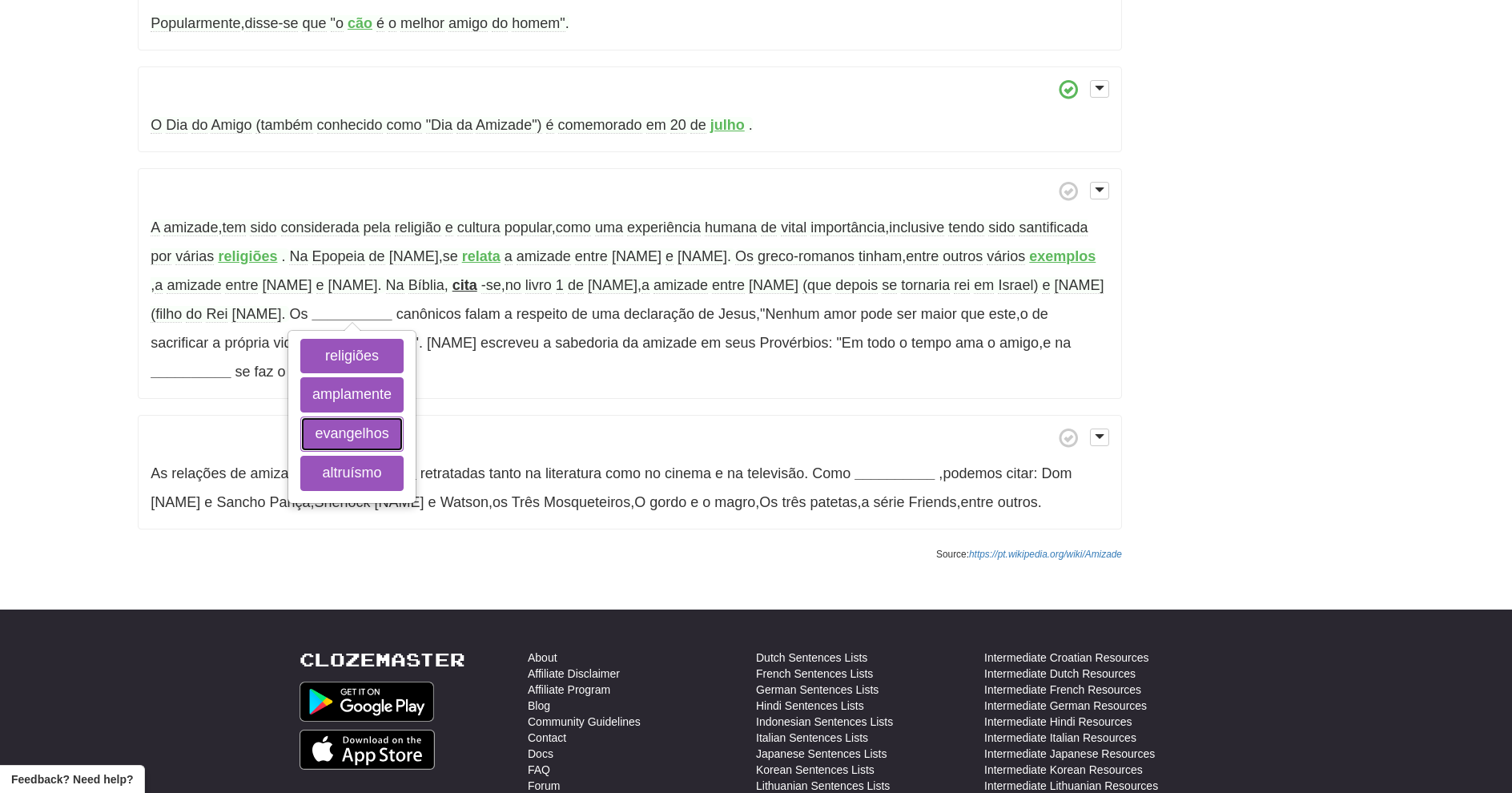 click on "evangelhos" at bounding box center (352, 434) 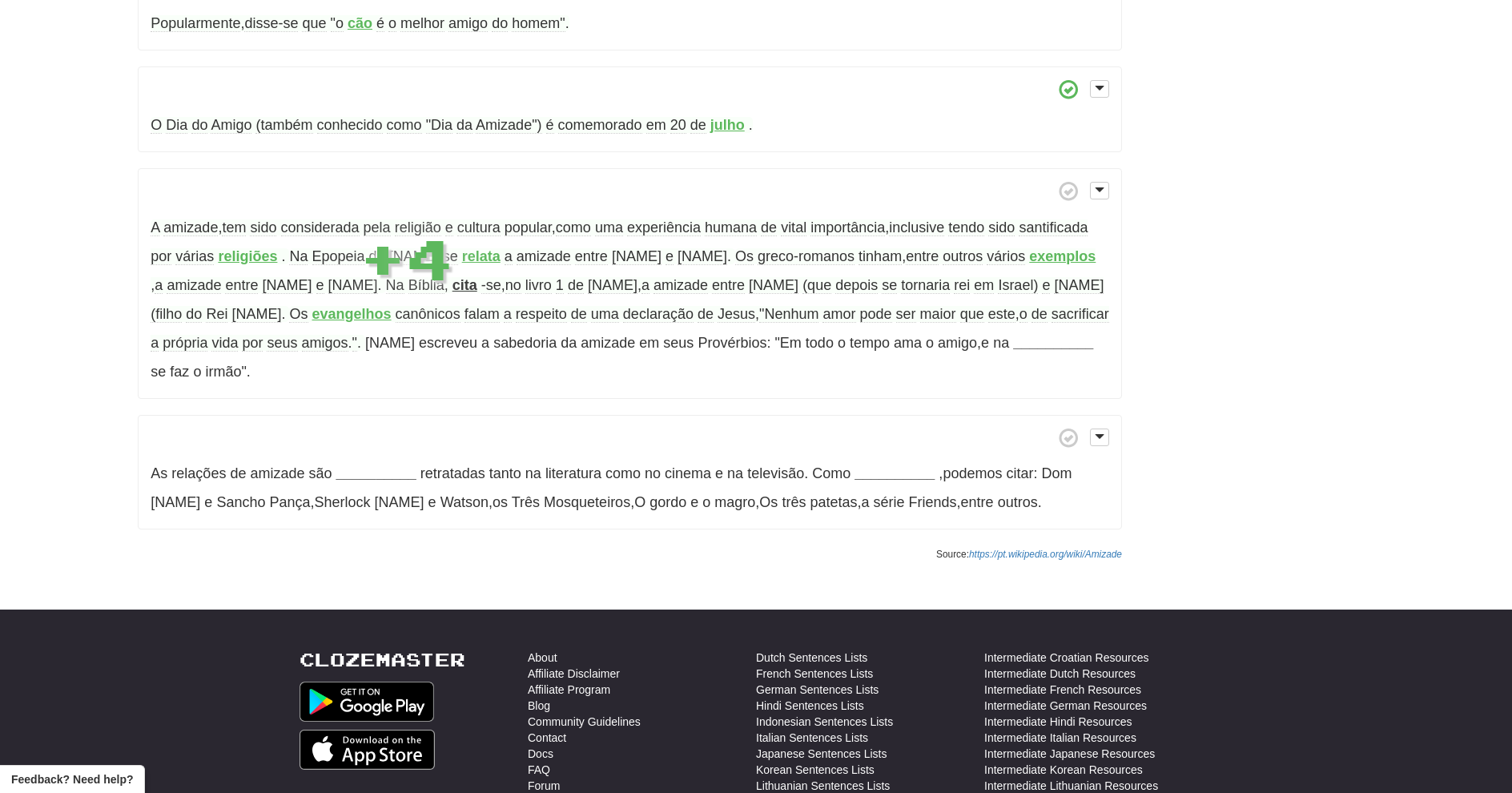 click on "A   amizade ,  tem   sido   considerada   pela   religião   e   cultura   popular ,  como   uma   experiência   humana   de   vital   importância ,  inclusive   tendo   sido   santificada   por   várias
religiões
.
Na   Epopeia   de   Gilgamesh ,  se
relata
a   amizade   entre   Gilgamesh   e   Enkidu .
Os   greco-romanos   tinham ,  entre   outros   vários
exemplos
,  a   amizade   entre   Orestes   e   Pílades .
Na   Bíblia ,
cita
-se ,  no   livro   1   de   Samuel ,  a   amizade   entre   Davi   (que   depois   se   tornaria   rei   em   Israel)   e   Jónatas   (filho   do   Rei   Saul)  .
Os
evangelhos religiões amplamente evangelhos altruísmo
canônicos   falam   a   respeito   de   uma   declaração   de   Jesus ,  "Nenhum   amor   pode   ser   maior   que   este ,  o   de   sacrificar   a     vida" at bounding box center (629, 284) 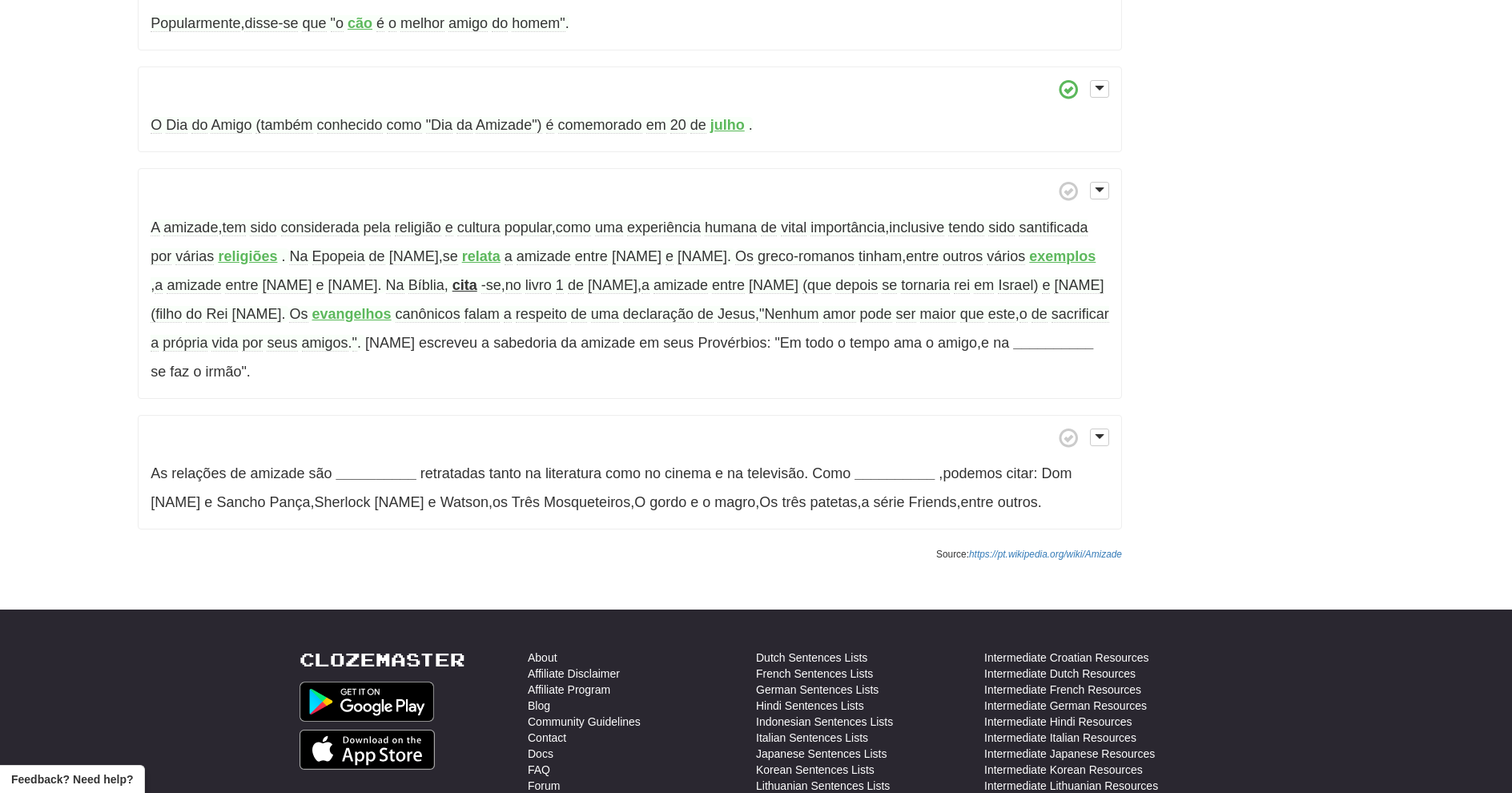 click on "__________" at bounding box center [1053, 343] 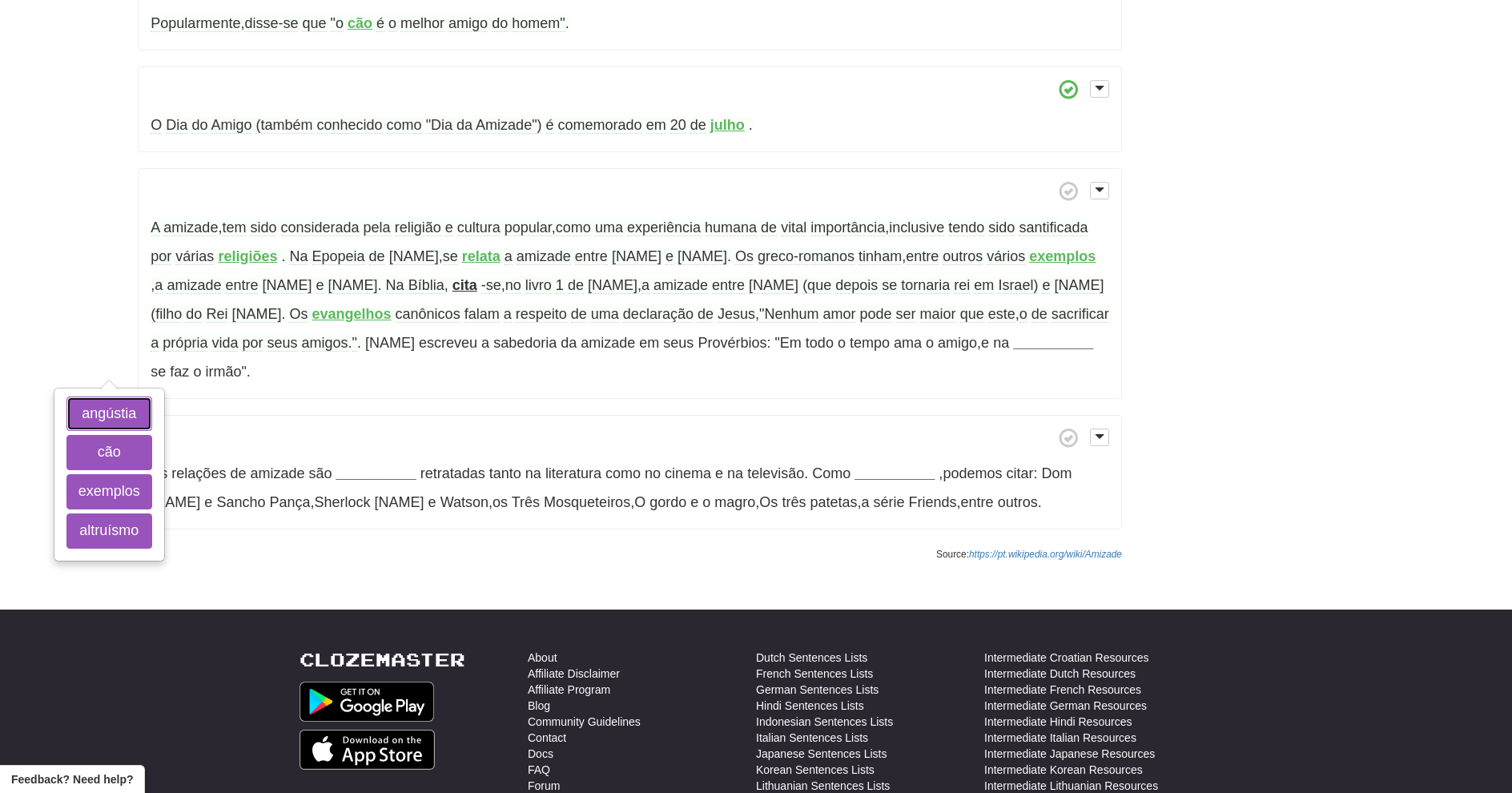 click on "angústia" at bounding box center [109, 414] 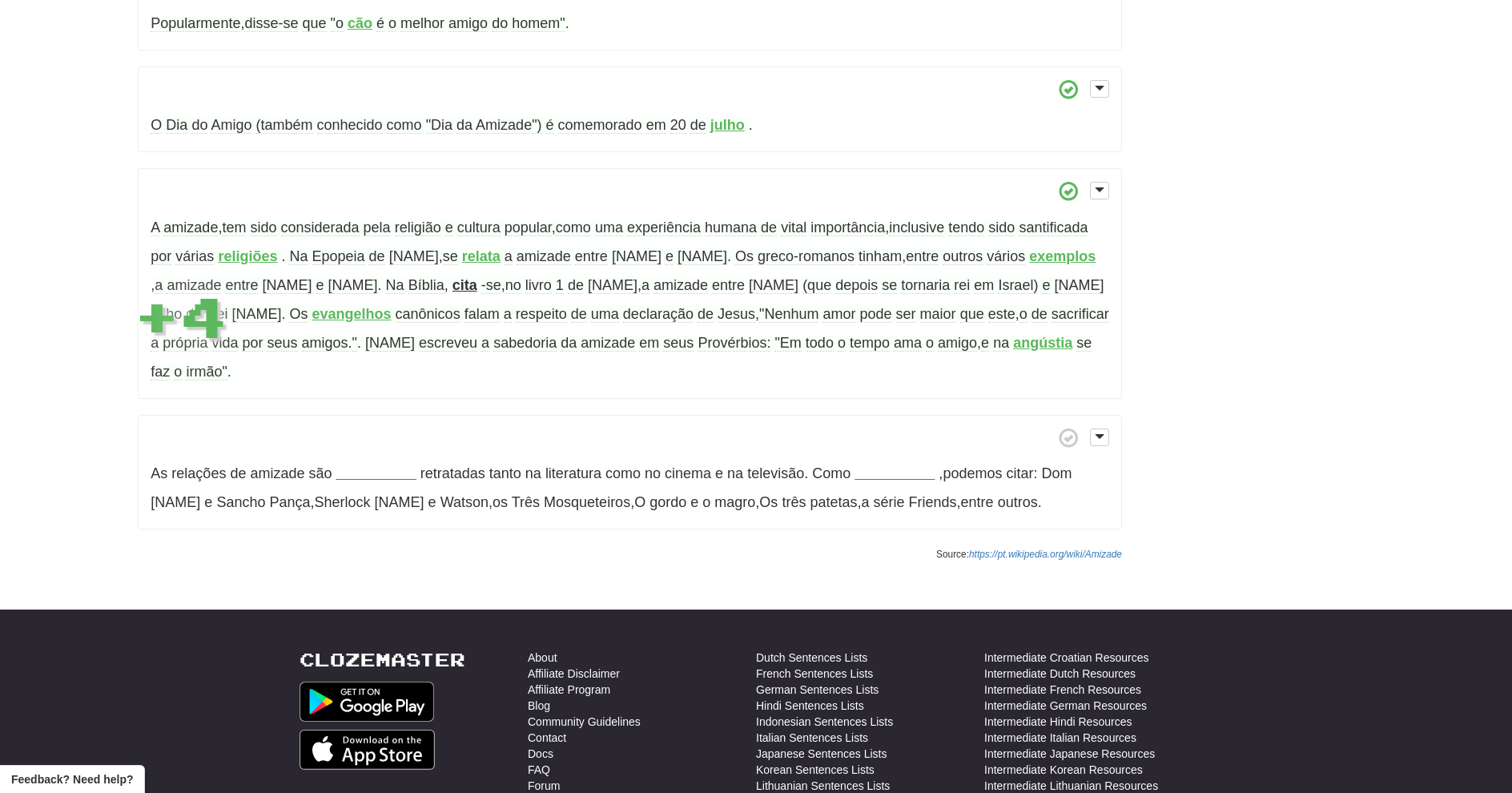click on "A   amizade ,  tem   sido   considerada   pela   religião   e   cultura   popular ,  como   uma   experiência   humana   de   vital   importância ,  inclusive   tendo   sido   santificada   por   várias
religiões
.
Na   Epopeia   de   Gilgamesh ,  se
relata
a   amizade   entre   Gilgamesh   e   Enkidu .
Os   greco-romanos   tinham ,  entre   outros   vários
exemplos
,  a   amizade   entre   Orestes   e   Pílades .
Na   Bíblia ,
cita
-se ,  no   livro   1   de   Samuel ,  a   amizade   entre   Davi   (que   depois   se   tornaria   rei   em   Israel)   e   Jónatas   (filho   do   Rei   Saul)  .
Os
evangelhos
canônicos   falam   a   respeito   de   uma   declaração   de   Jesus ,  "Nenhum   amor   pode   ser   maior   que   este ,  o   de   sacrificar   a   própria   vida   por   seus   amigos . " ." at bounding box center [629, 284] 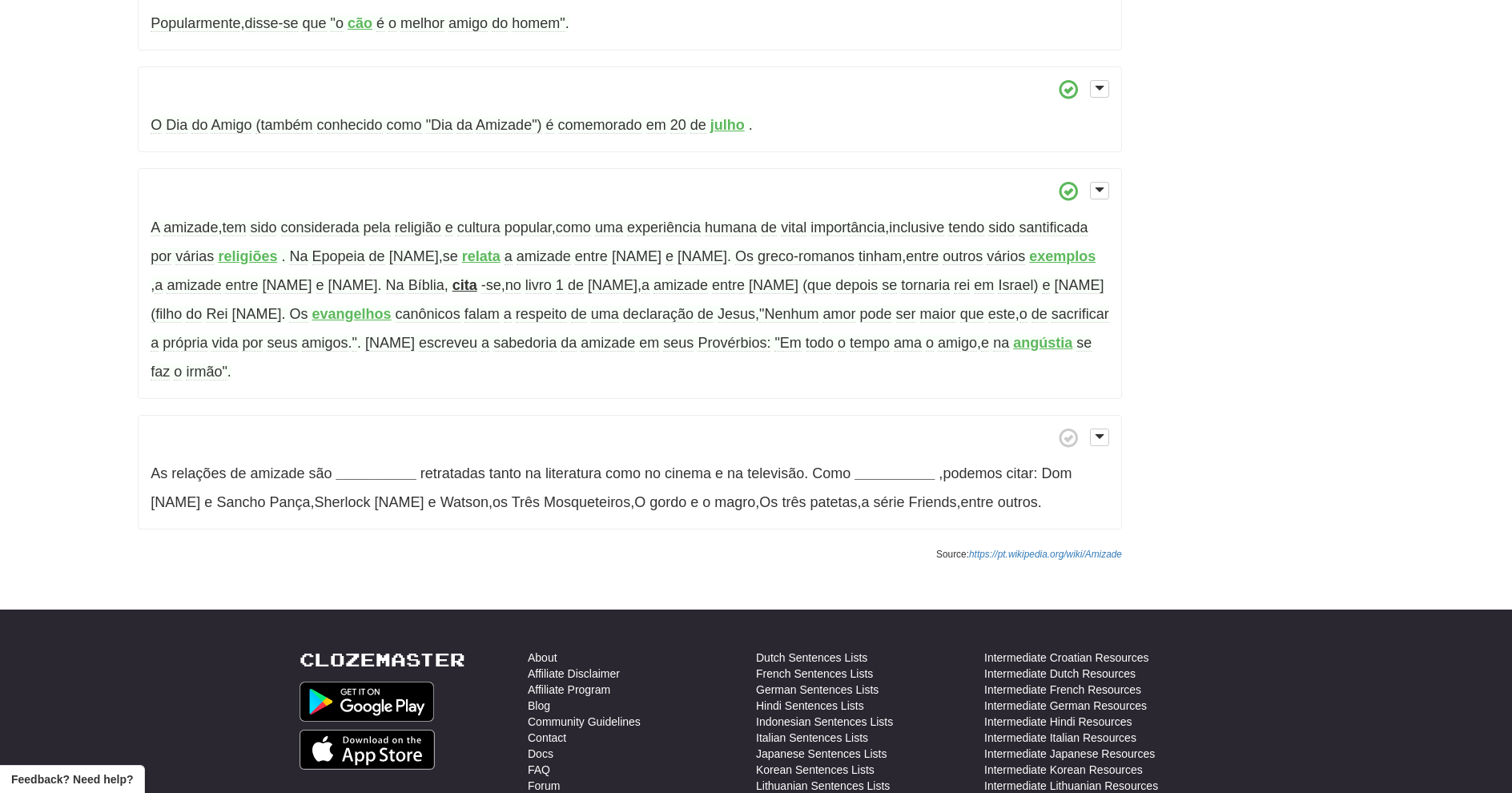 click on "__________" at bounding box center (376, 473) 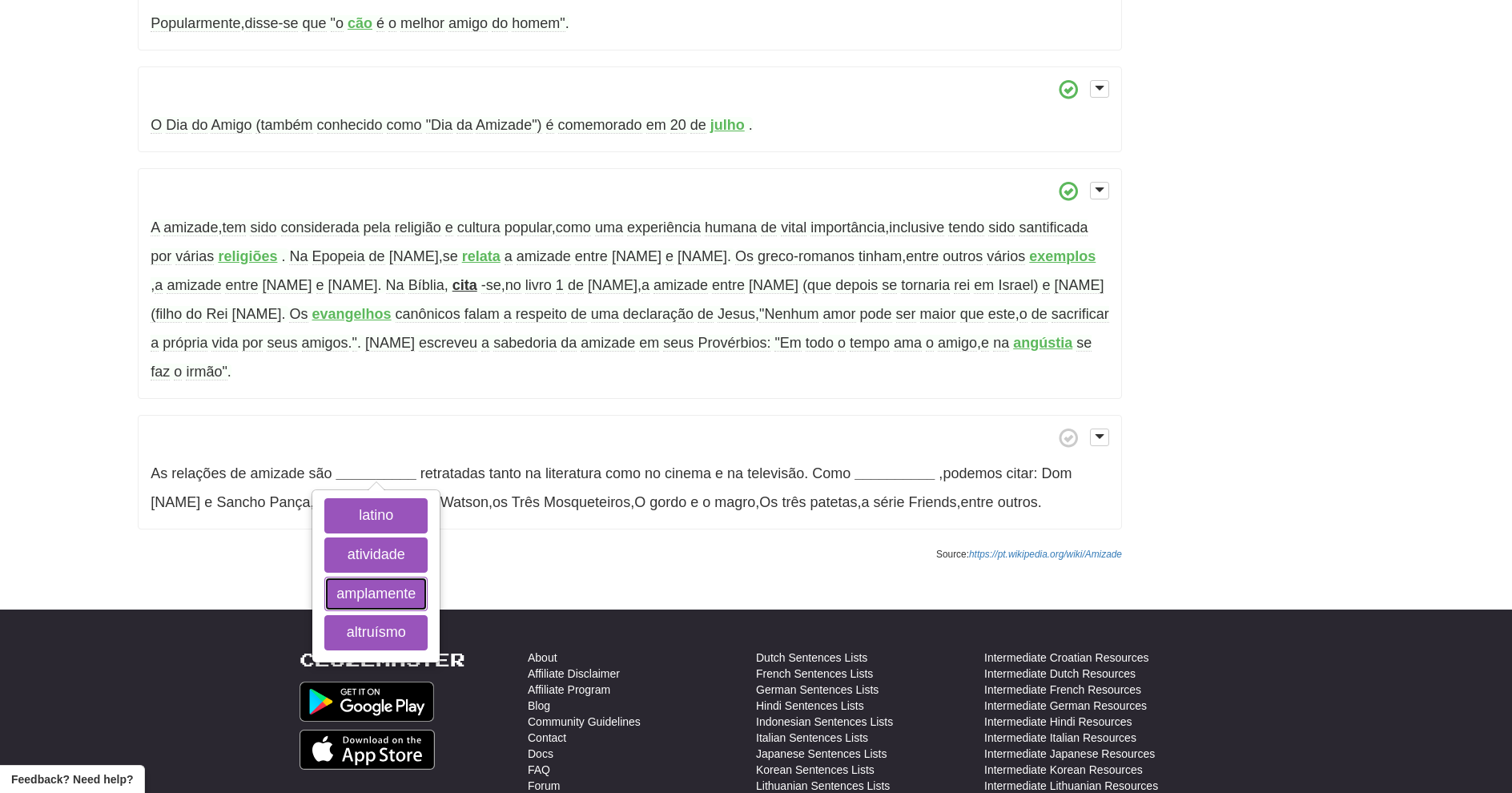 click on "amplamente" at bounding box center [376, 594] 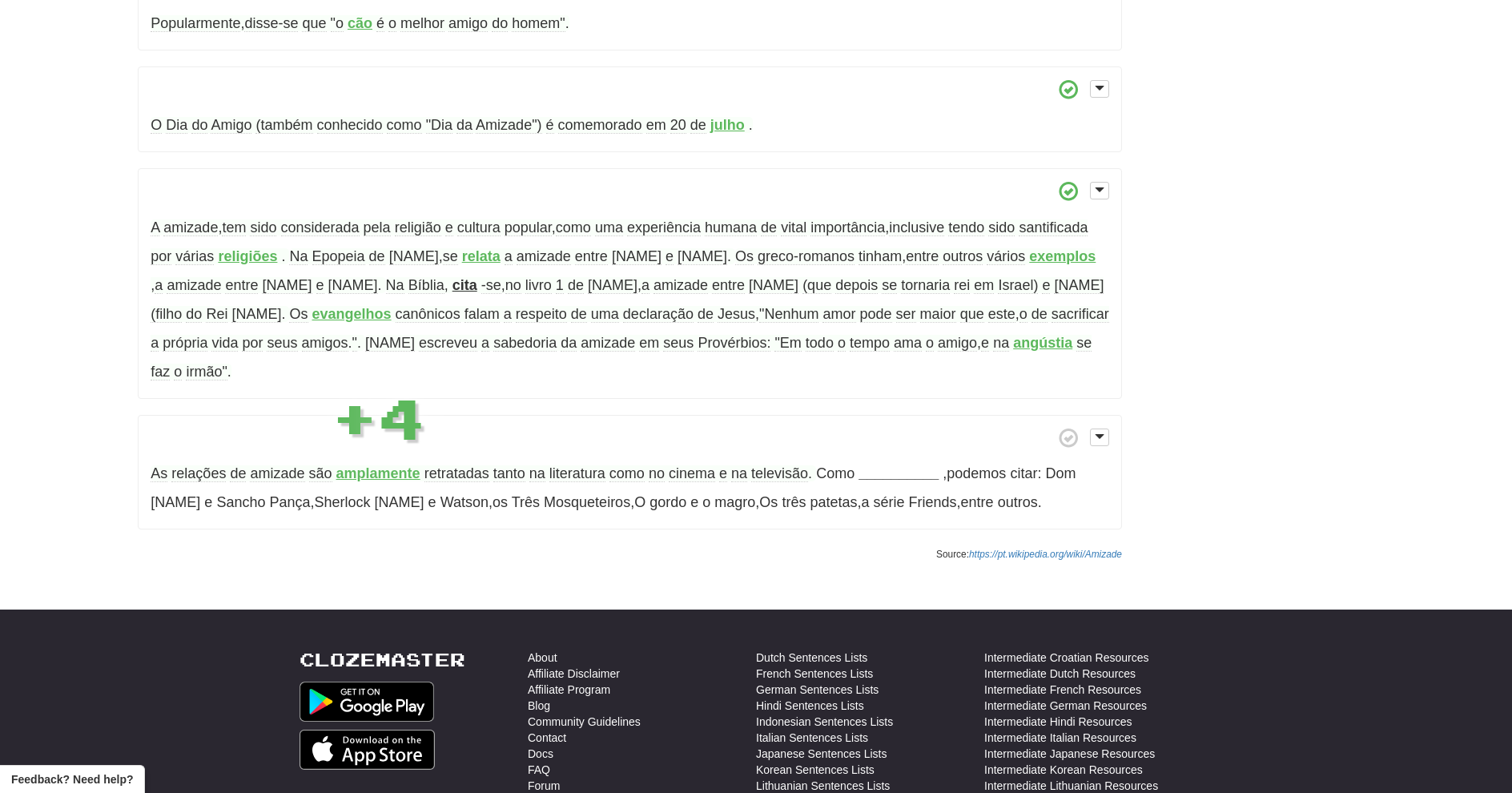 click on "Cloze-Reading
Clozemaster
maximhamley
/
Toggle Dropdown
Dashboard
Leaderboard
Activity Feed
Notifications
Profile
Discussions
Català
/
Español
Streak:
0
Review:
4,124
Points Today: 0
Dansk
/
English
Streak:
0
Review:
4,193
Daily Goal:  0 /200
Deutsch
/
English
Streak:
0
Review:
3,294
Points Today: 0
Español
/
English
Streak:
2
Review:
1,369
Points Today: 844
Français
/
English
Streak:
0
Review:
18
Points Today: 0
Italiano
/
English
Streak:
0
Review:
1,020
Points Today: 0
Norsk bokmål
/
English
Streak:
0
Review:
106
Points Today: 0" at bounding box center [756, 165] 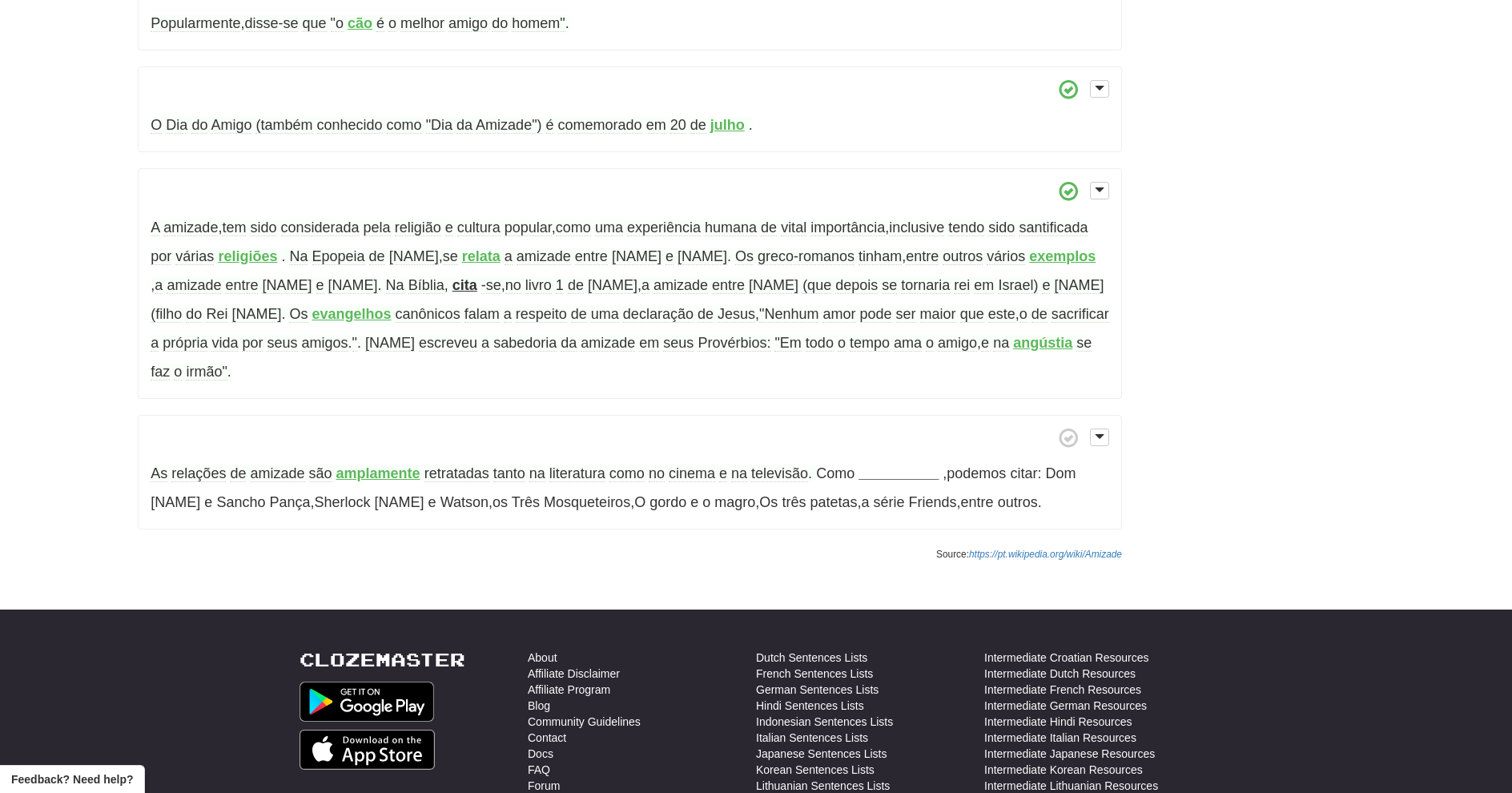 click on "__________" at bounding box center [899, 473] 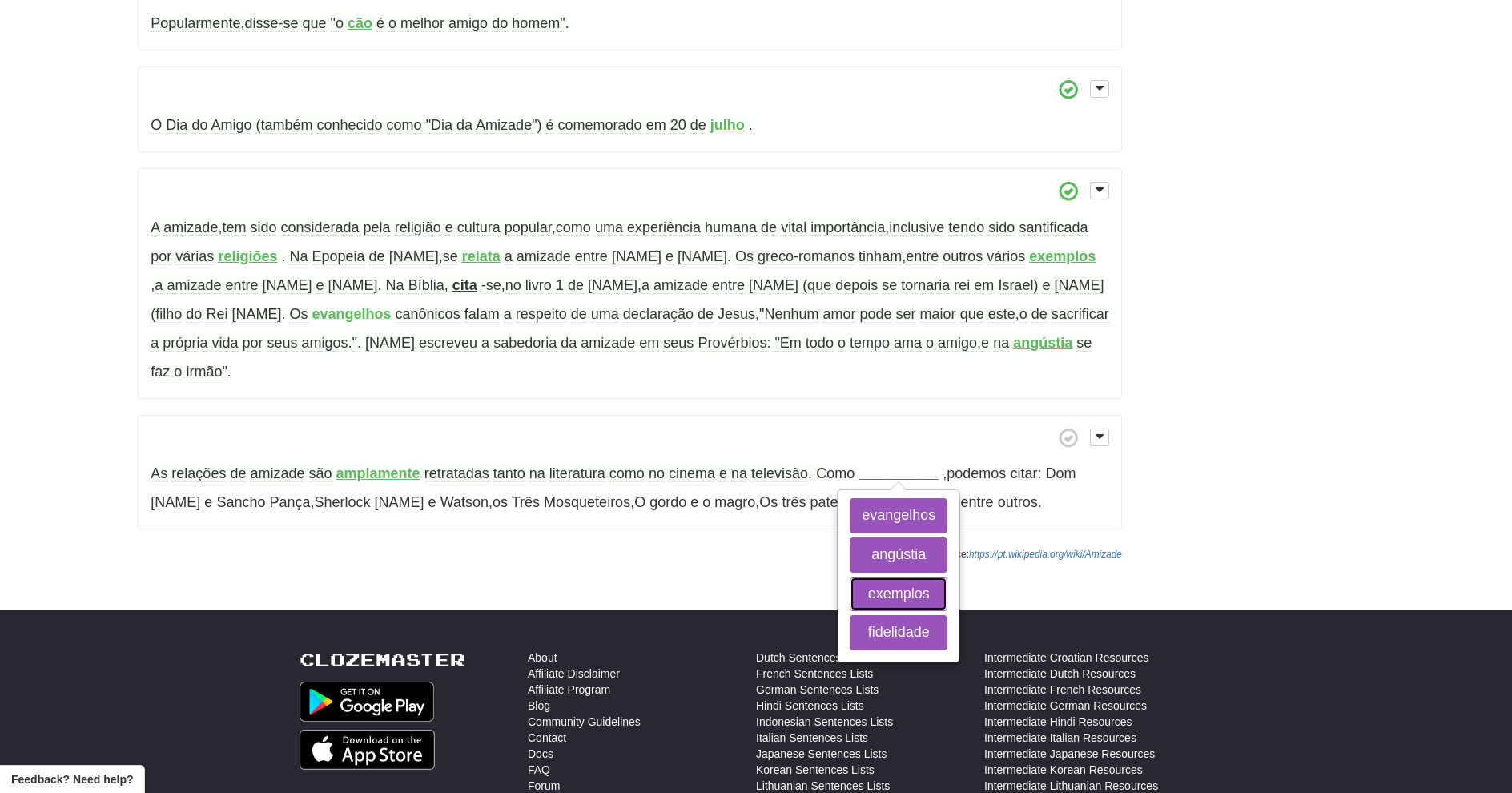 click on "exemplos" at bounding box center [899, 594] 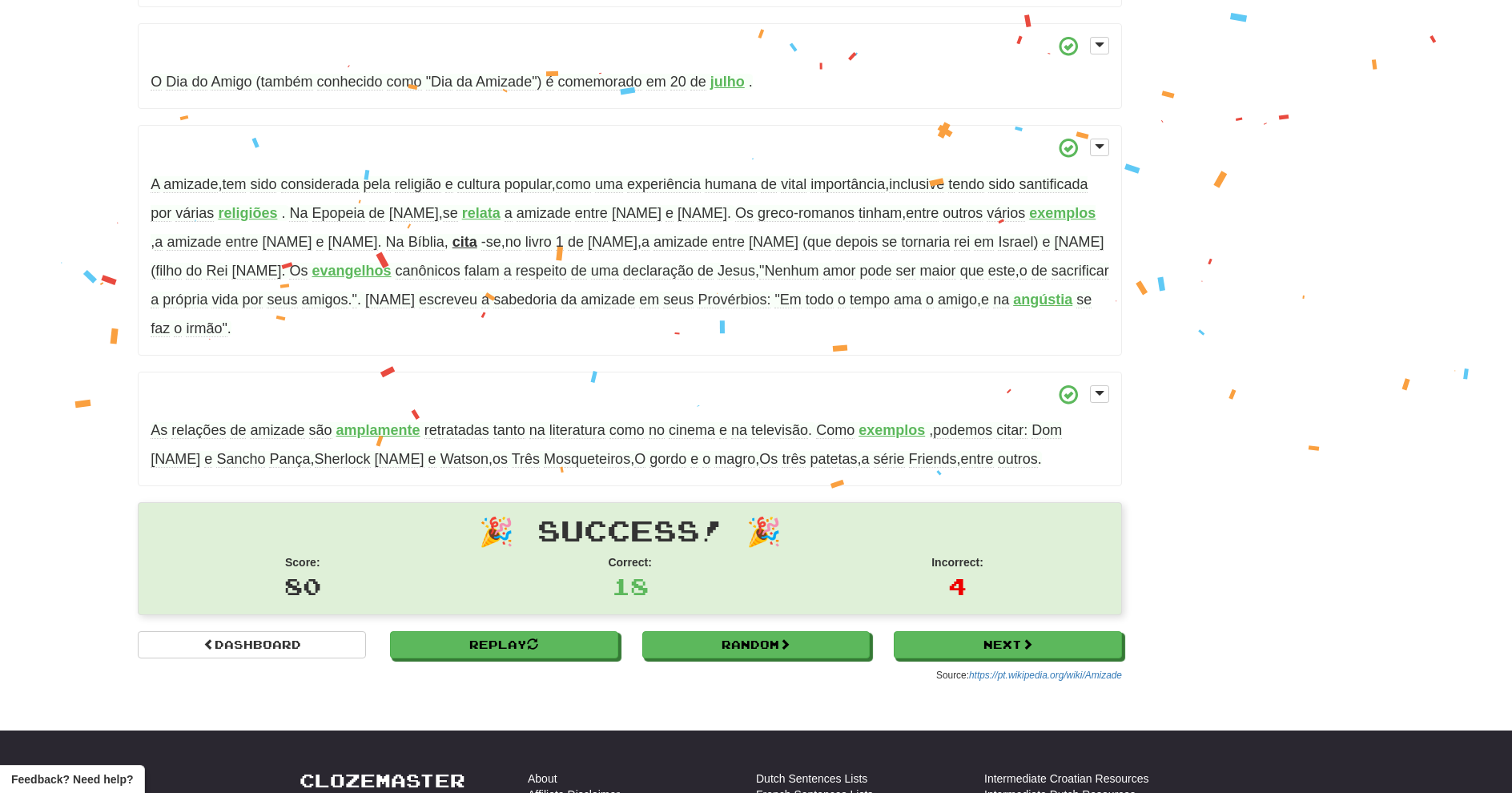scroll, scrollTop: 1197, scrollLeft: 0, axis: vertical 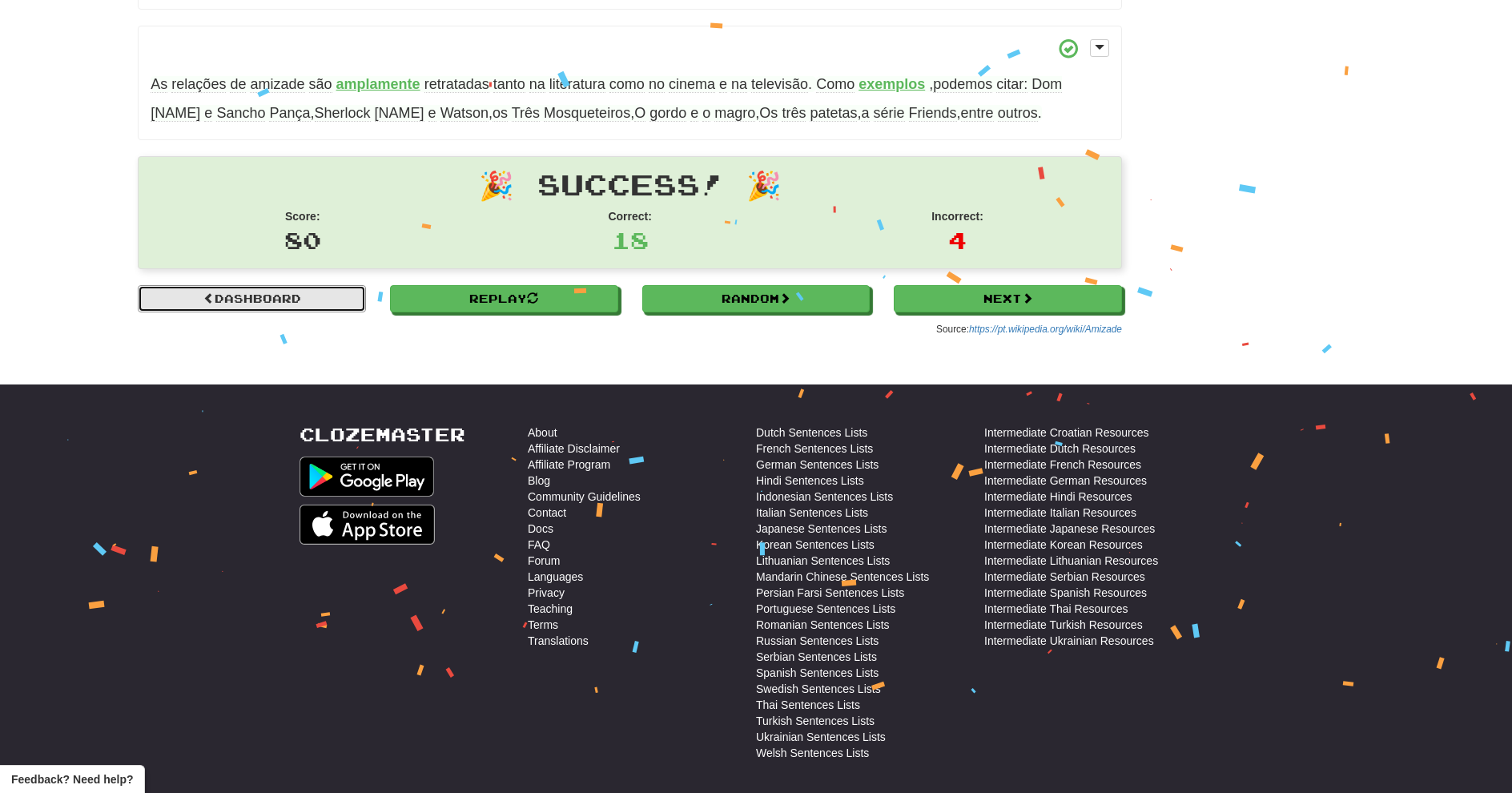 click on "Dashboard" at bounding box center (251, 299) 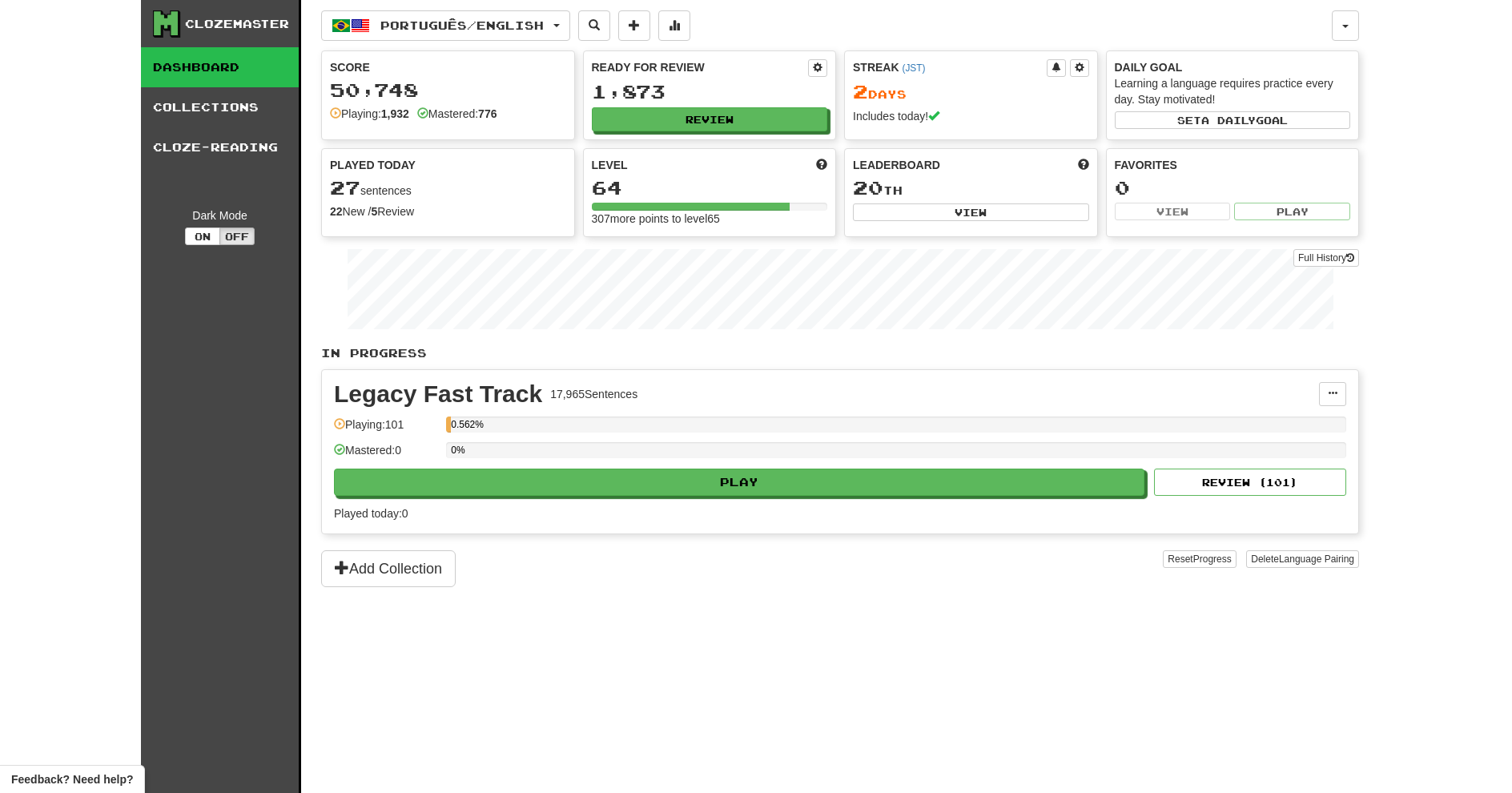 scroll, scrollTop: 0, scrollLeft: 0, axis: both 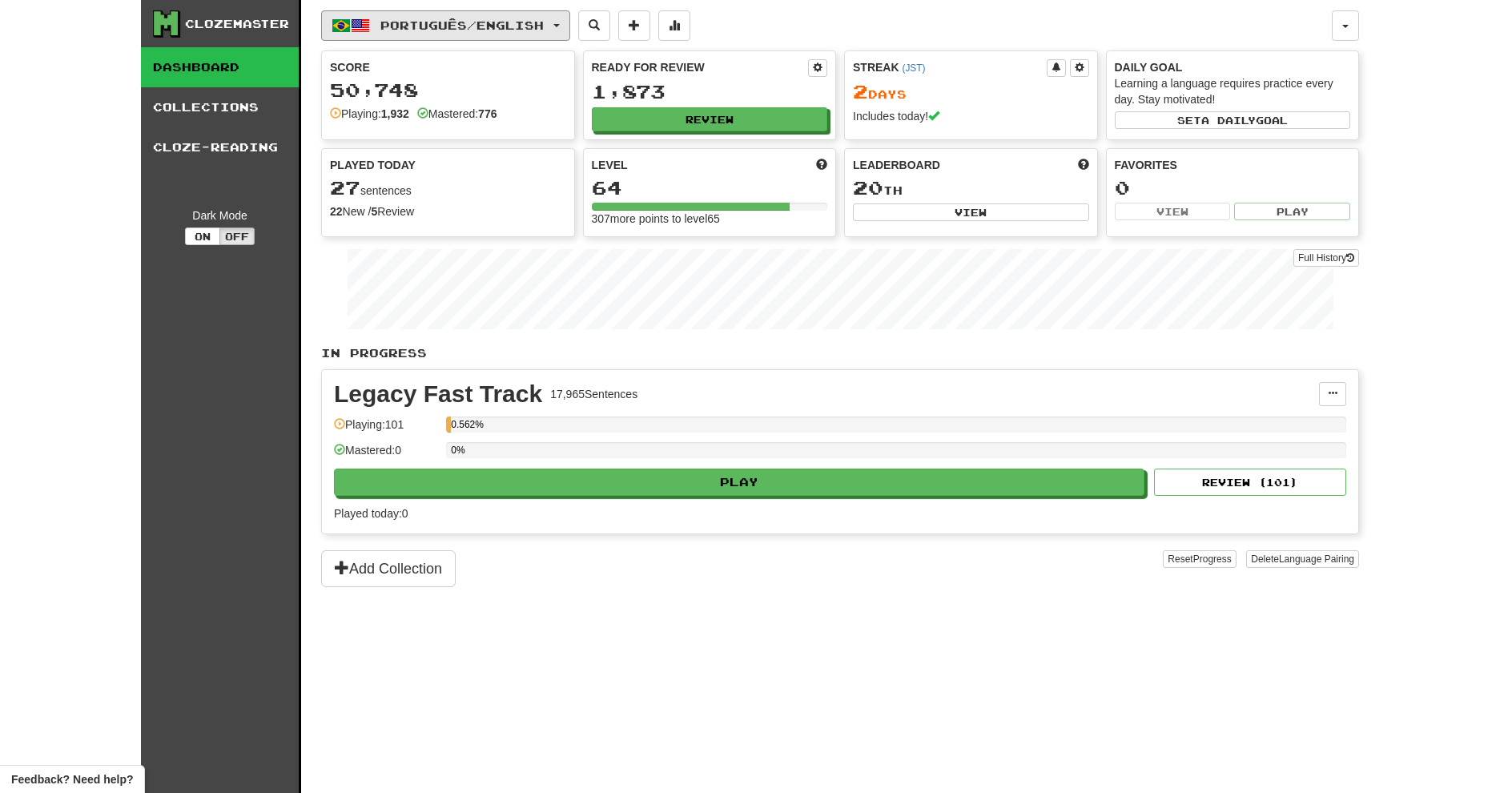 click on "Português  /  English" at bounding box center (445, 26) 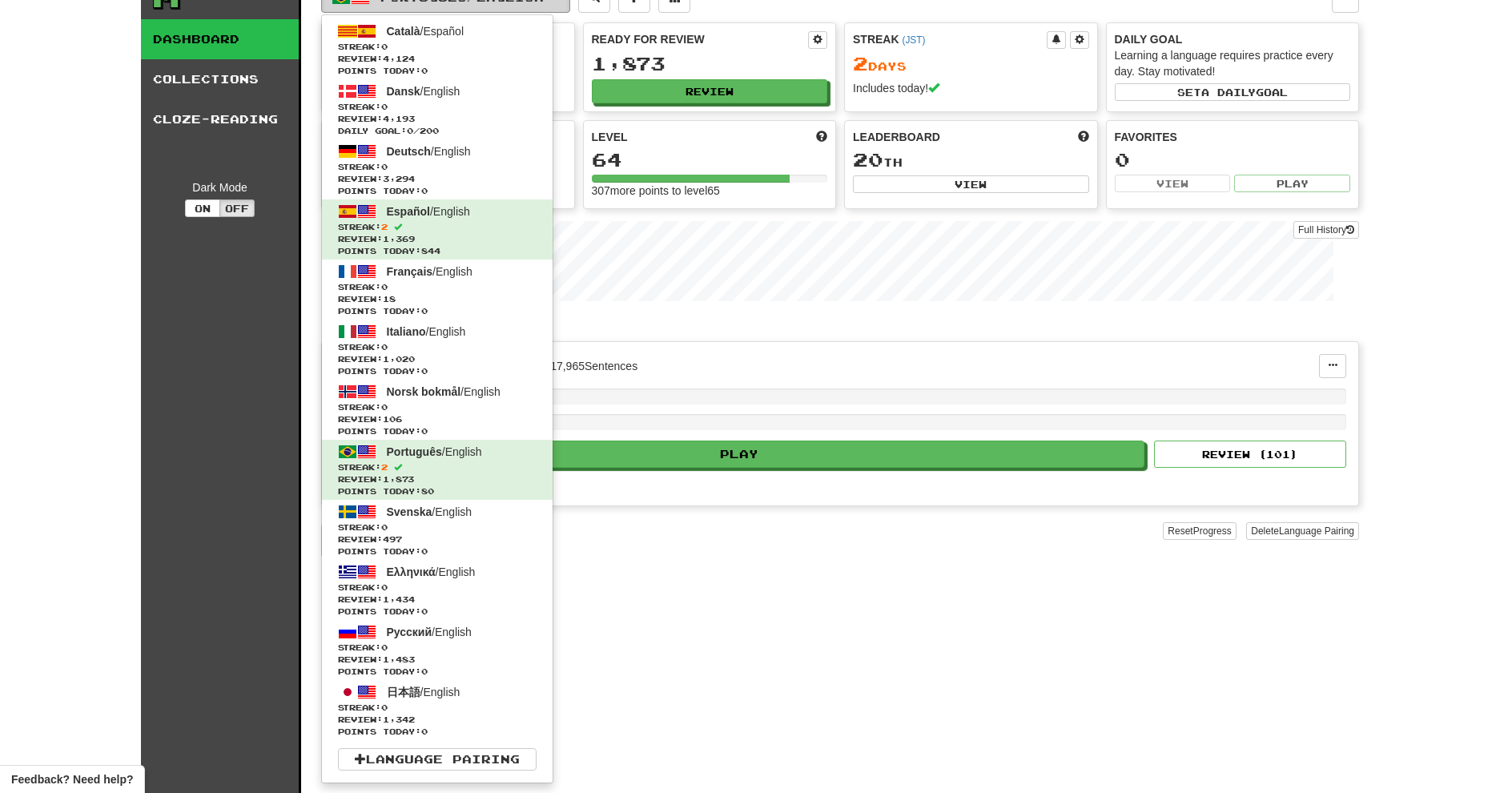 scroll, scrollTop: 0, scrollLeft: 0, axis: both 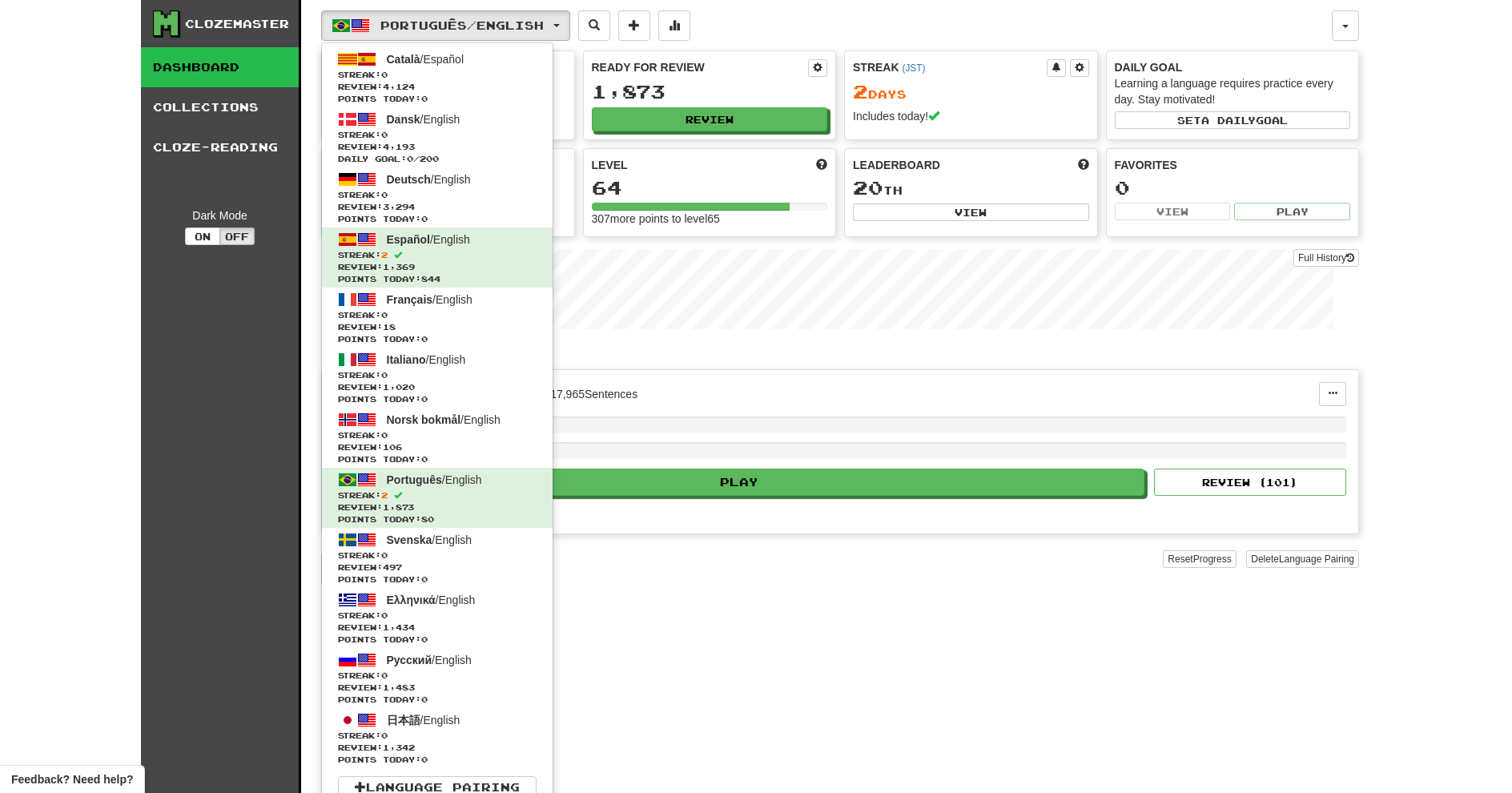 click on "Português  /  English Català  /  Español Streak:  0   Review:  4,124 Points today:  0 Dansk  /  English Streak:  0   Review:  4,193 Daily Goal:  0  /  200 Deutsch  /  English Streak:  0   Review:  3,294 Points today:  0 Español  /  English Streak:  2   Review:  1,369 Points today:  844 Français  /  English Streak:  0   Review:  18 Points today:  0 Italiano  /  English Streak:  0   Review:  1,020 Points today:  0 Norsk bokmål  /  English Streak:  0   Review:  106 Points today:  0 Português  /  English Streak:  2   Review:  1,873 Points today:  80 Svenska  /  English Streak:  0   Review:  497 Points today:  0 Ελληνικά  /  English Streak:  0   Review:  1,434 Points today:  0 Русский  /  English Streak:  0   Review:  1,483 Points today:  0 日本語  /  English Streak:  0   Review:  1,342 Points today:  0  Language Pairing" at bounding box center [826, 26] 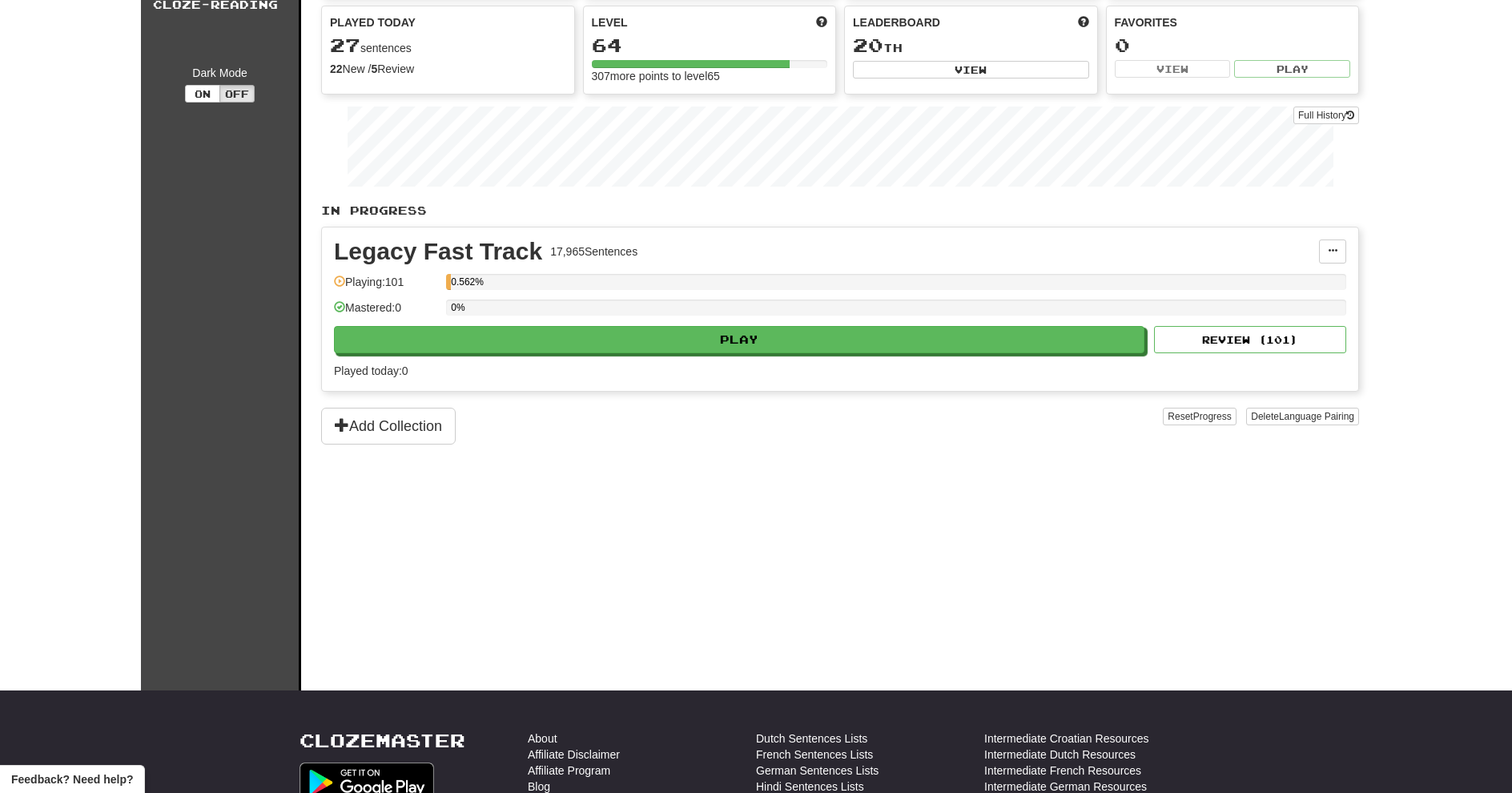 scroll, scrollTop: 0, scrollLeft: 0, axis: both 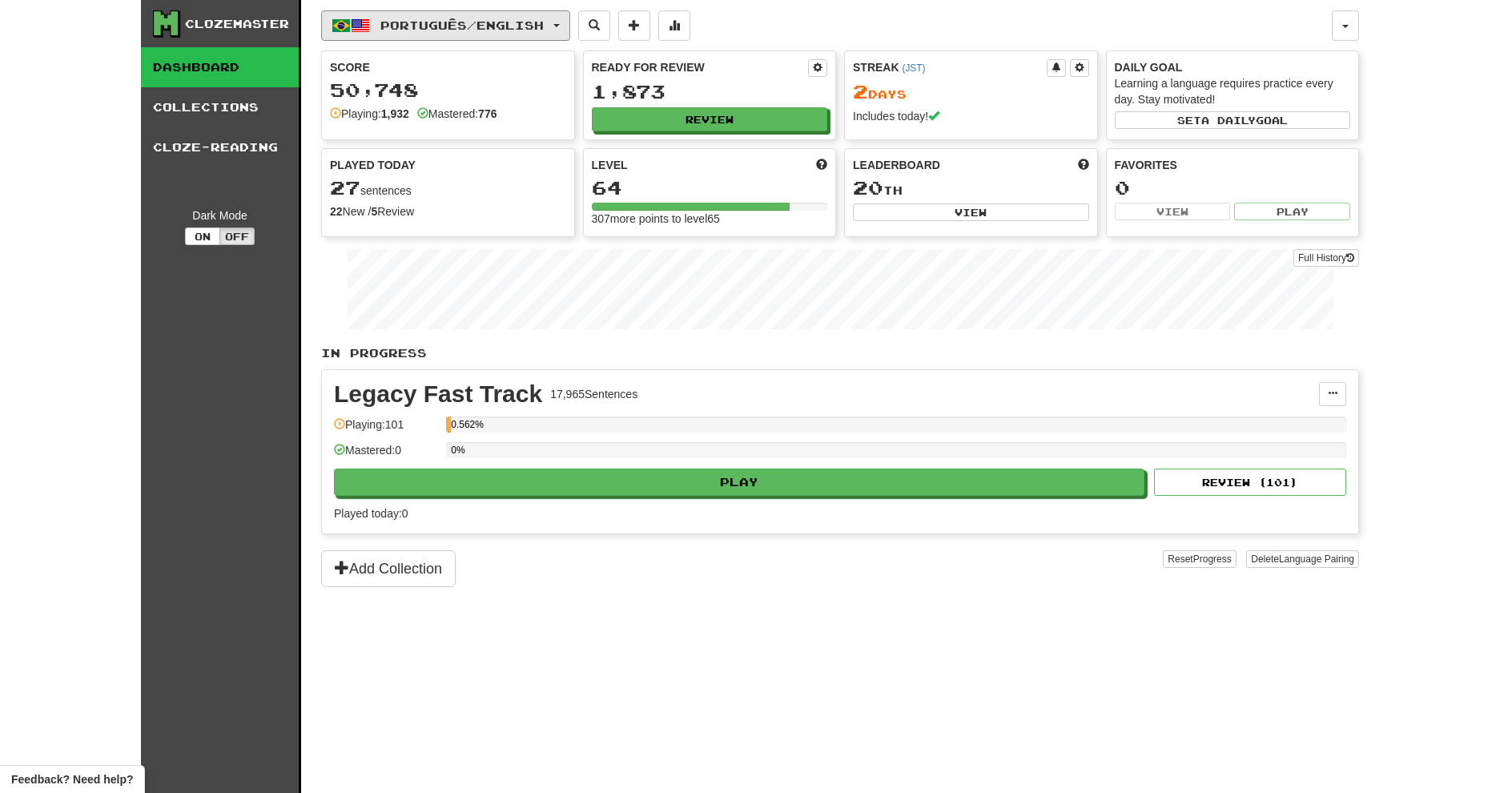 click on "Português  /  English" at bounding box center (445, 26) 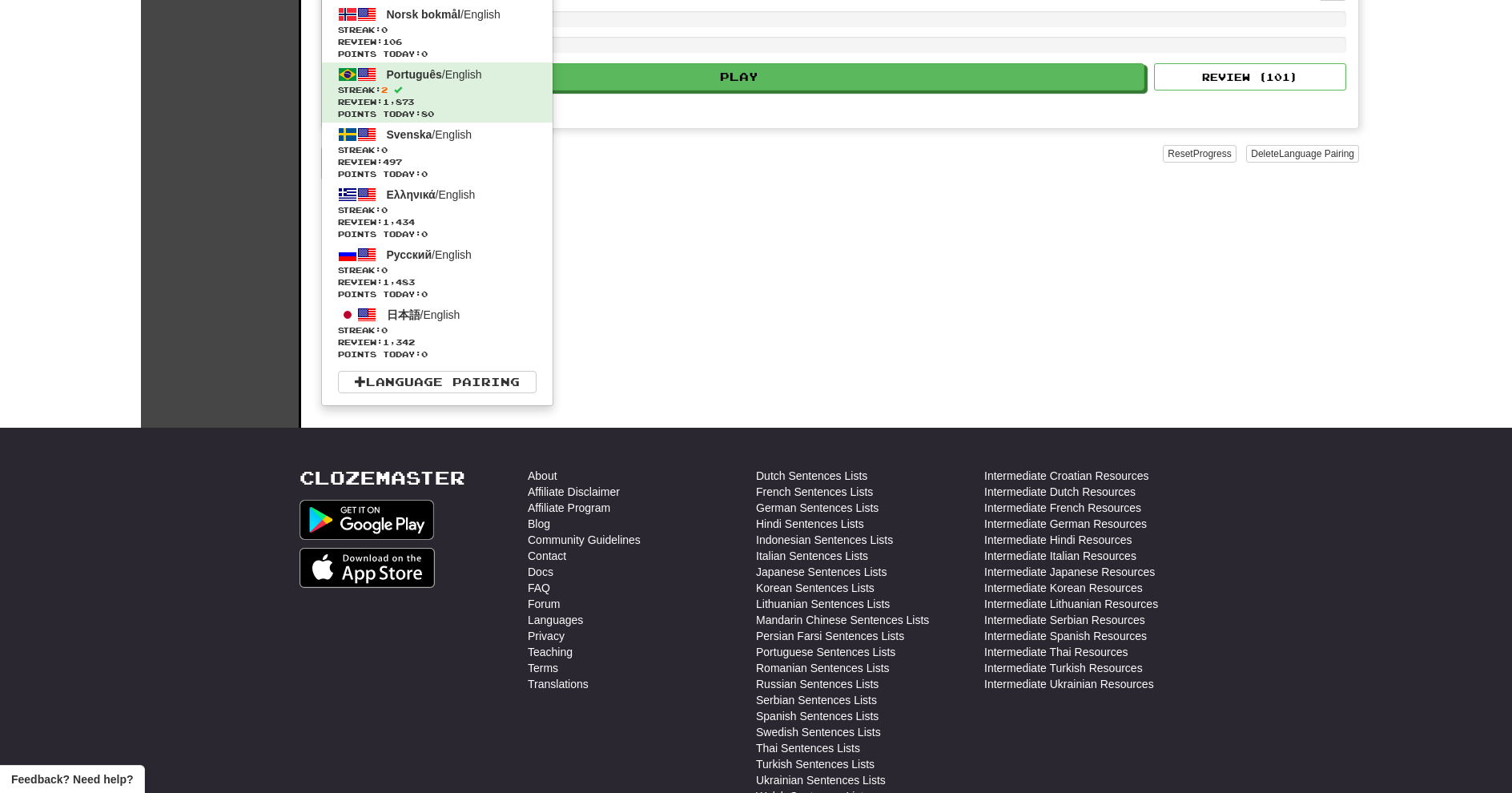 scroll, scrollTop: 461, scrollLeft: 0, axis: vertical 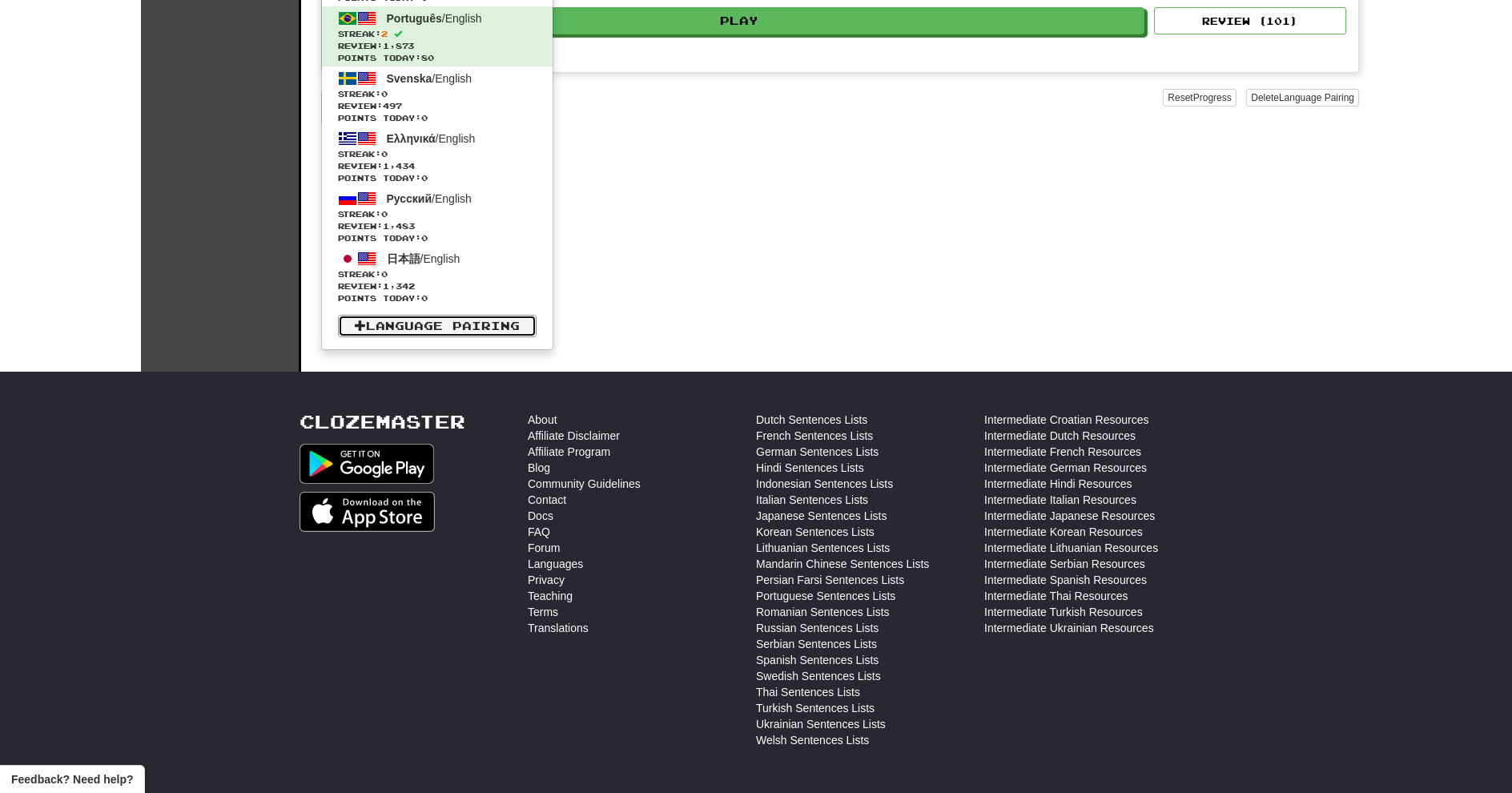 click on "Language Pairing" at bounding box center (437, 326) 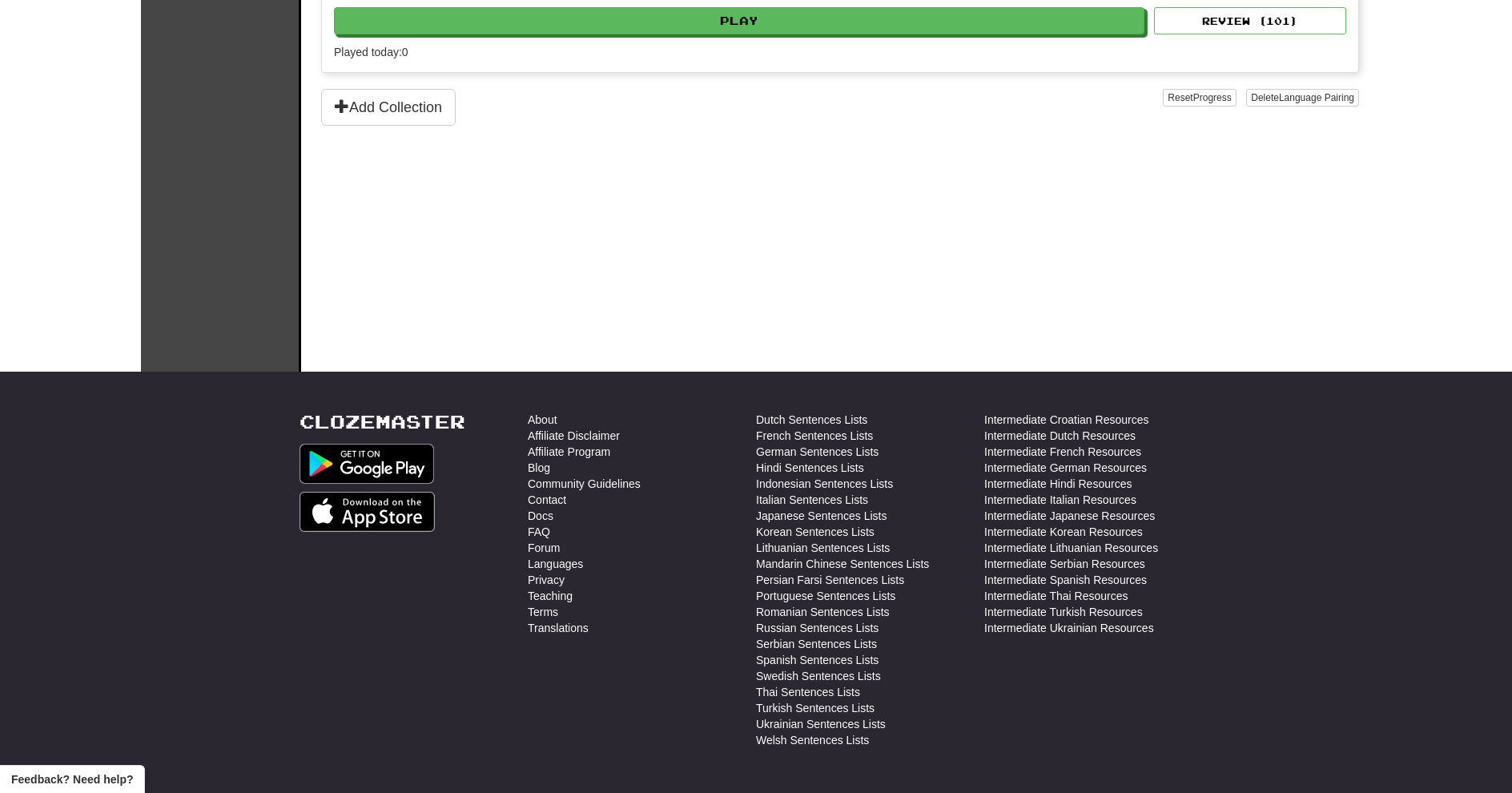 scroll, scrollTop: 0, scrollLeft: 0, axis: both 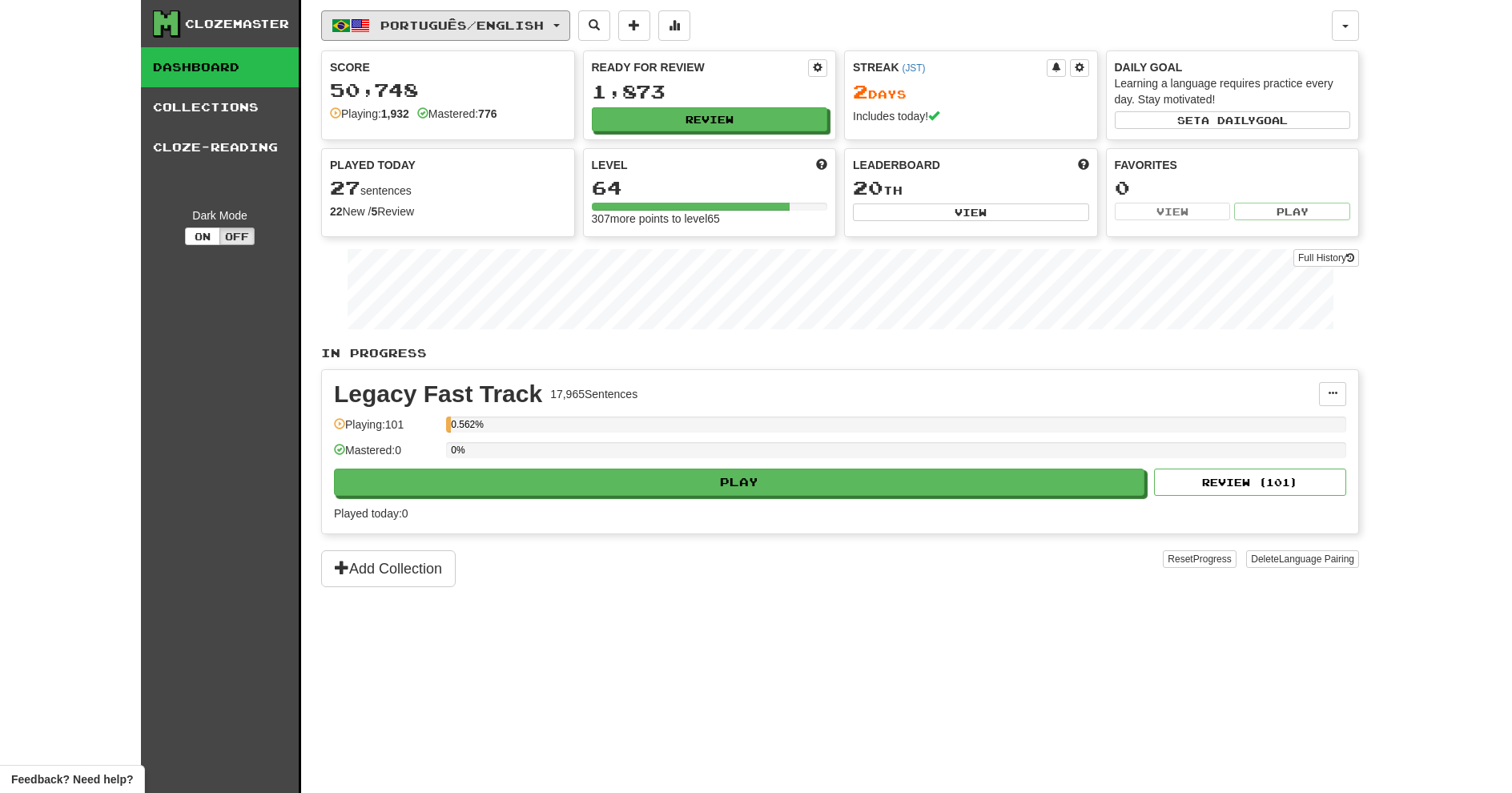 click on "Português  /  English" at bounding box center (445, 26) 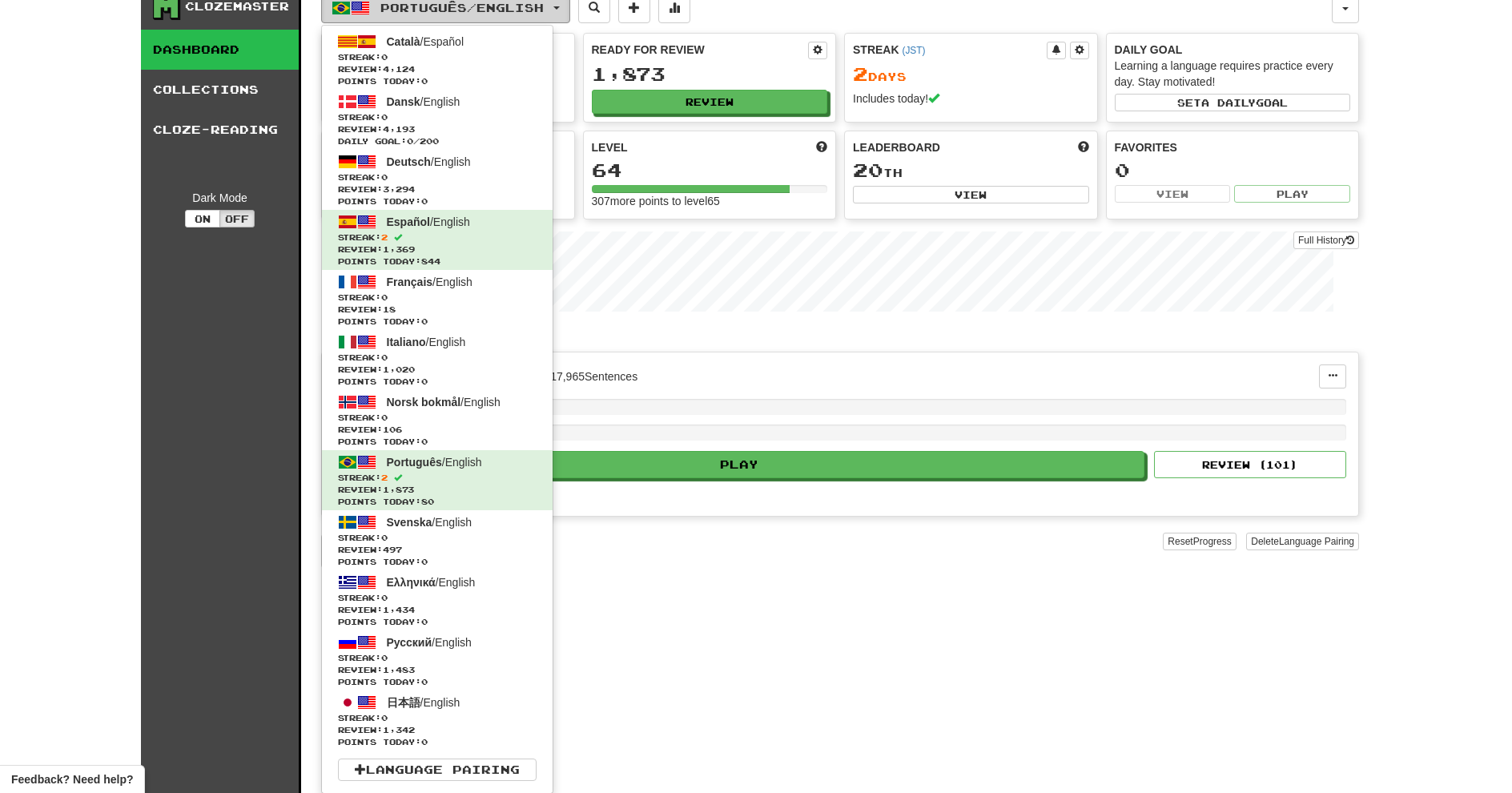 scroll, scrollTop: 0, scrollLeft: 0, axis: both 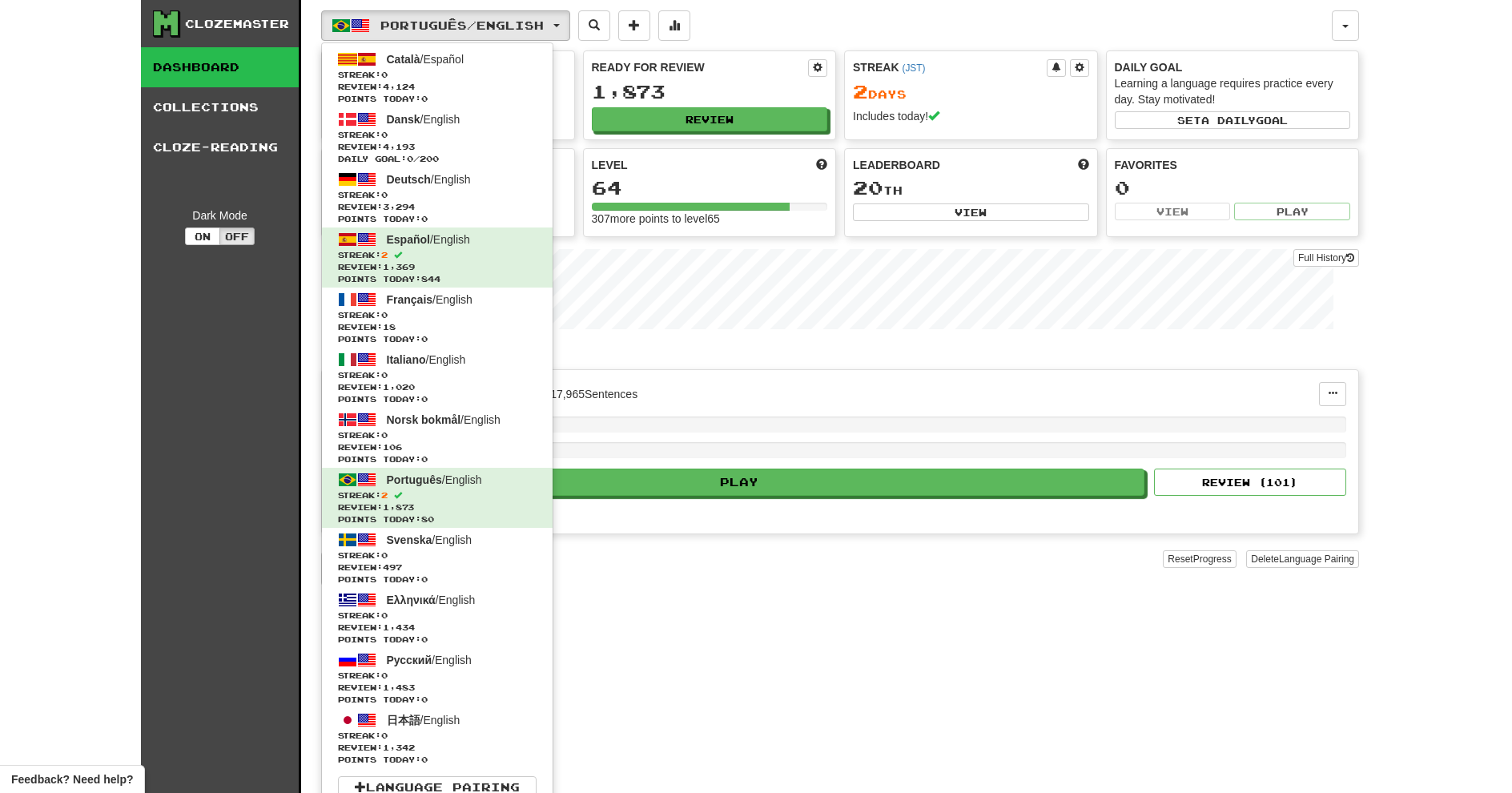 click on "Português  /  English Català  /  Español Streak:  0   Review:  4,124 Points today:  0 Dansk  /  English Streak:  0   Review:  4,193 Daily Goal:  0  /  200 Deutsch  /  English Streak:  0   Review:  3,294 Points today:  0 Español  /  English Streak:  2   Review:  1,369 Points today:  844 Français  /  English Streak:  0   Review:  18 Points today:  0 Italiano  /  English Streak:  0   Review:  1,020 Points today:  0 Norsk bokmål  /  English Streak:  0   Review:  106 Points today:  0 Português  /  English Streak:  2   Review:  1,873 Points today:  80 Svenska  /  English Streak:  0   Review:  497 Points today:  0 Ελληνικά  /  English Streak:  0   Review:  1,434 Points today:  0 Русский  /  English Streak:  0   Review:  1,483 Points today:  0 日本語  /  English Streak:  0   Review:  1,342 Points today:  0  Language Pairing" at bounding box center [826, 26] 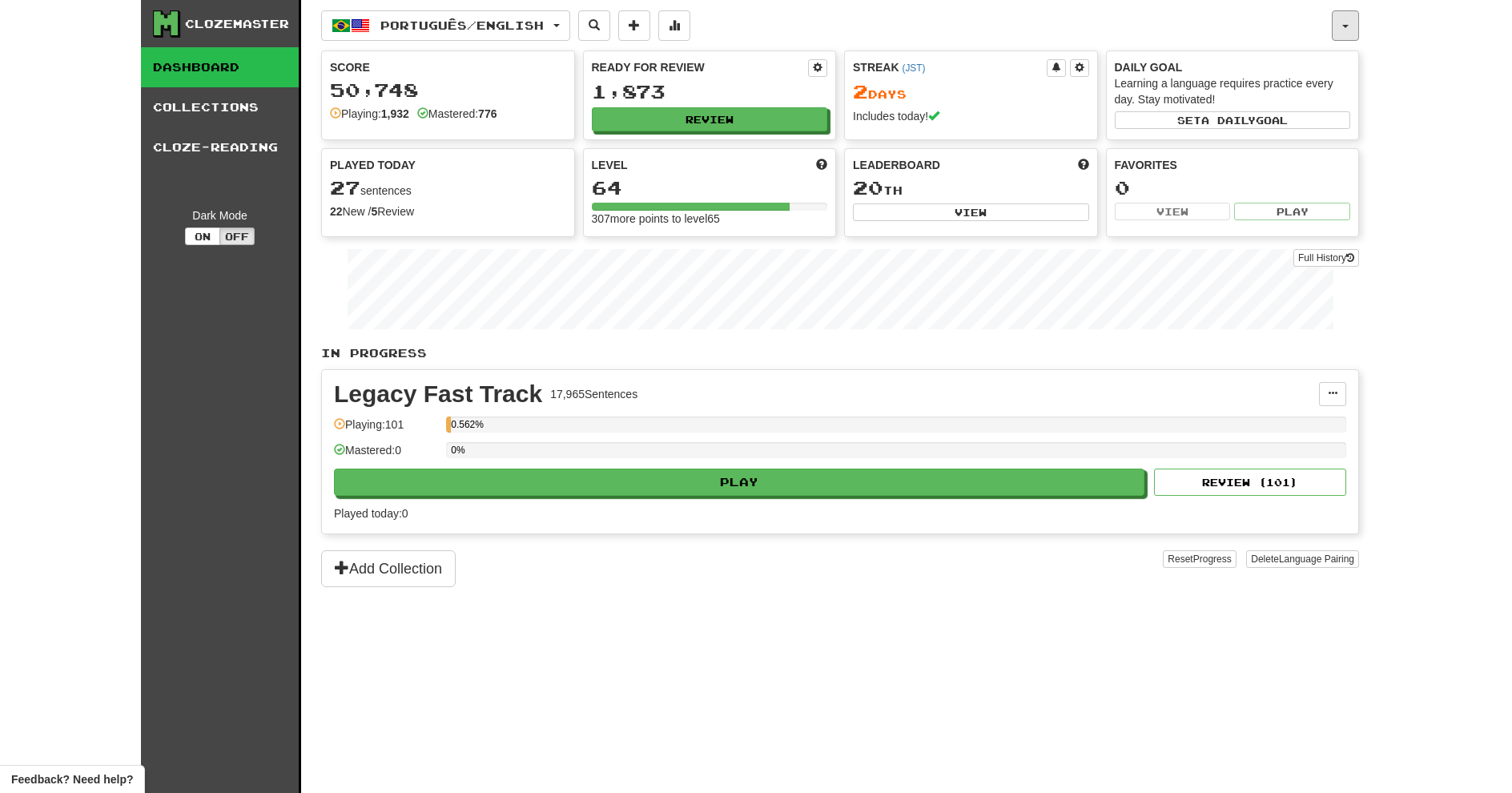 click at bounding box center (1345, 26) 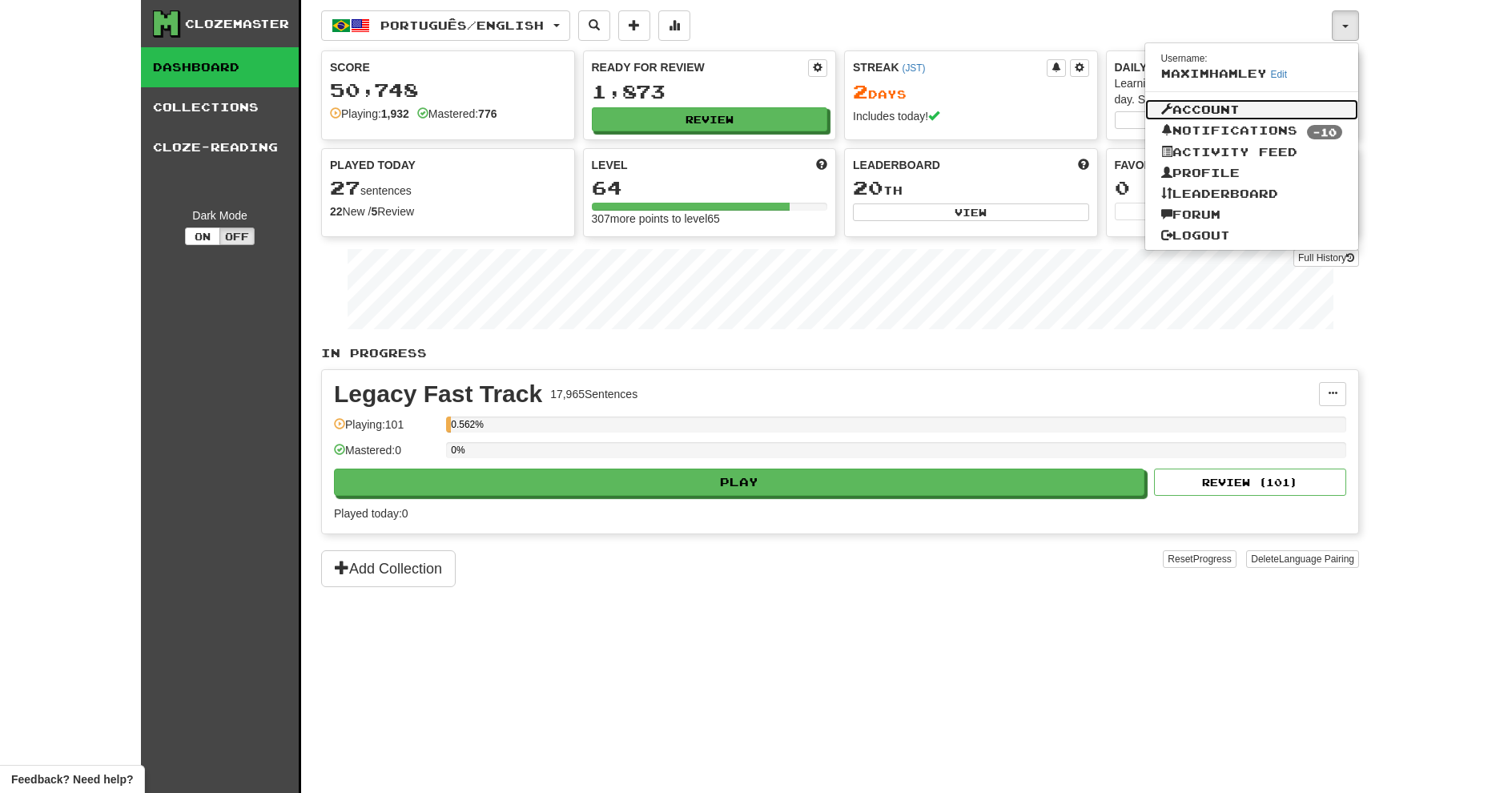 click on "Account" at bounding box center (1252, 110) 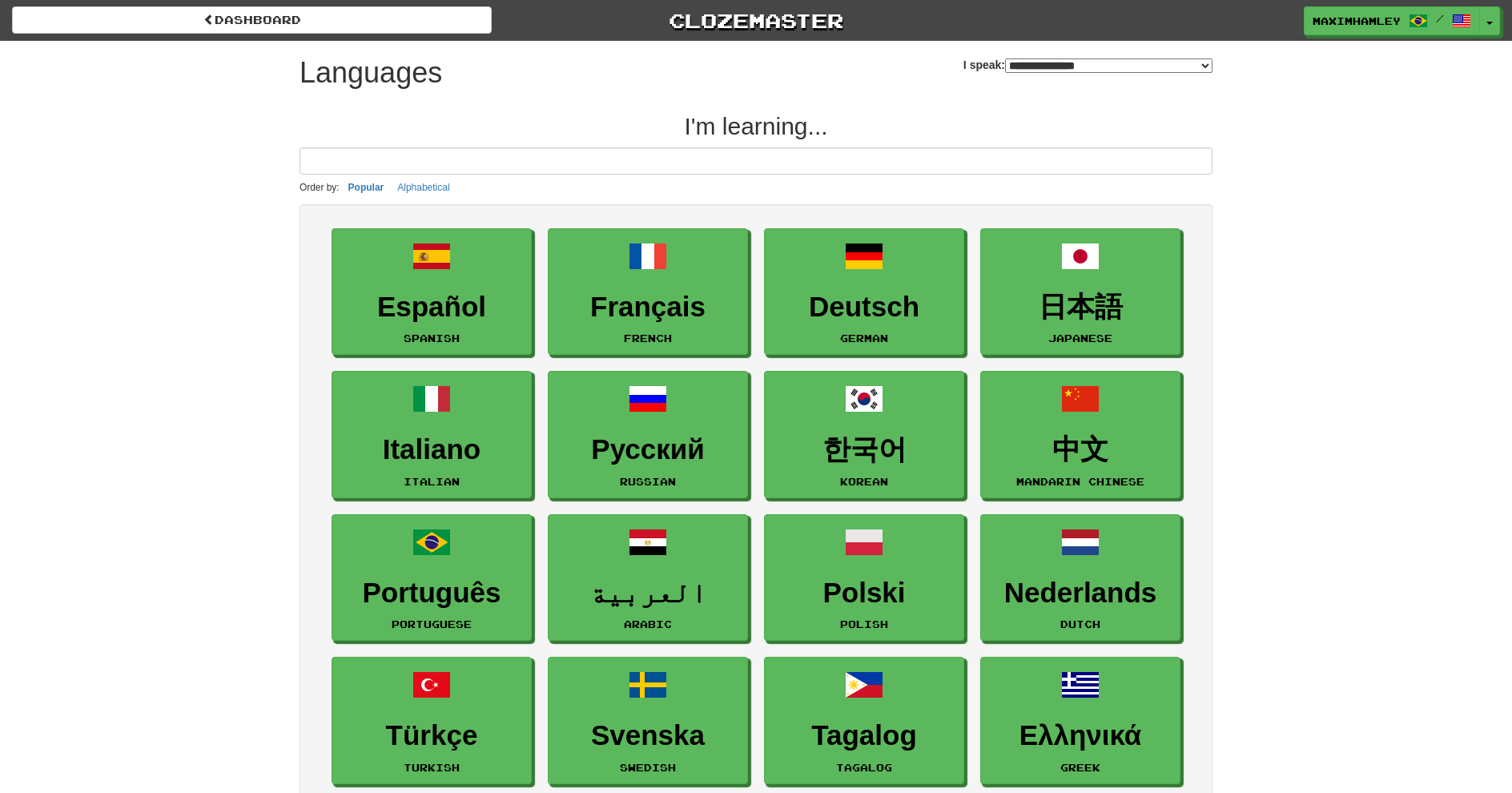select on "*******" 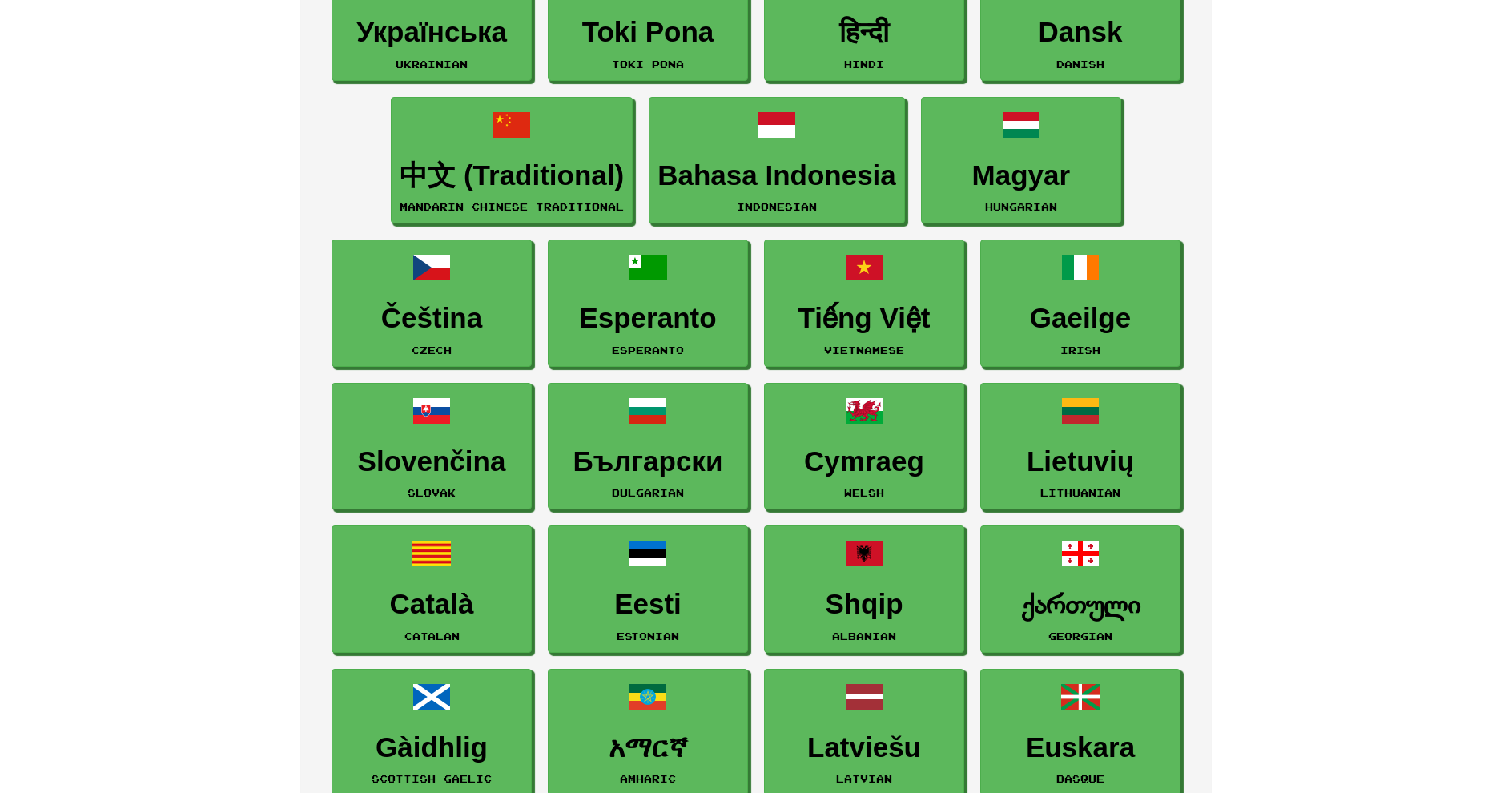 scroll, scrollTop: 1269, scrollLeft: 0, axis: vertical 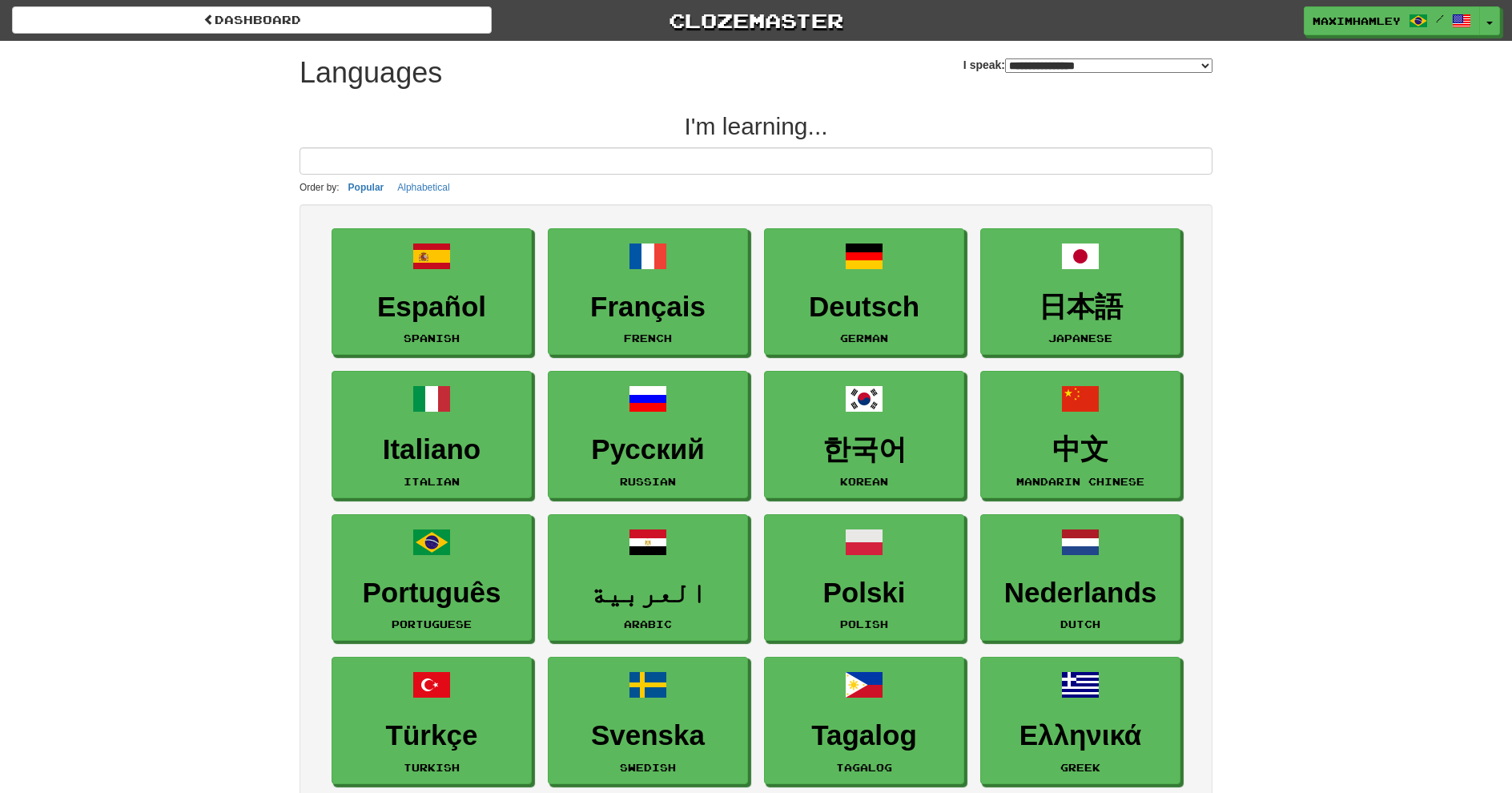 drag, startPoint x: 918, startPoint y: 109, endPoint x: 744, endPoint y: 57, distance: 181.60396 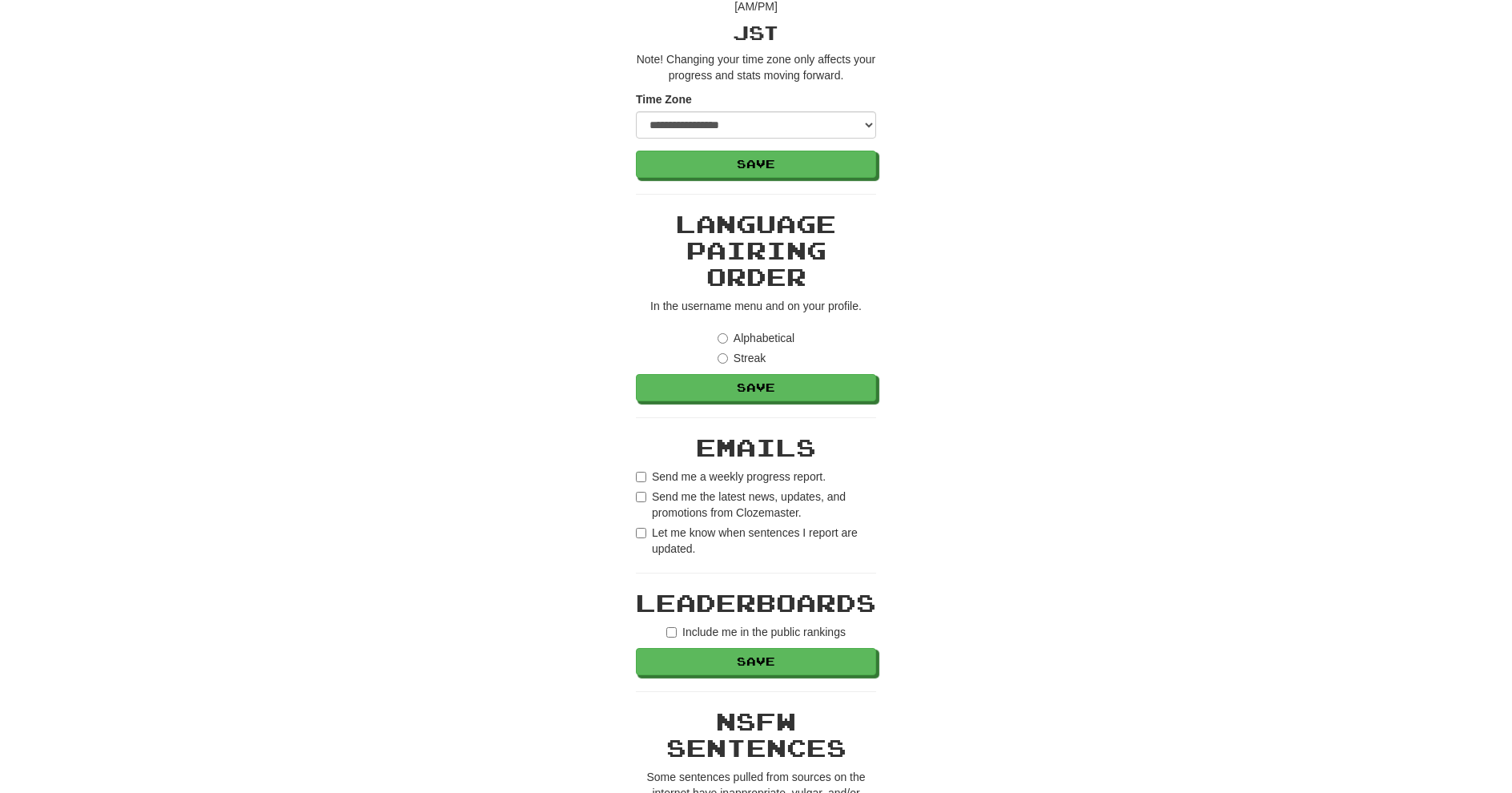 scroll, scrollTop: 807, scrollLeft: 0, axis: vertical 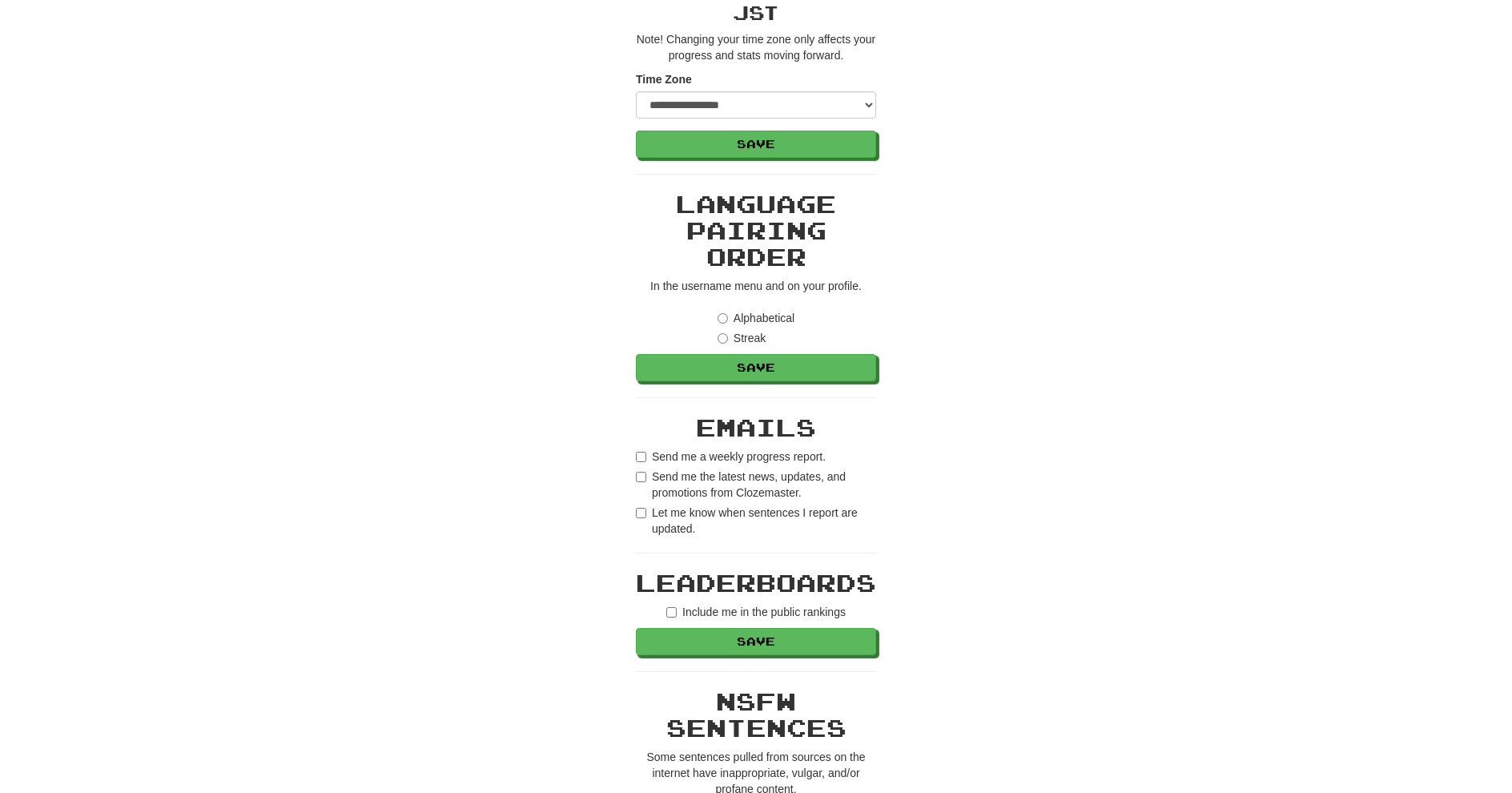 click on "Streak" at bounding box center (742, 338) 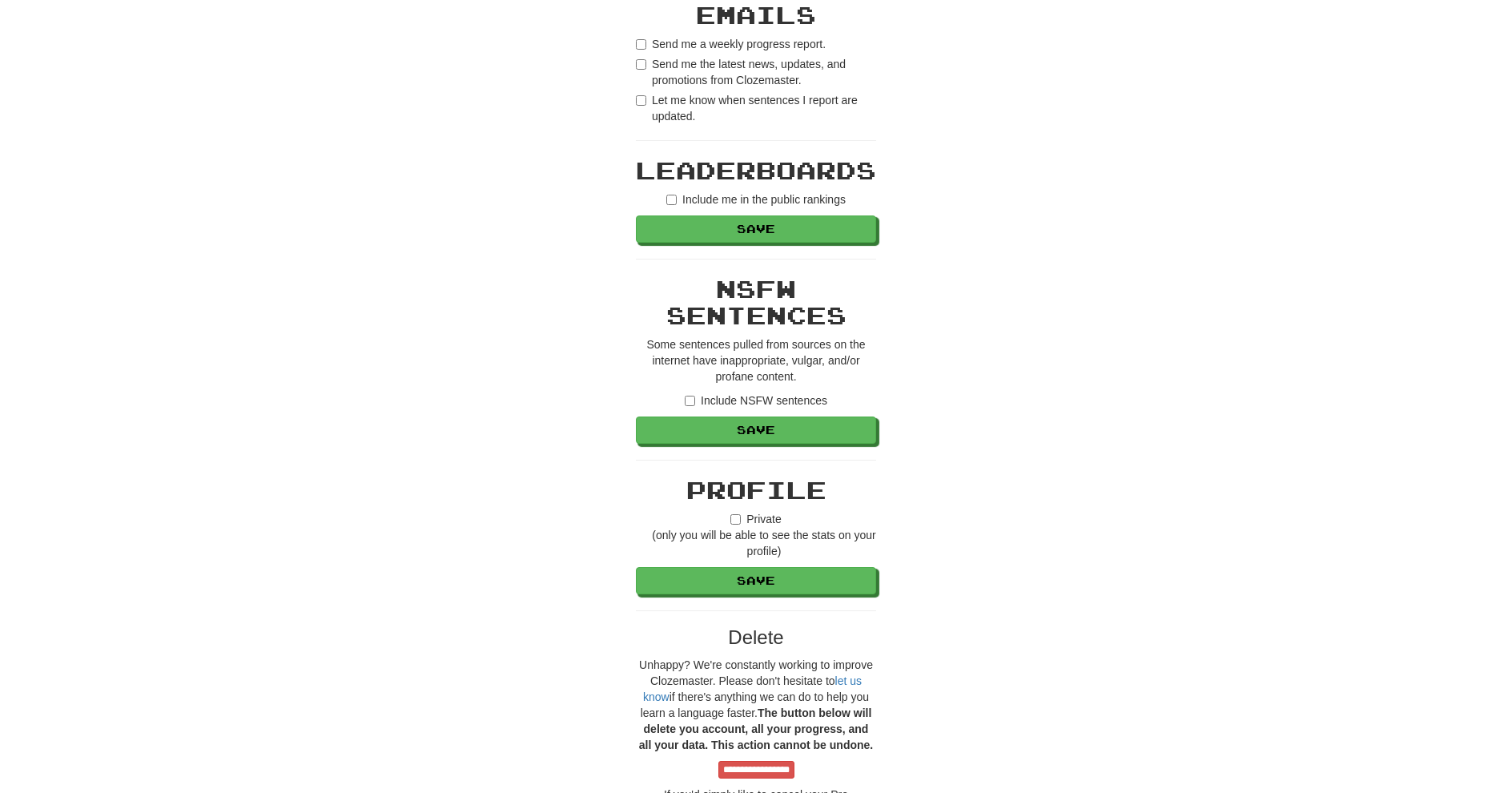 scroll, scrollTop: 1269, scrollLeft: 0, axis: vertical 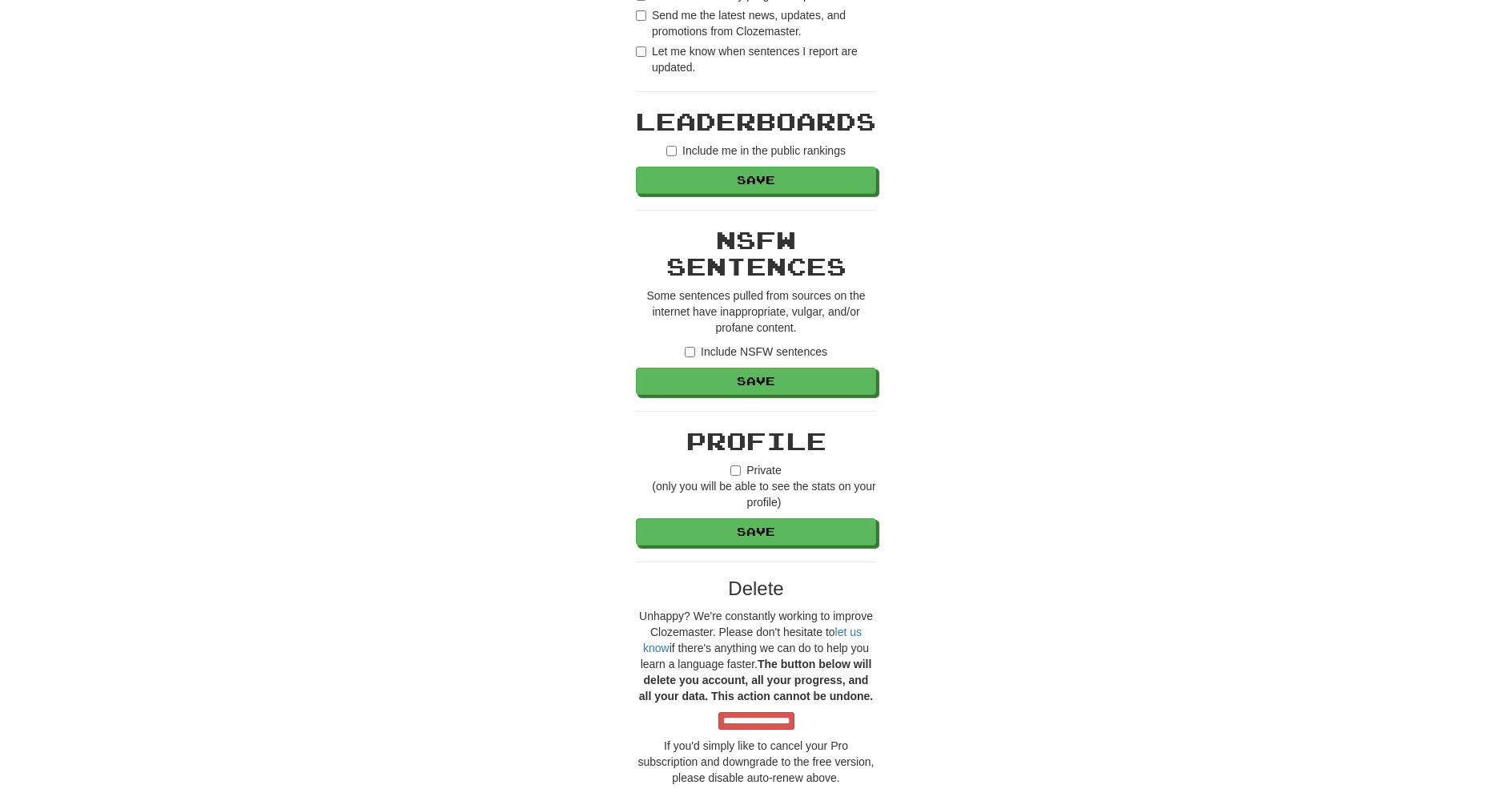 click on "Include NSFW sentences" at bounding box center [756, 352] 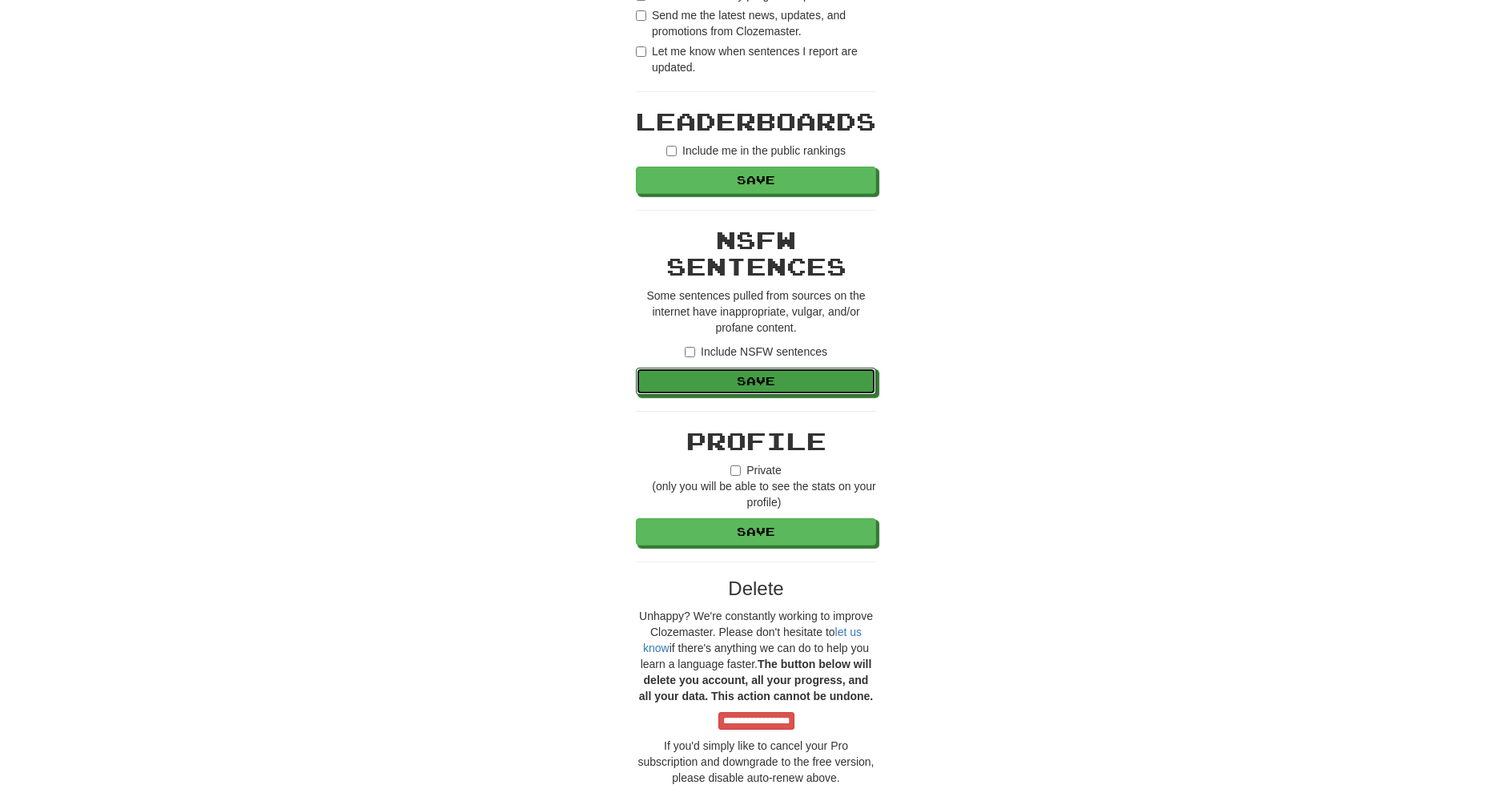 click on "Save" at bounding box center [756, 381] 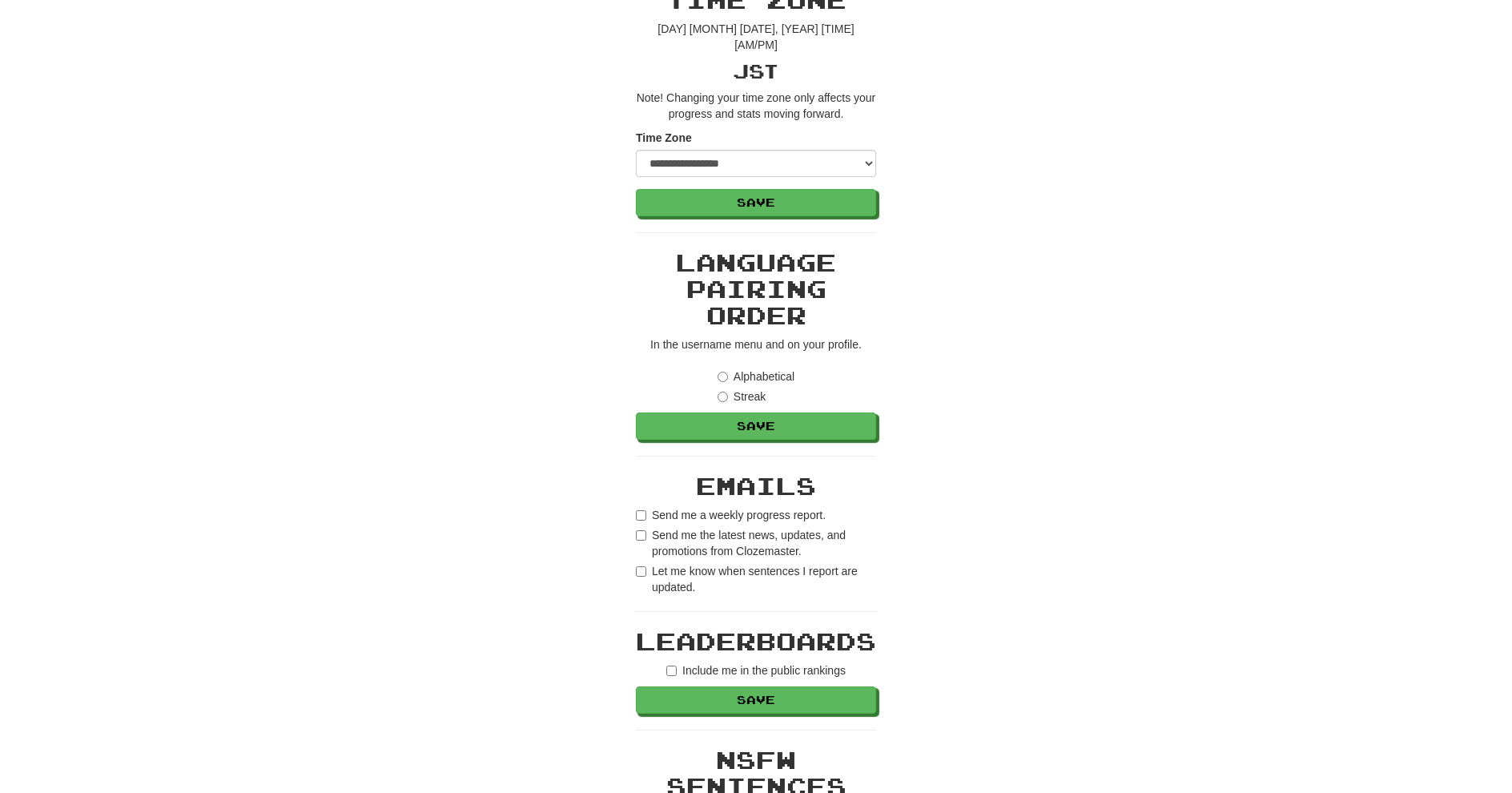 scroll, scrollTop: 692, scrollLeft: 0, axis: vertical 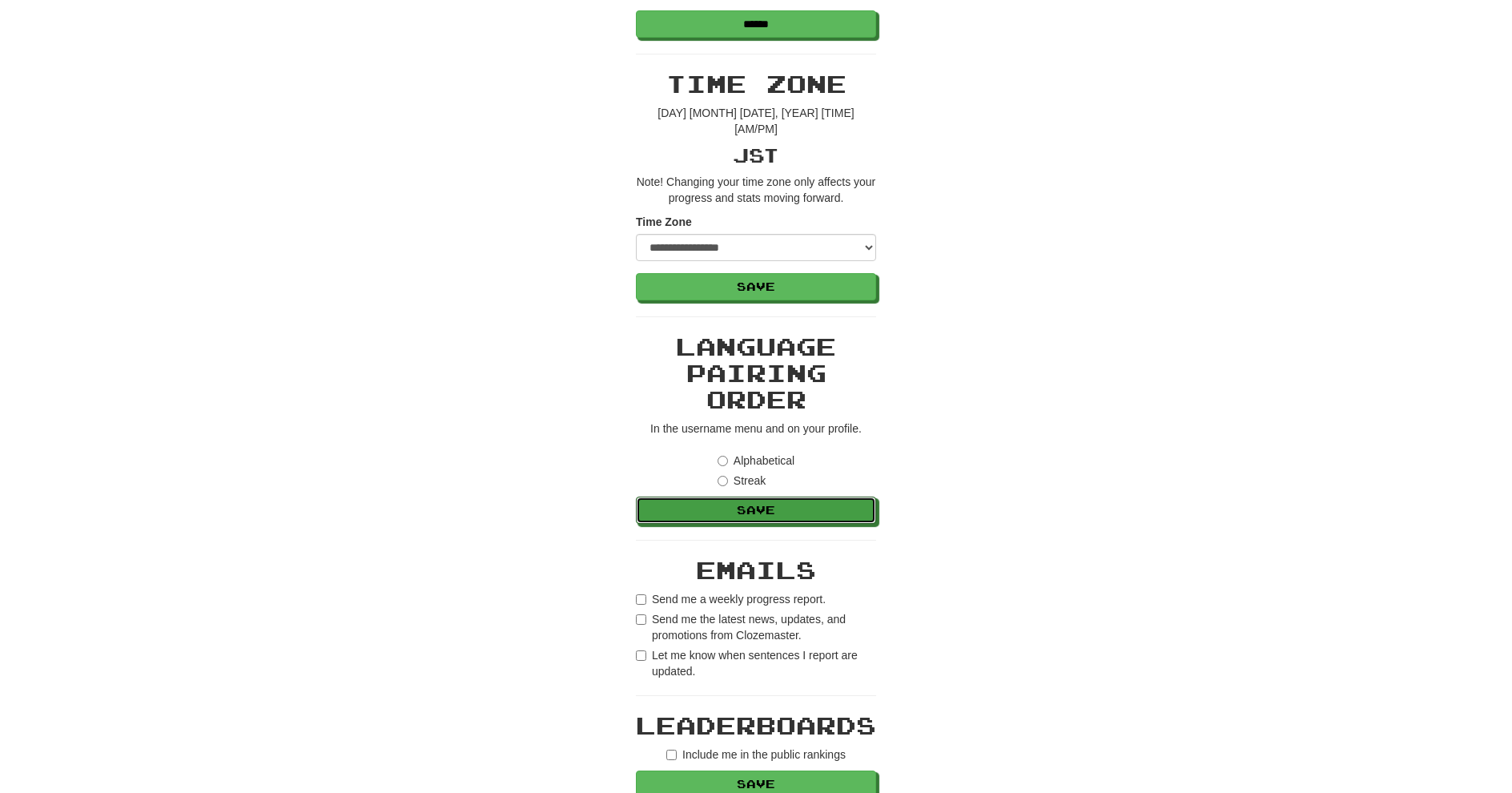 click on "Save" at bounding box center (756, 510) 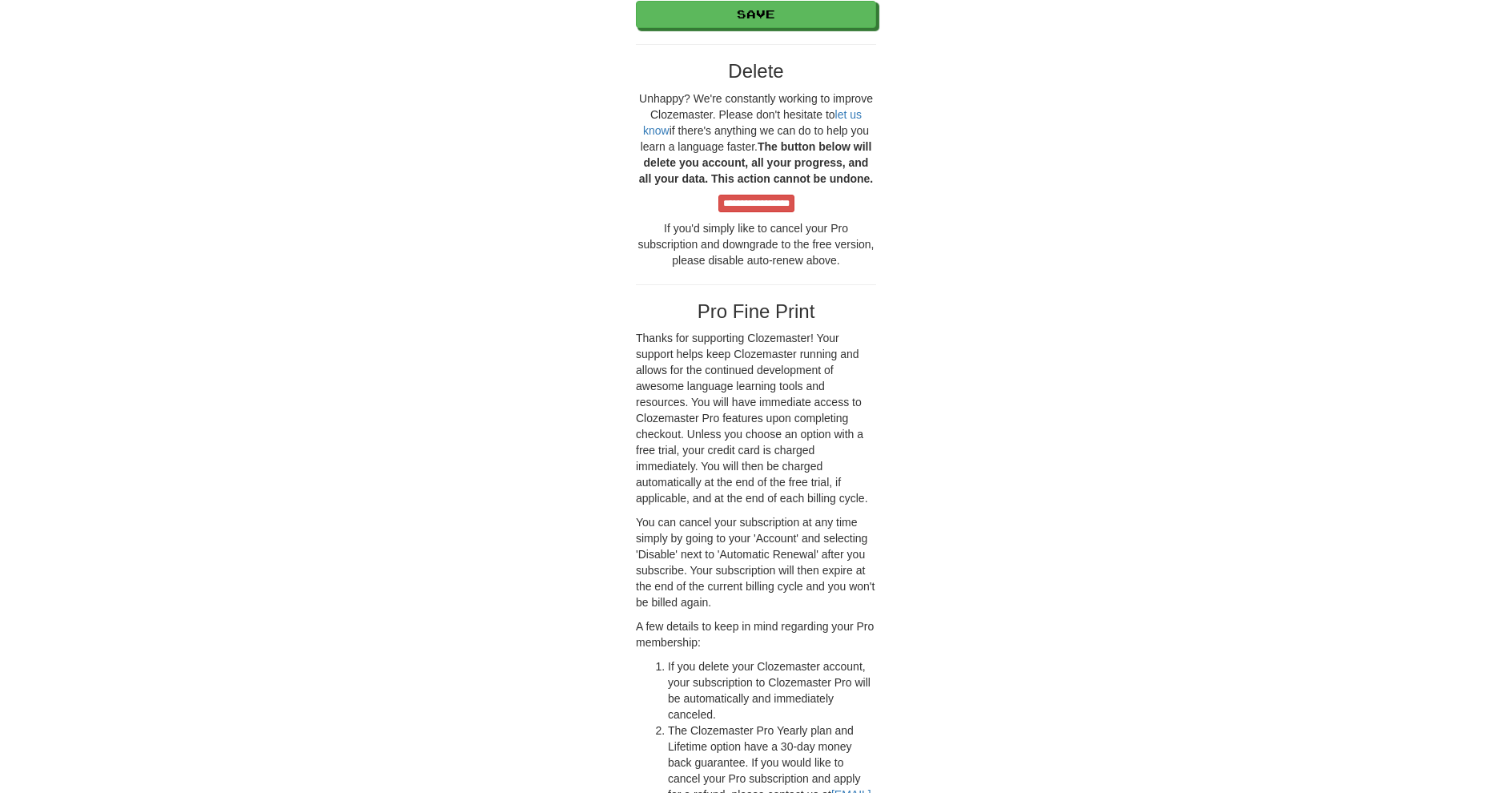 scroll, scrollTop: 1730, scrollLeft: 0, axis: vertical 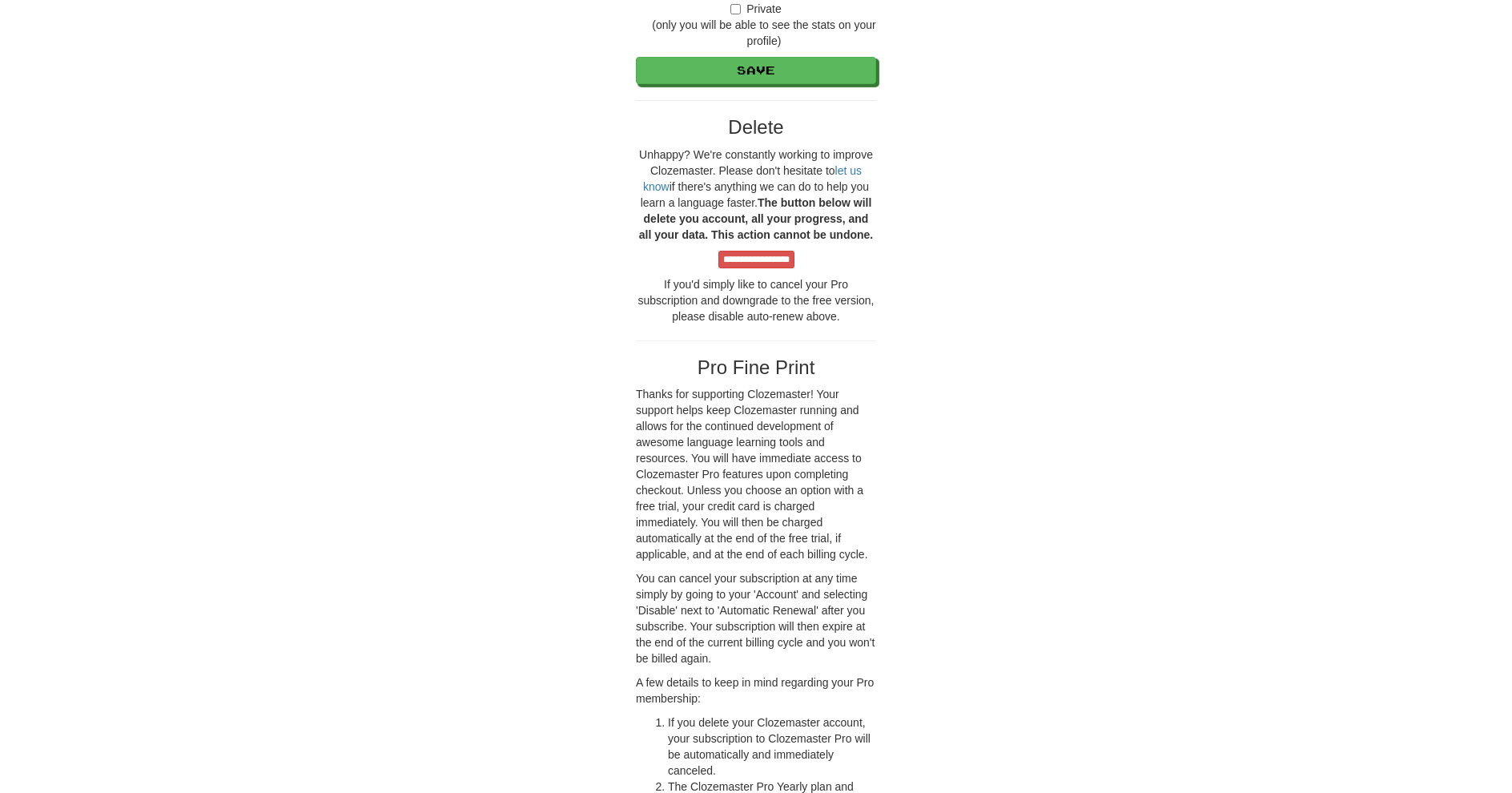 click on "Dashboard
Clozemaster
maximhamley
/
Toggle Dropdown
Dashboard
Leaderboard
Activity Feed
Notifications
Profile
Discussions
Español
/
English
Streak:
2
Review:
1,377
Points Today: 844
Português
/
English
Streak:
2
Review:
1,877
Points Today: 80
Català
/
Español
Streak:
0
Review:
4,124
Points Today: 0
Deutsch
/
English
Streak:
0
Review:
3,315
Points Today: 0
Русский
/
English
Streak:
0
Review:
1,484
Points Today: 0
Italiano
/
English
Streak:
0
Review:
1,027
Points Today: 0
Ελληνικά
/
English
Streak:
0
Review:
1,438
Points Today: 0
Dansk" at bounding box center [756, -344] 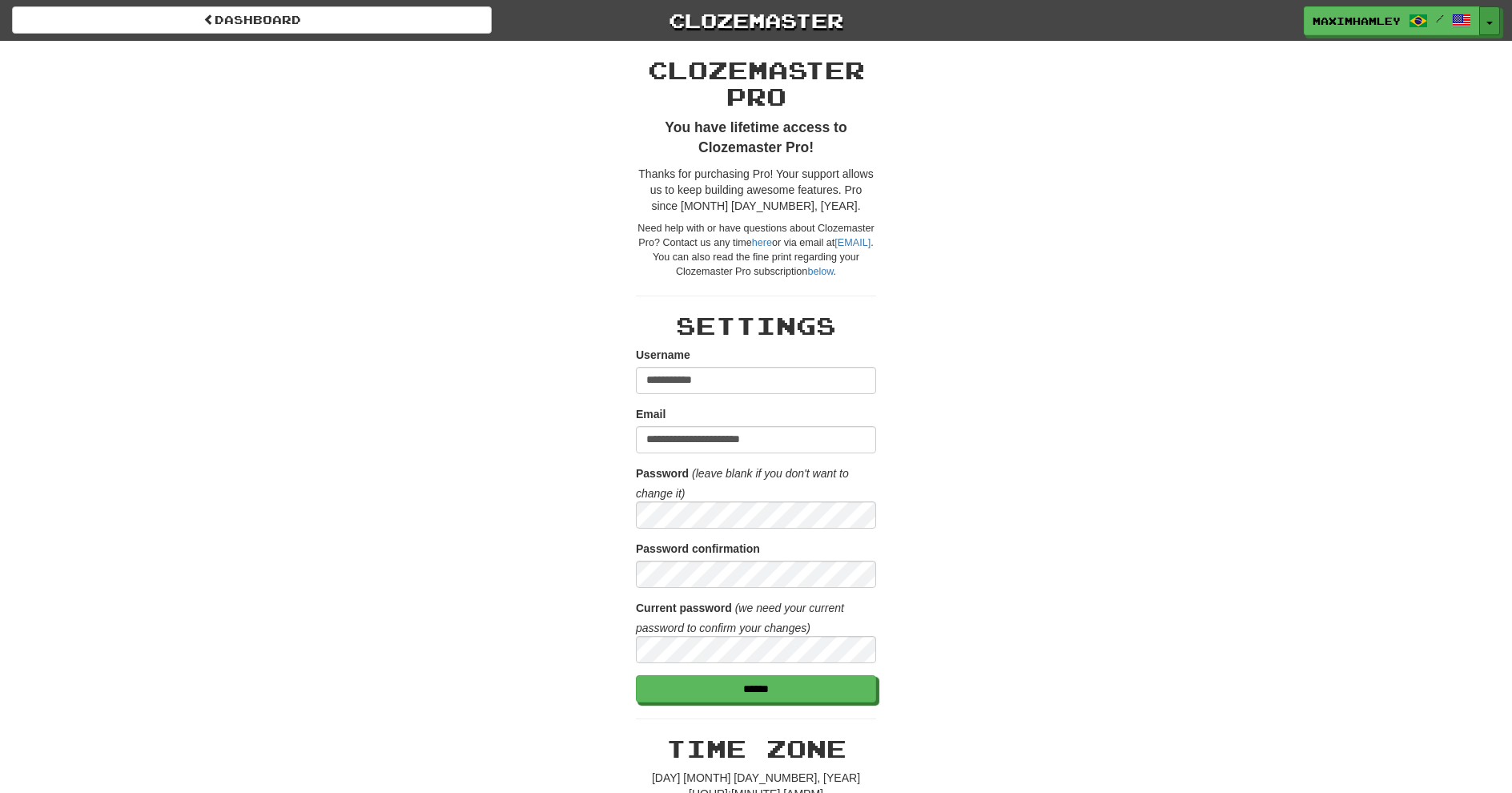 click on "Toggle Dropdown" at bounding box center (1490, 21) 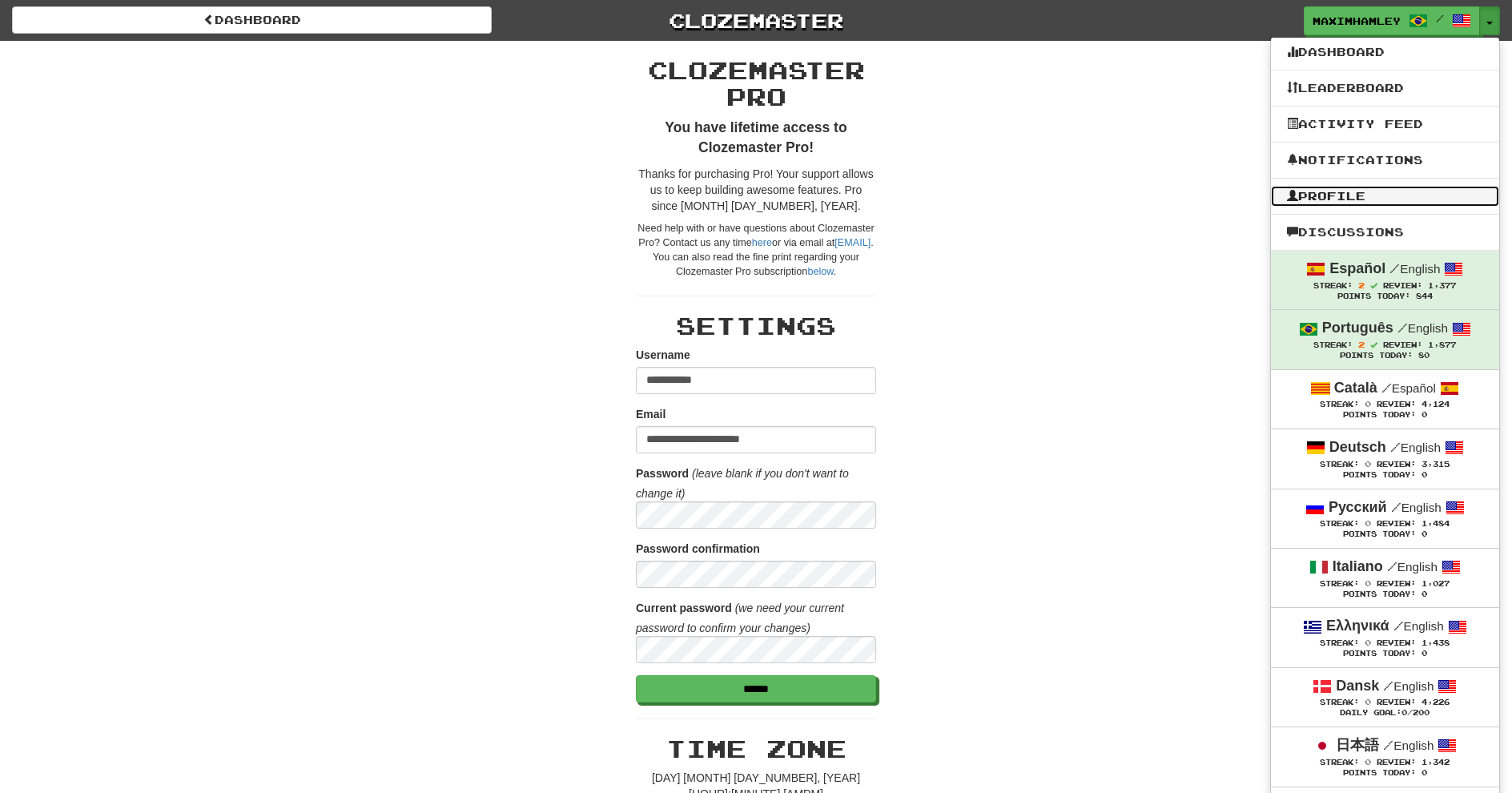 click on "Profile" at bounding box center [1385, 196] 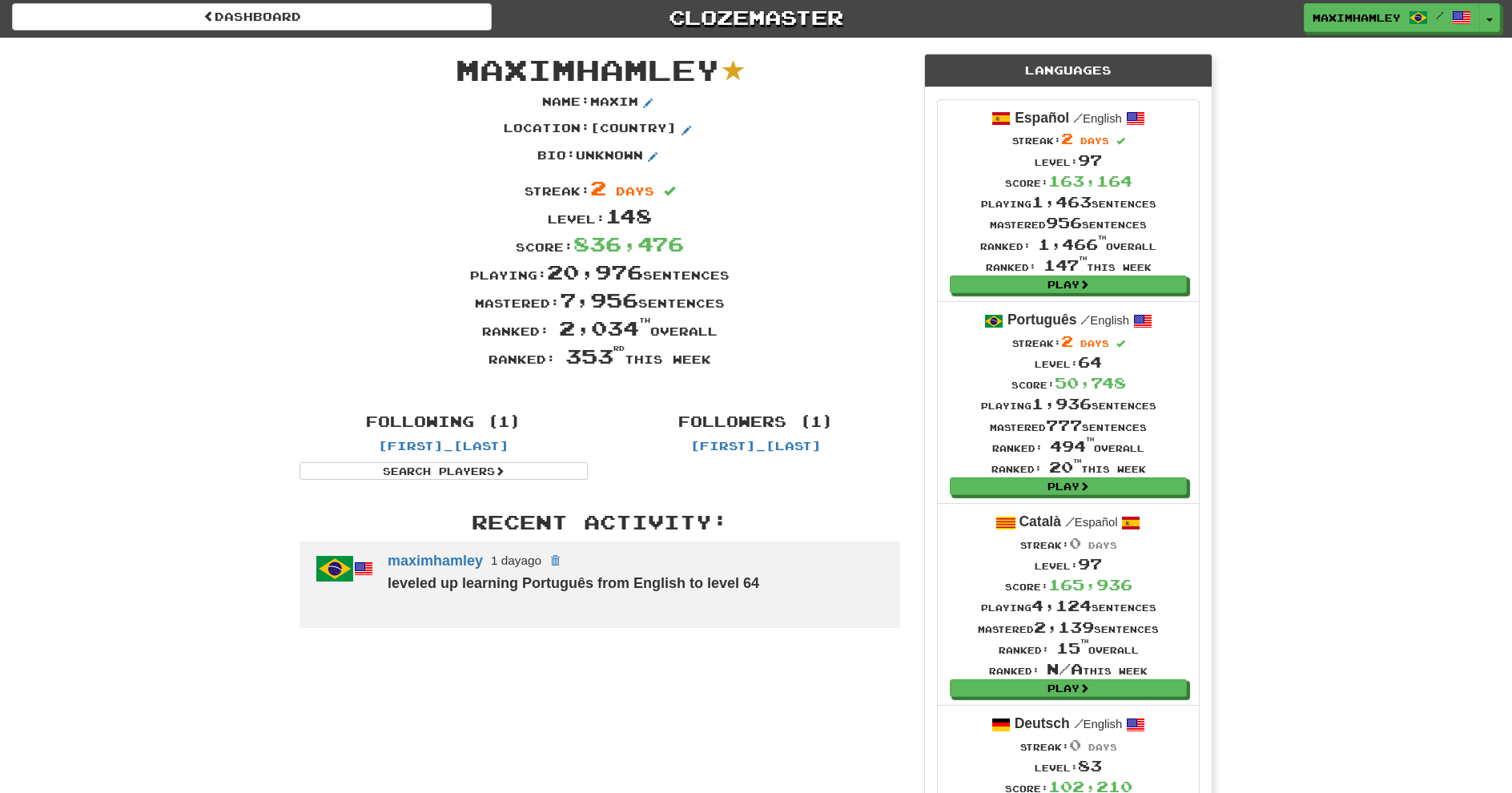 scroll, scrollTop: 0, scrollLeft: 0, axis: both 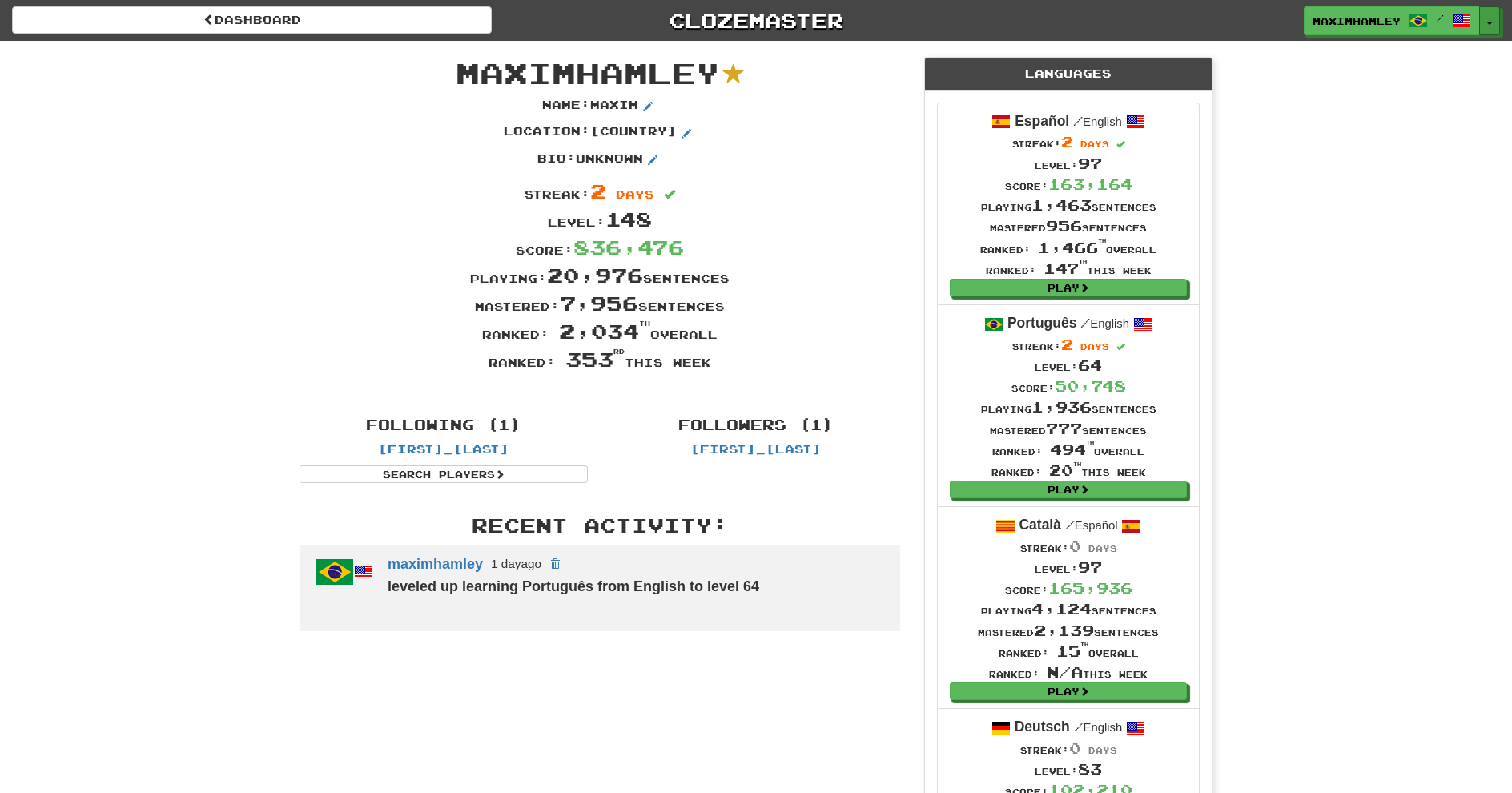 click on "Toggle Dropdown" at bounding box center [1490, 21] 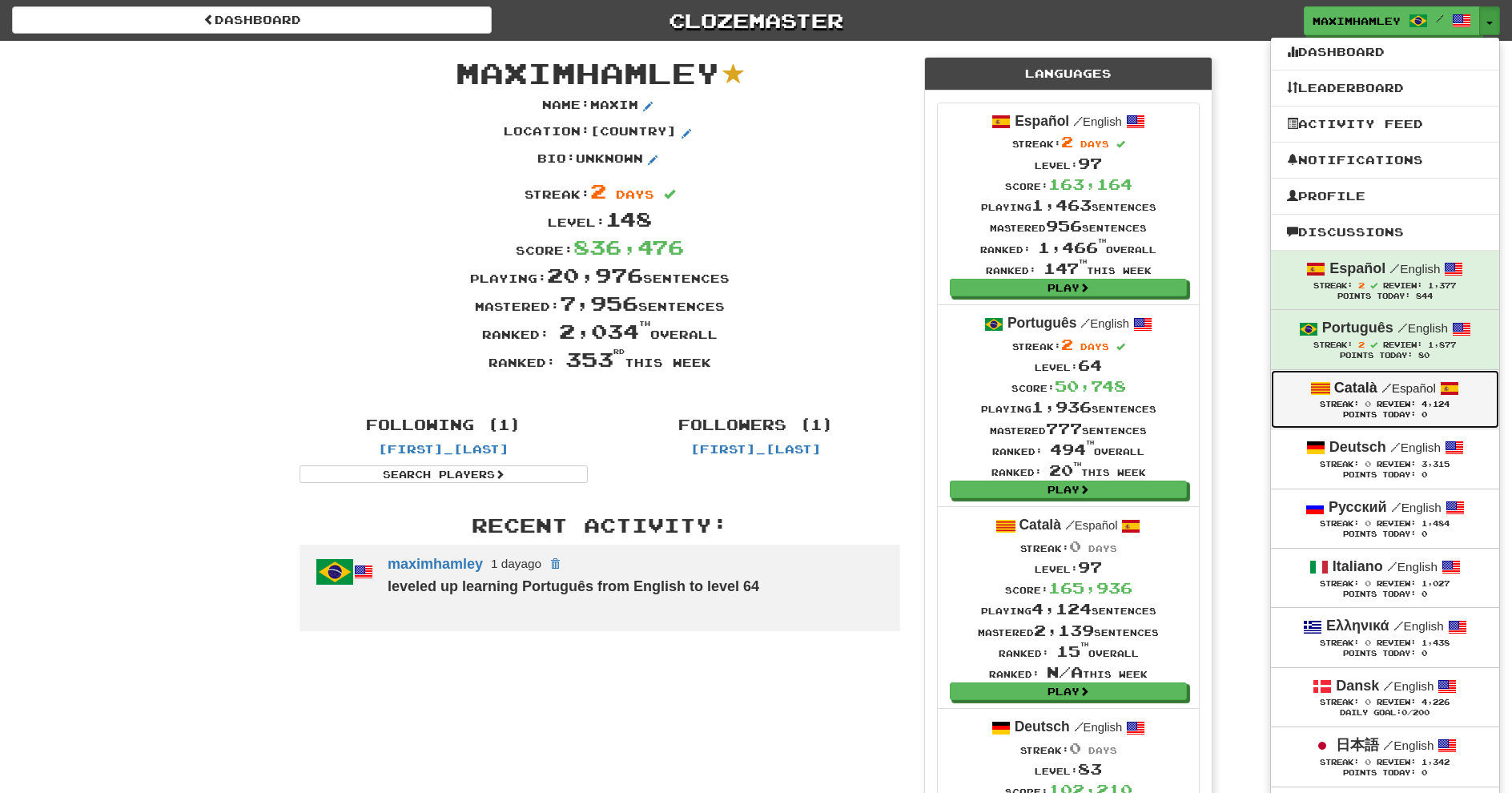 click on "Streak:" at bounding box center (1339, 404) 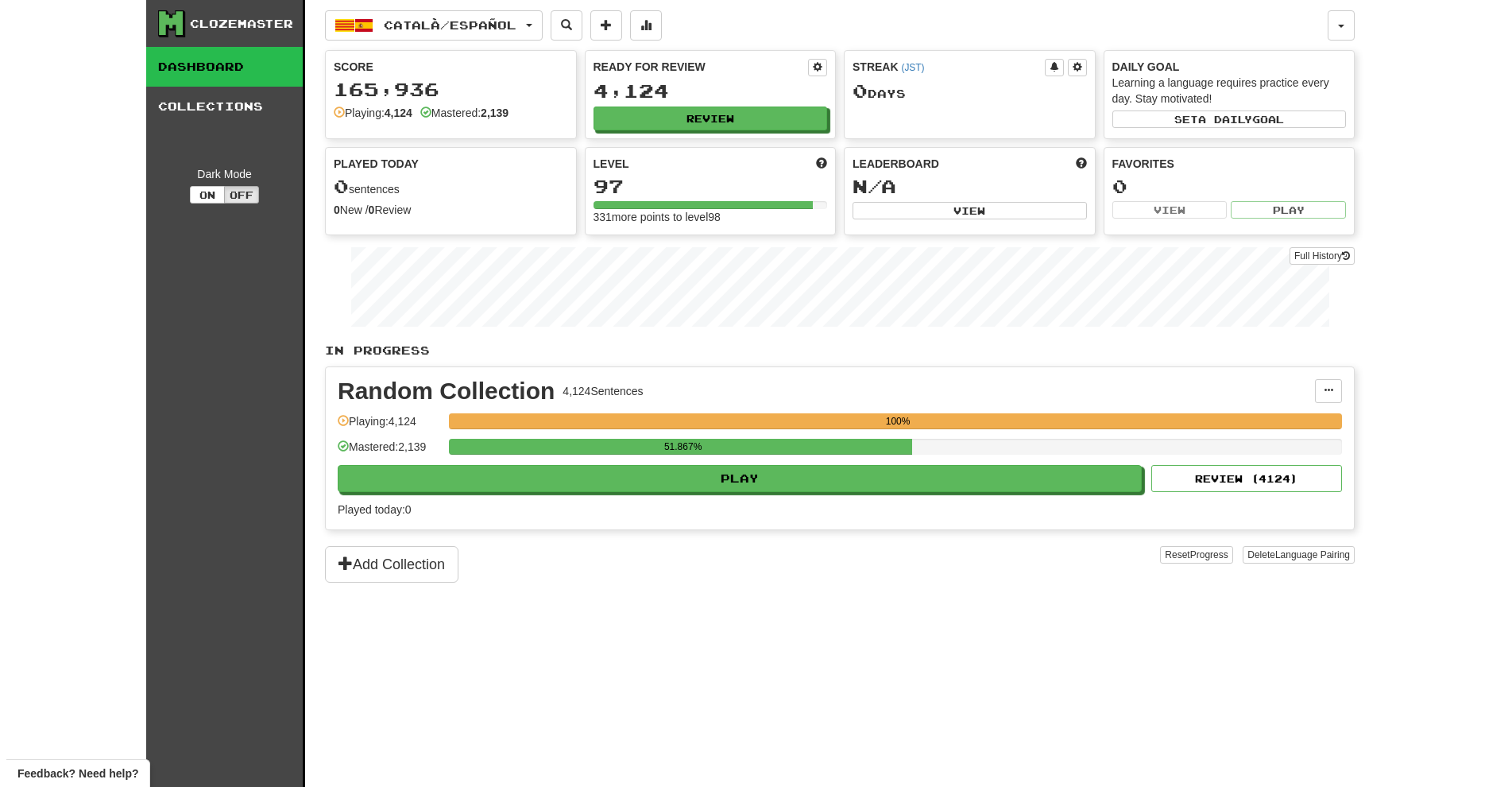scroll, scrollTop: 0, scrollLeft: 0, axis: both 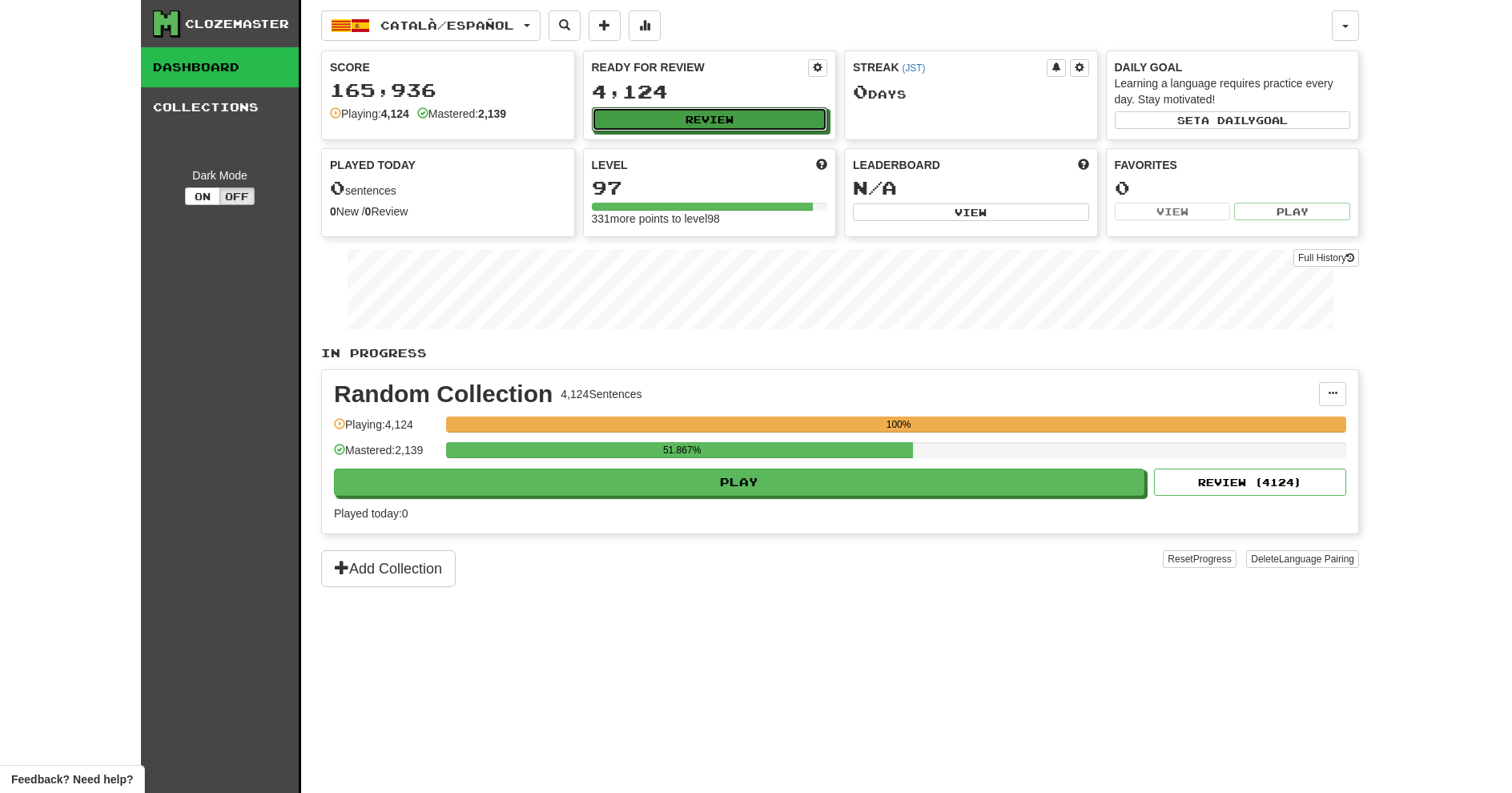 click on "Review" at bounding box center [710, 119] 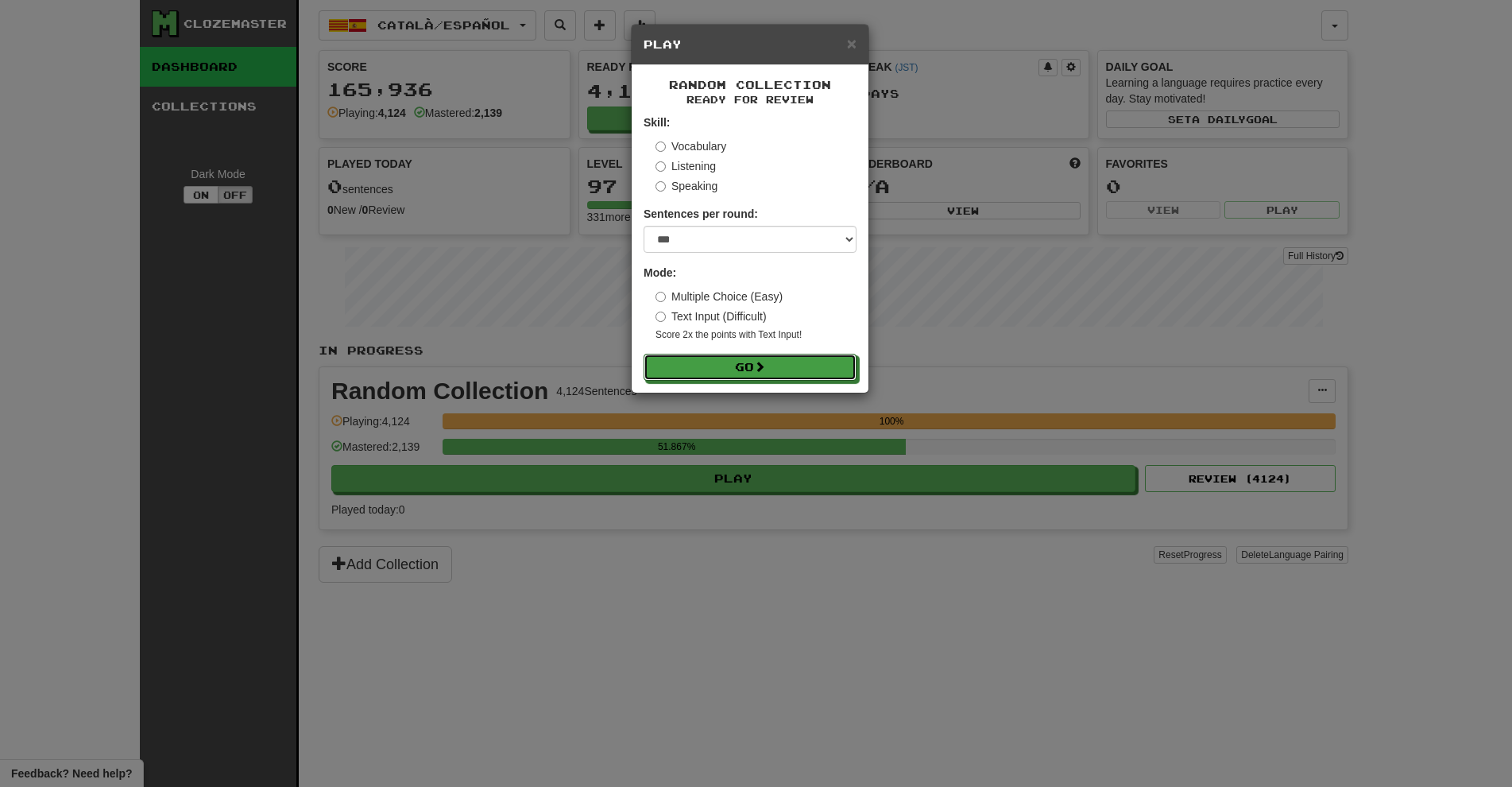 click on "Go" at bounding box center [750, 367] 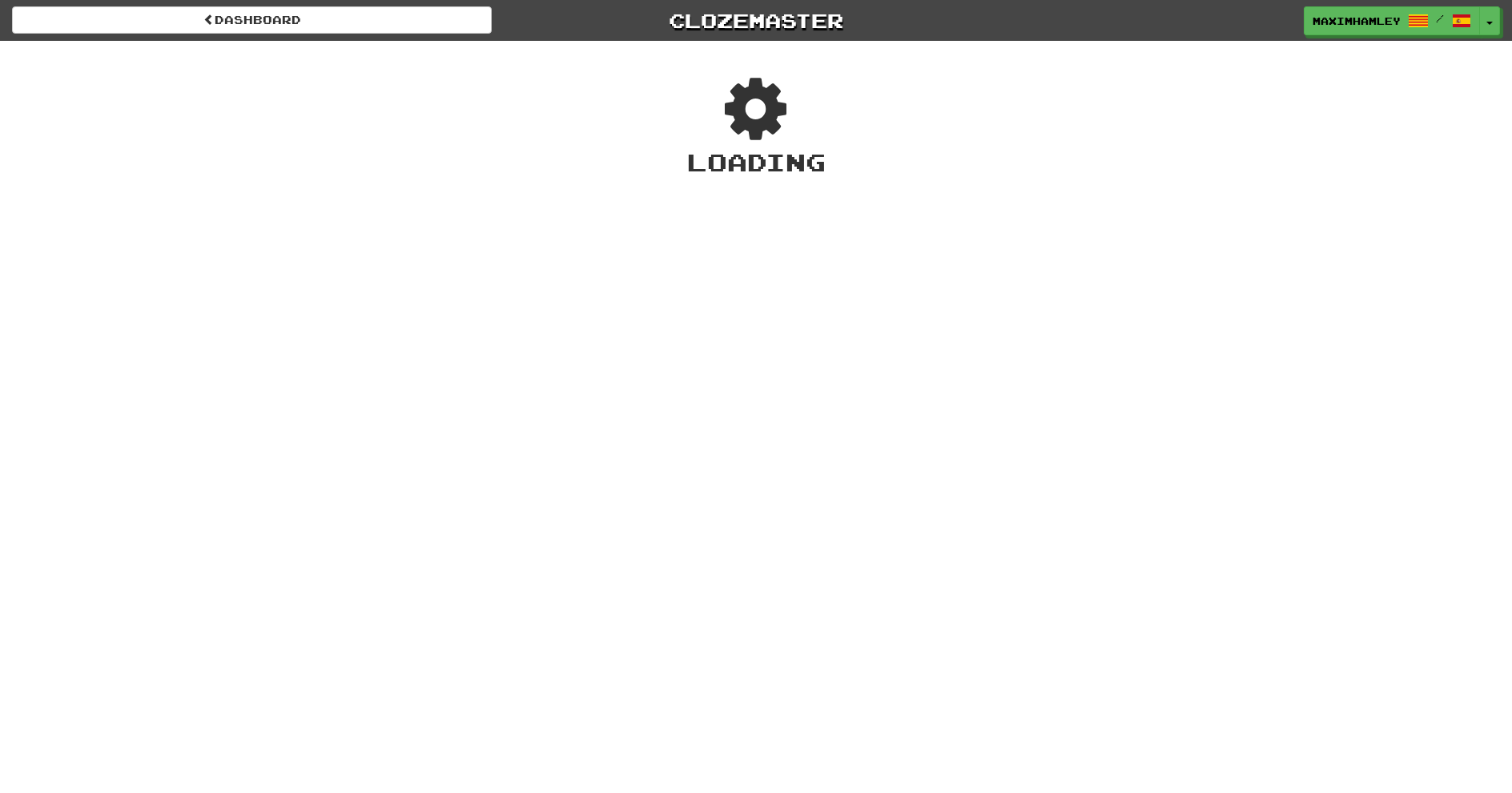 scroll, scrollTop: 0, scrollLeft: 0, axis: both 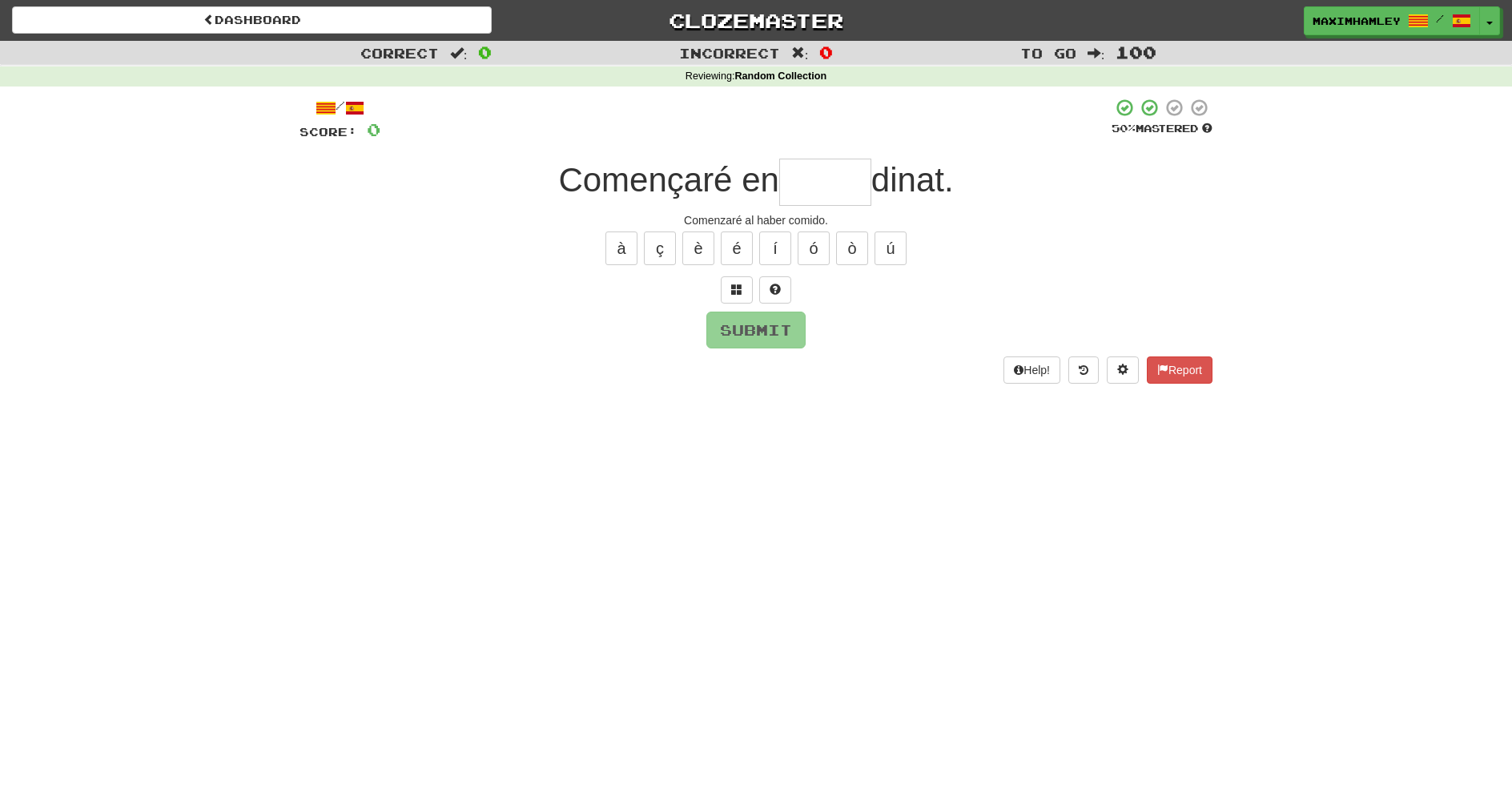 click at bounding box center [825, 182] 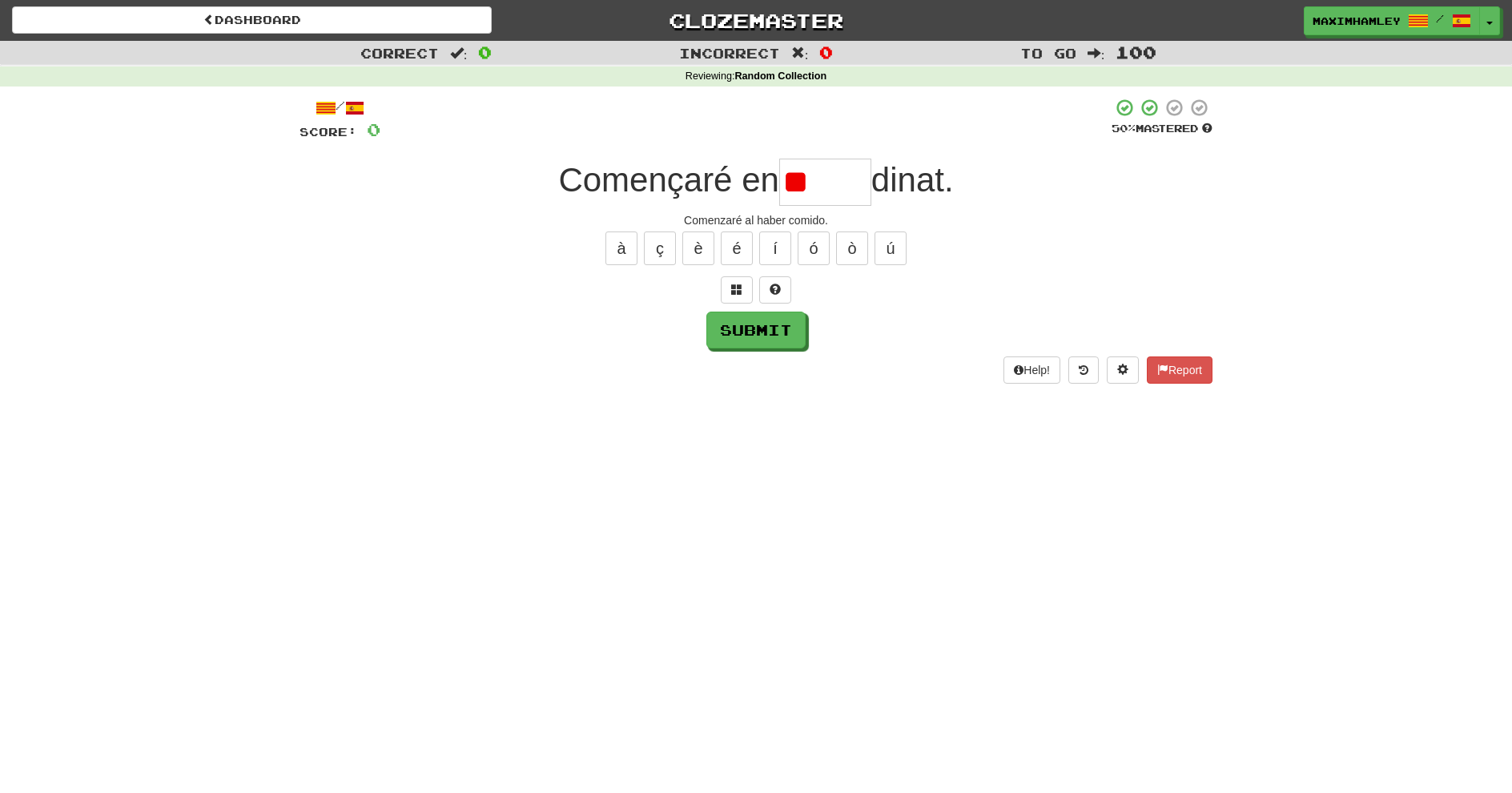 type on "*" 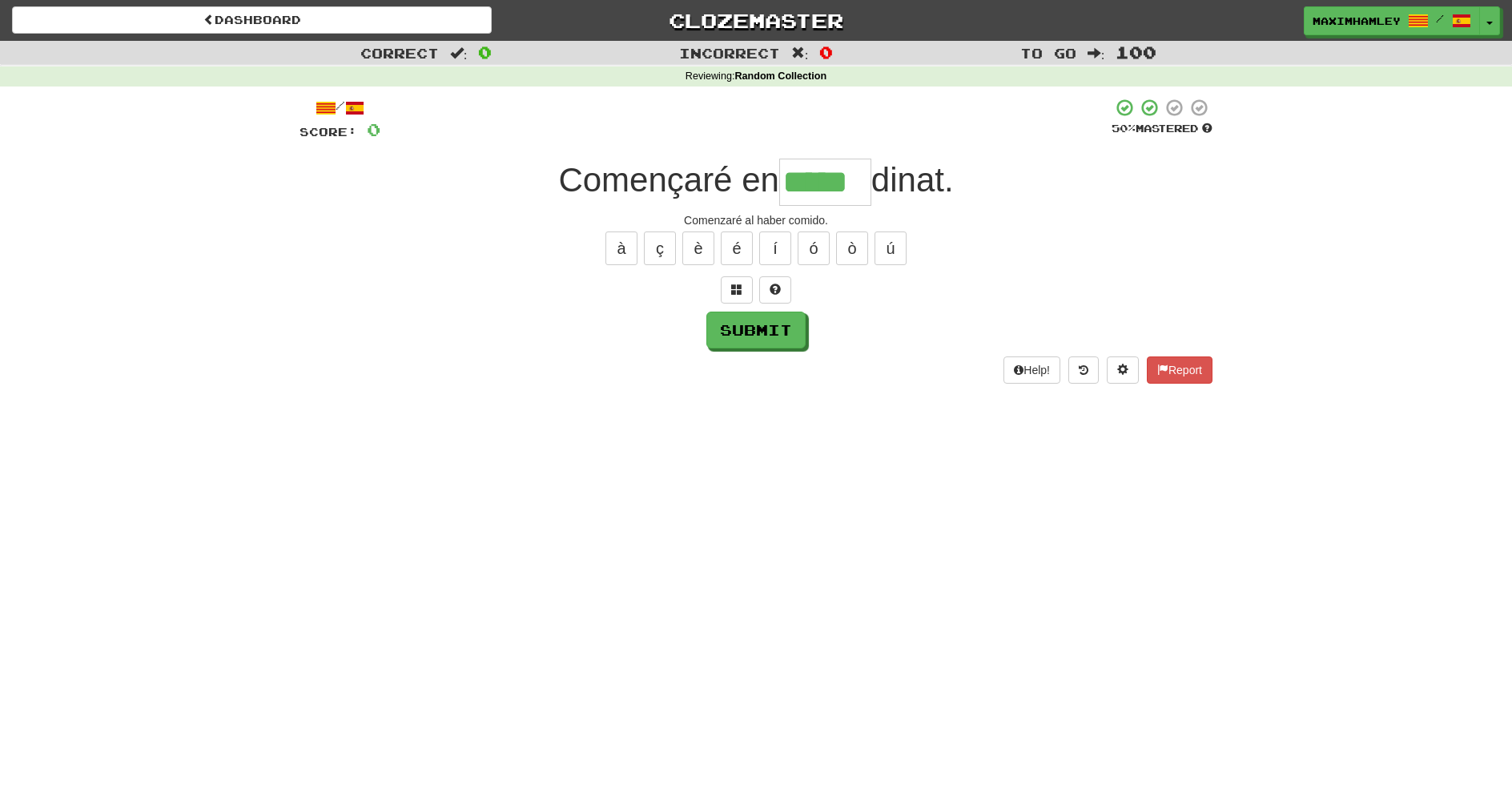 type on "*****" 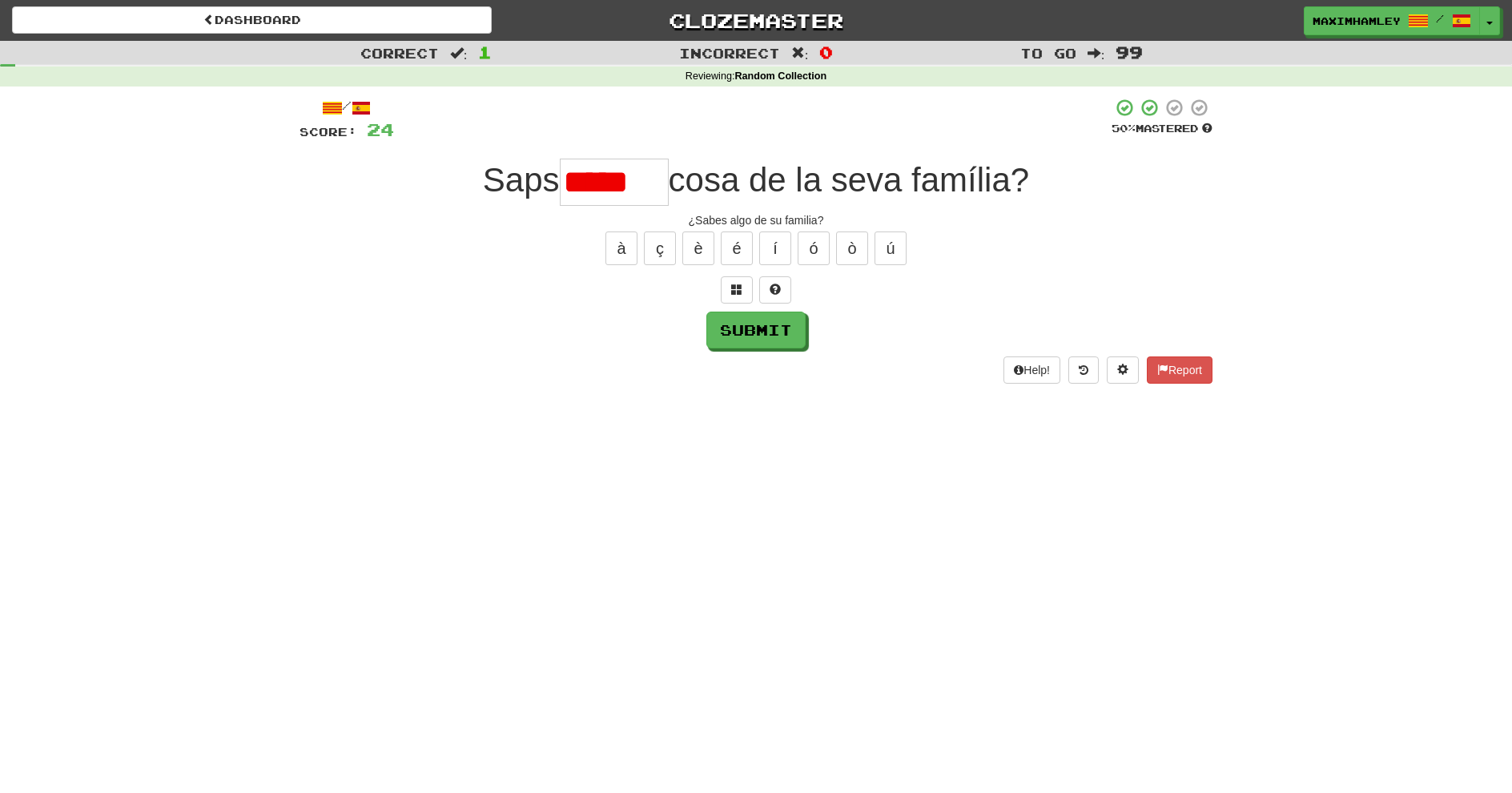 scroll, scrollTop: 0, scrollLeft: 0, axis: both 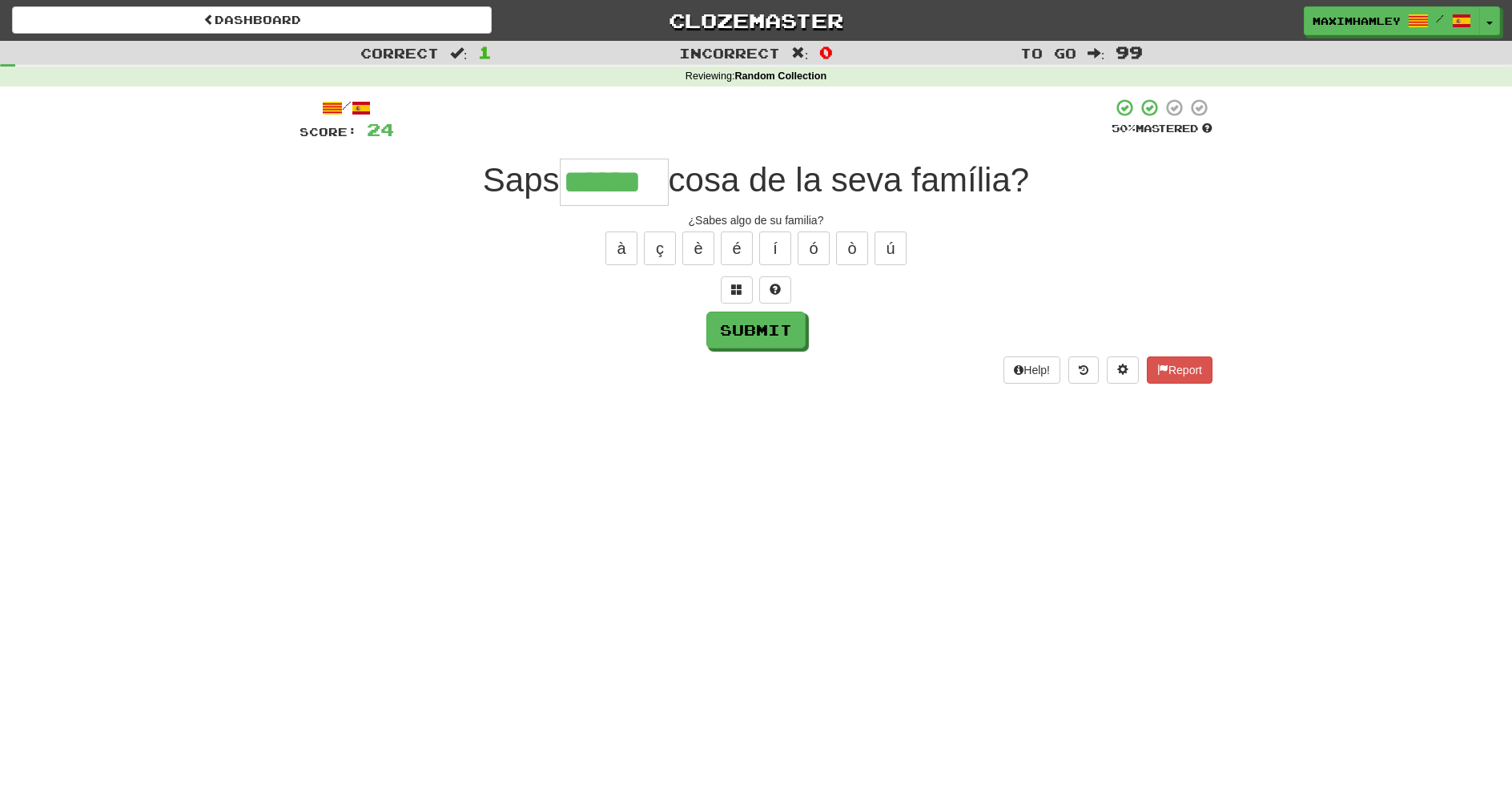 type on "******" 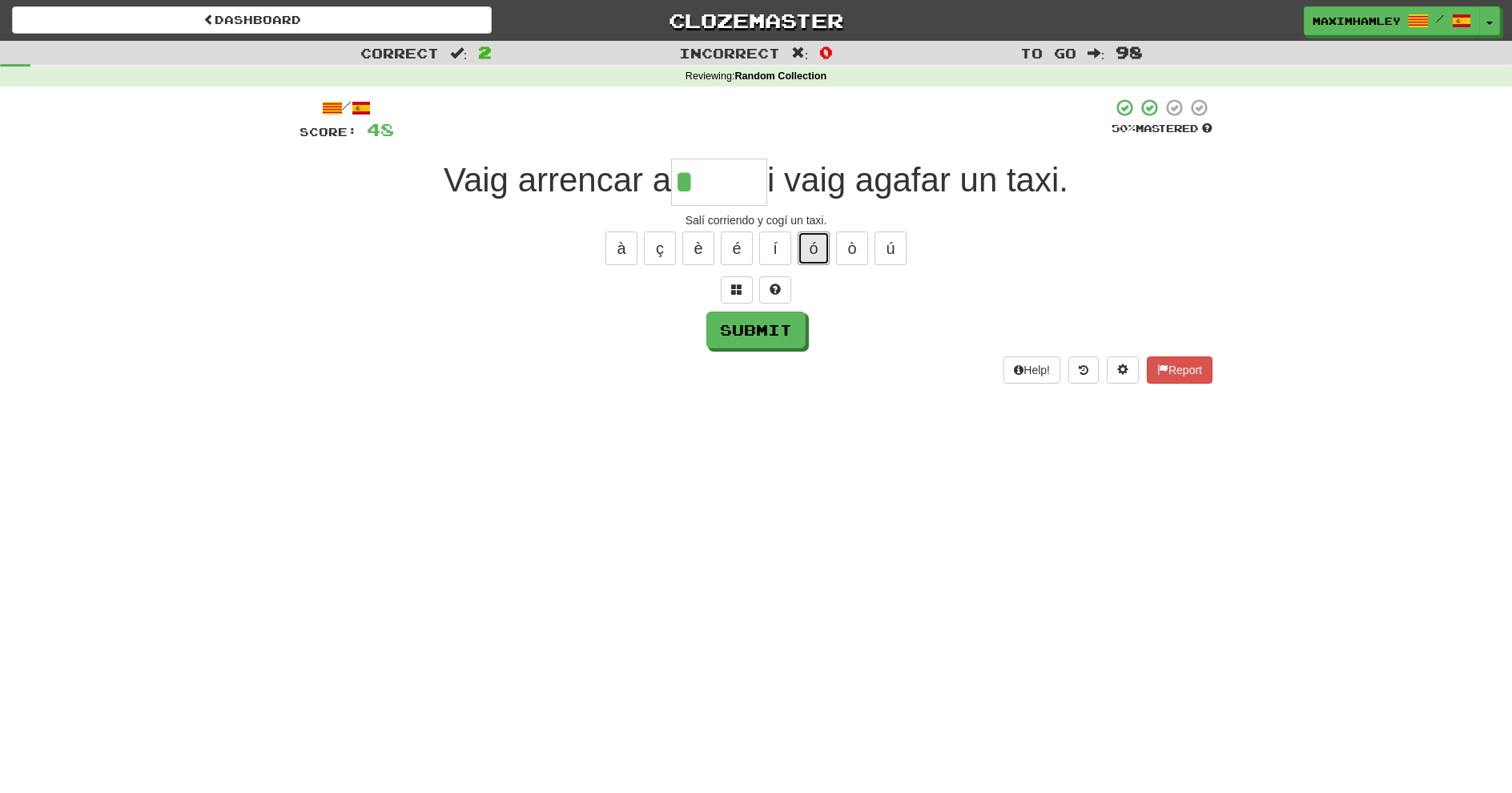 click on "ó" at bounding box center [814, 248] 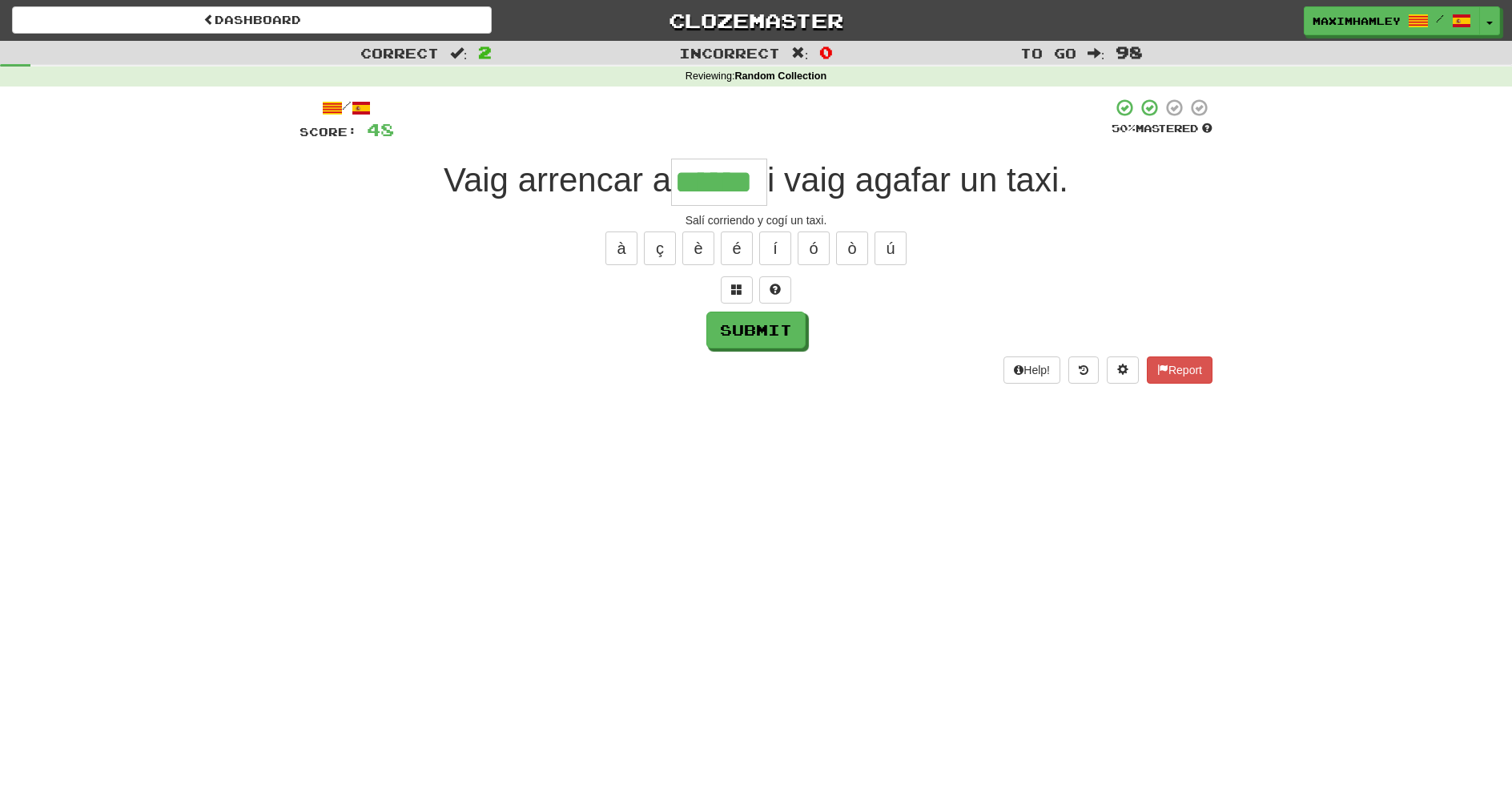 type on "******" 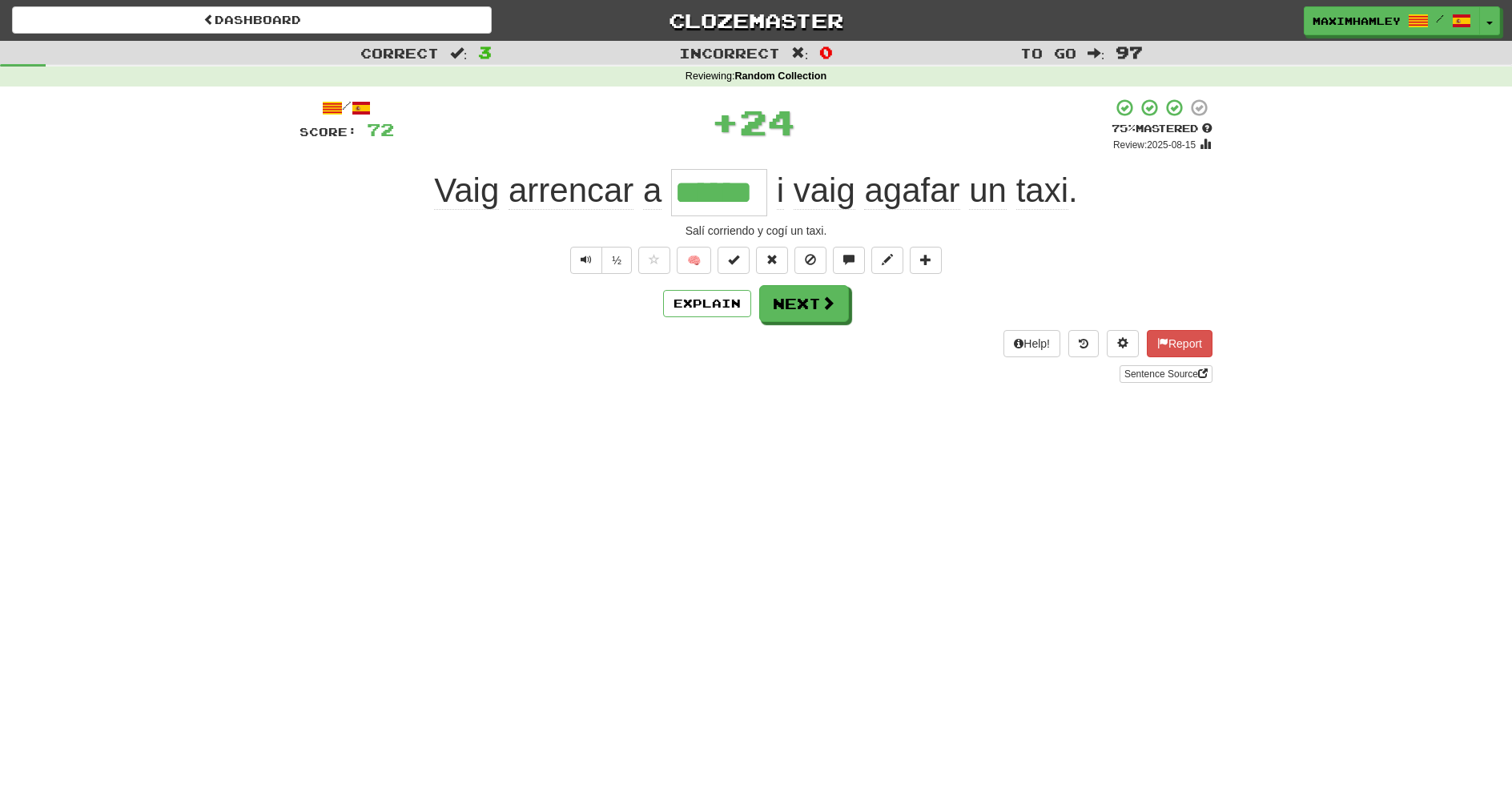 type 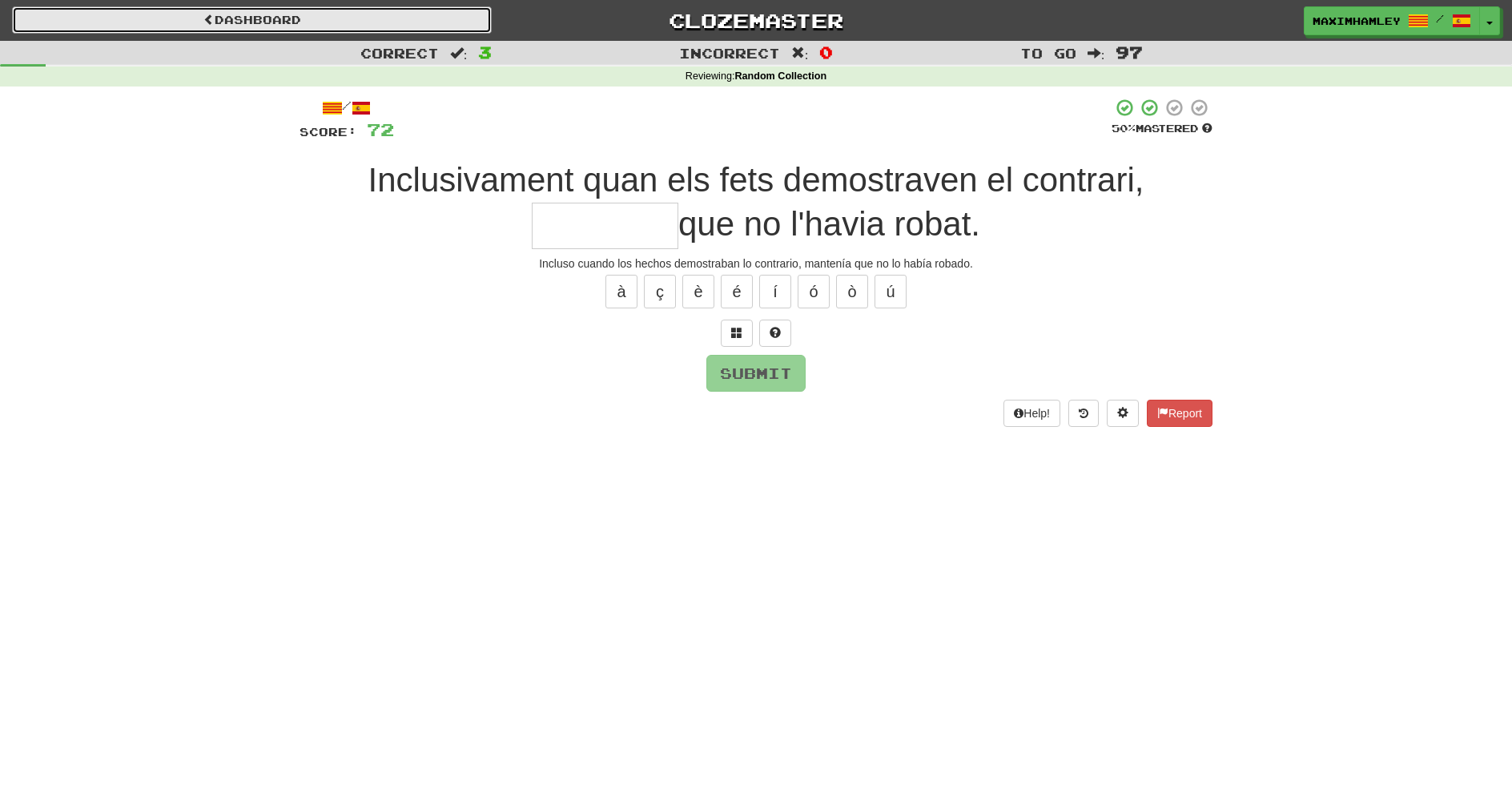 click on "Dashboard" at bounding box center (251, 20) 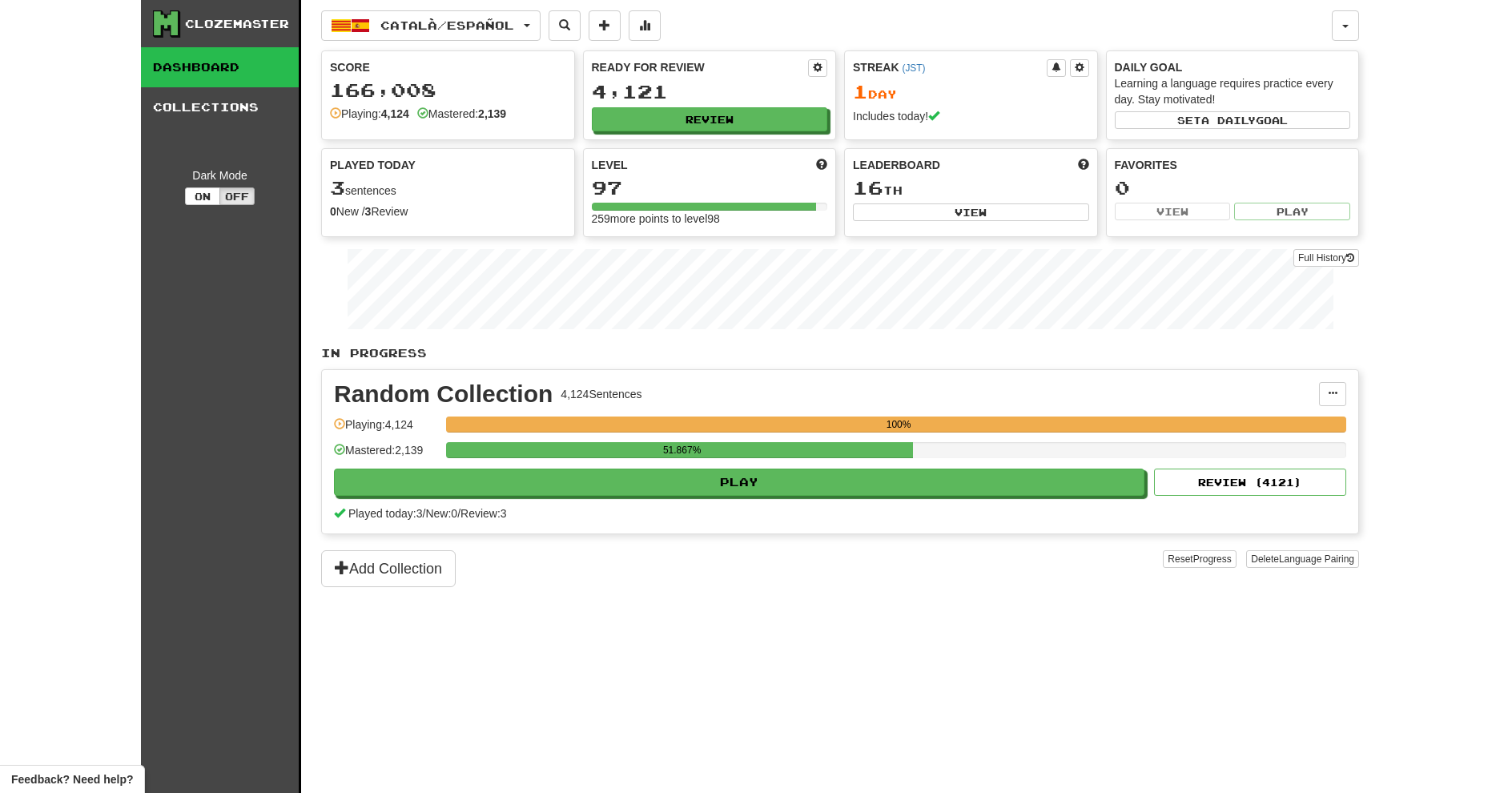 scroll, scrollTop: 0, scrollLeft: 0, axis: both 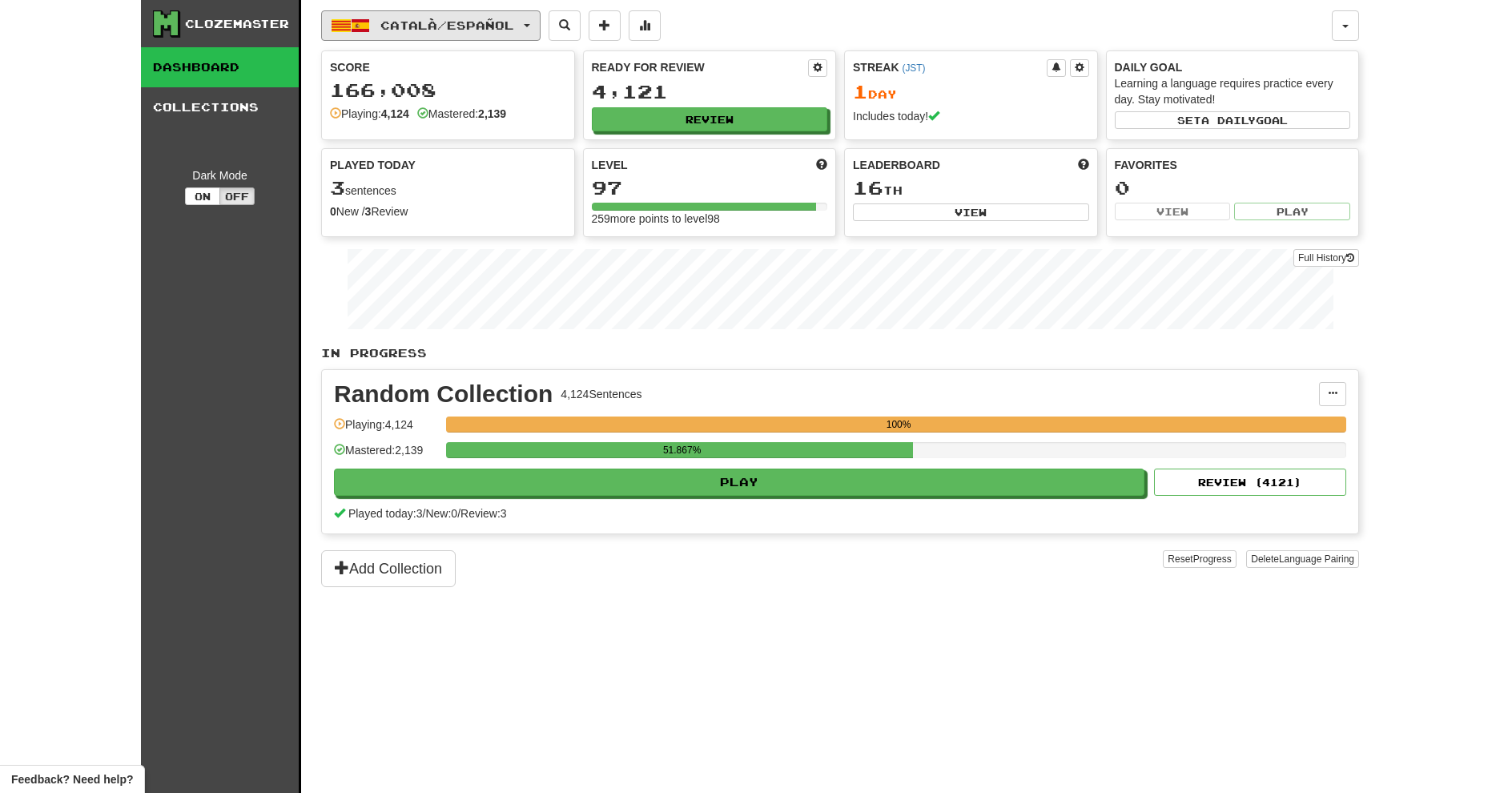 click on "Català  /  Español" at bounding box center (431, 26) 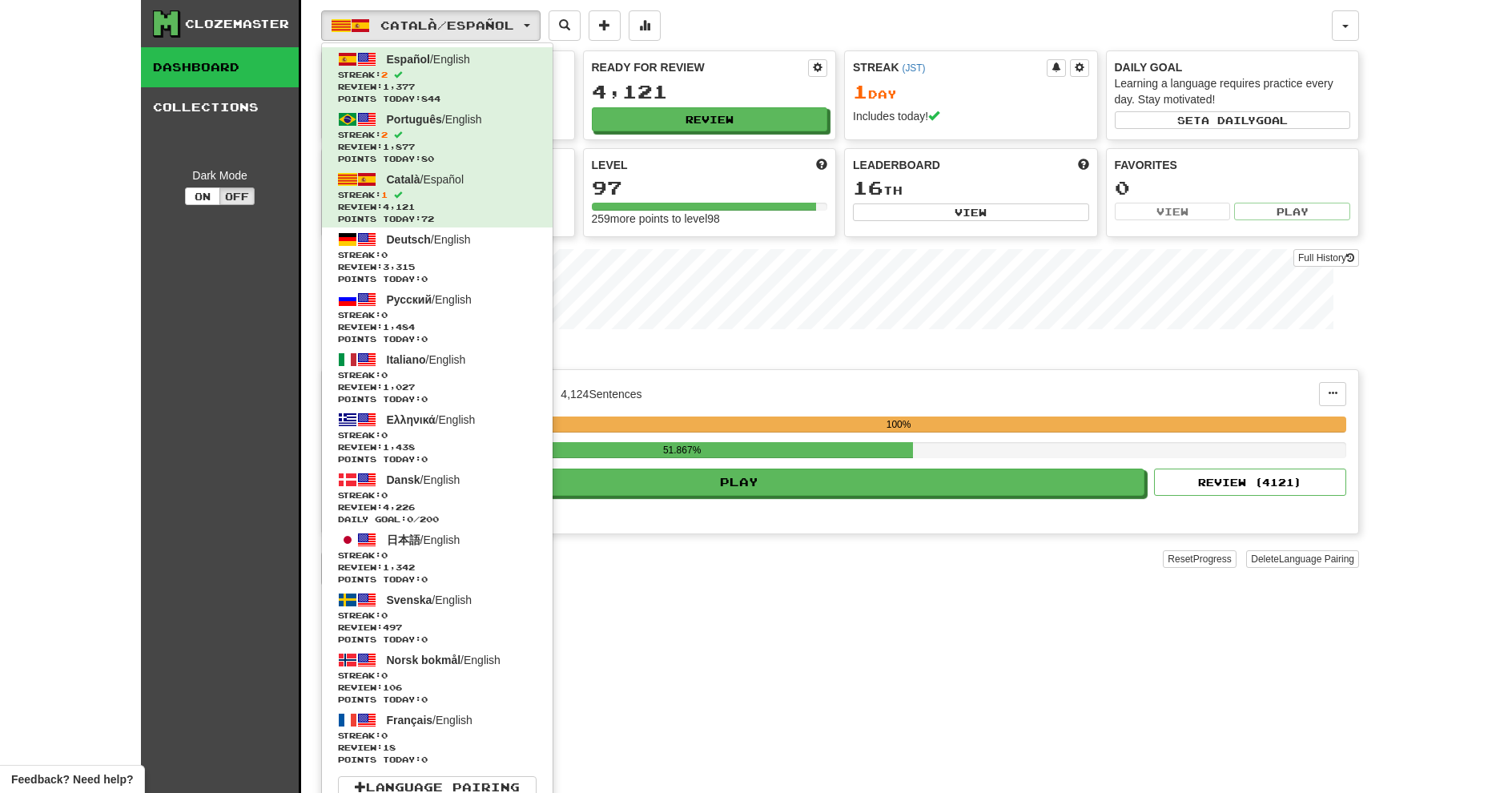 click on "Català  /  Español Español  /  English Streak:  2   Review:  1,377 Points today:  844 Português  /  English Streak:  2   Review:  1,877 Points today:  80 Català  /  Español Streak:  1   Review:  4,121 Points today:  72 Deutsch  /  English Streak:  0   Review:  3,315 Points today:  0 Русский  /  English Streak:  0   Review:  1,484 Points today:  0 Italiano  /  English Streak:  0   Review:  1,027 Points today:  0 Ελληνικά  /  English Streak:  0   Review:  1,438 Points today:  0 Dansk  /  English Streak:  0   Review:  4,226 Daily Goal:  0  /  200 日本語  /  English Streak:  0   Review:  1,342 Points today:  0 Svenska  /  English Streak:  0   Review:  497 Points today:  0 Norsk bokmål  /  English Streak:  0   Review:  106 Points today:  0 Français  /  English Streak:  0   Review:  18 Points today:  0  Language Pairing Username: maximhamley Edit  Account  Notifications -10  Activity Feed  Profile  Leaderboard  Forum  Logout Score 166,008  Playing:  4,124  Mastered:  2,139 Ready for Review" at bounding box center (840, 417) 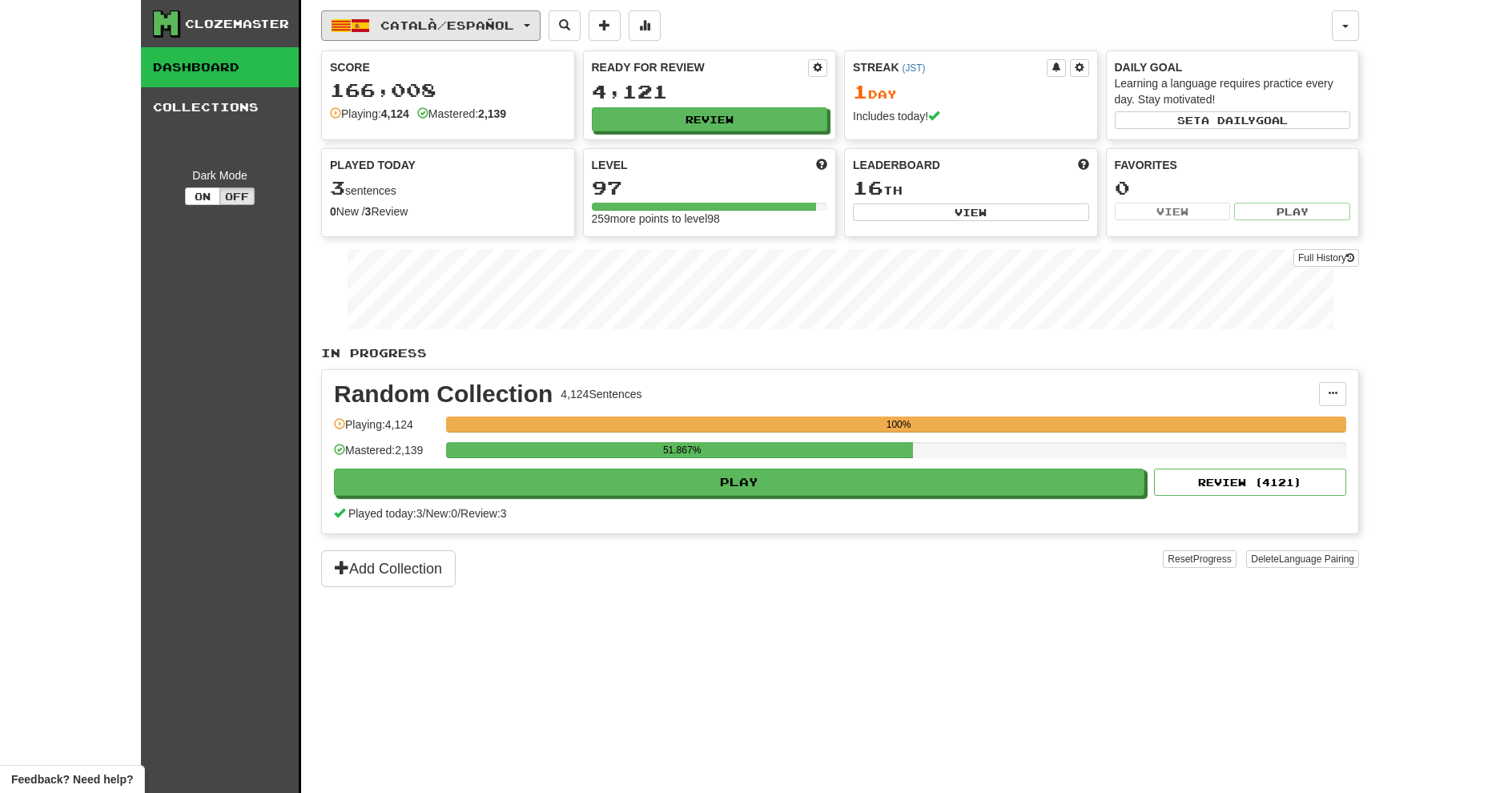 click on "Català  /  Español" at bounding box center (431, 26) 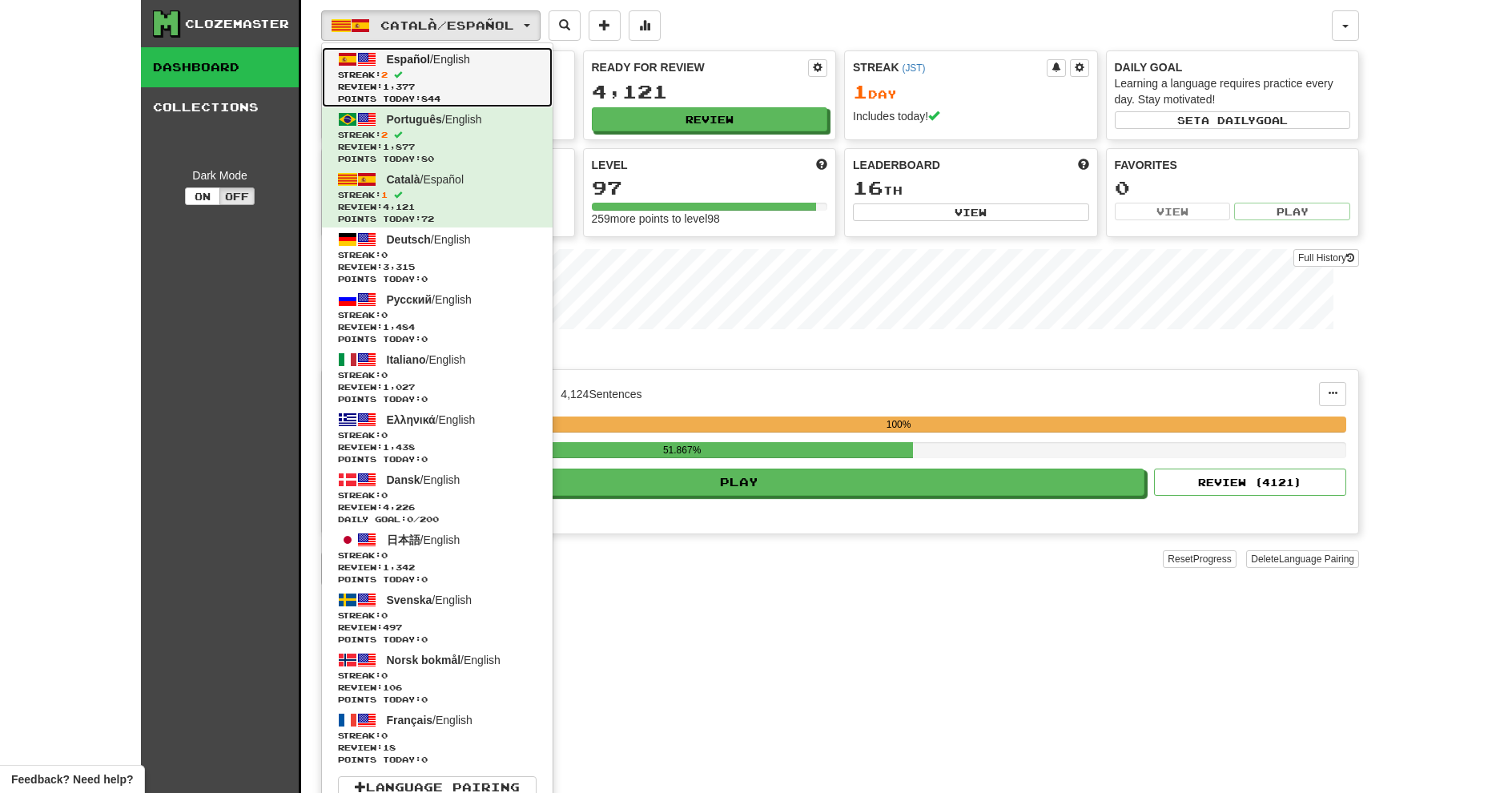 click on "Points today:  844" at bounding box center [437, 99] 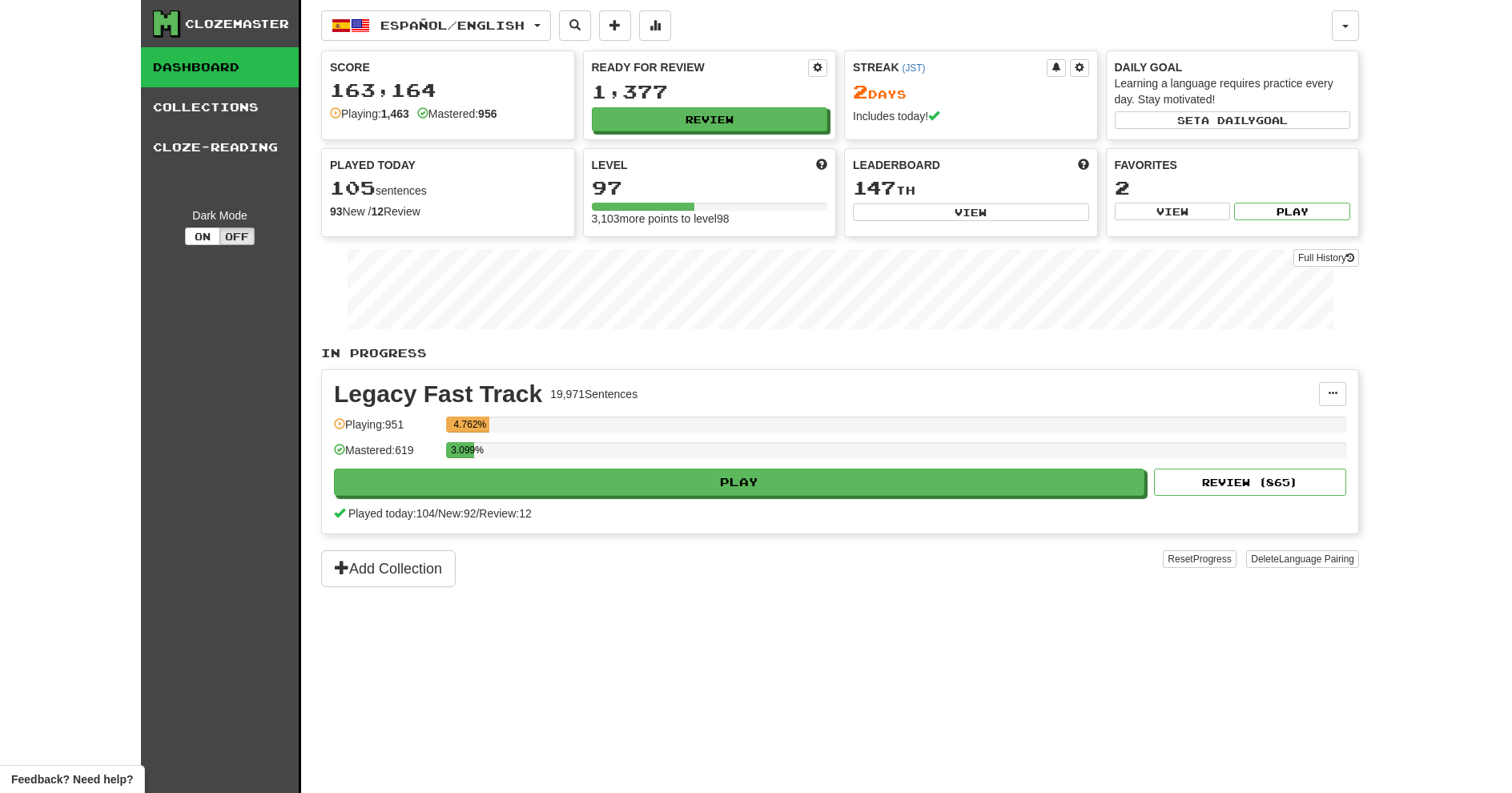 scroll, scrollTop: 0, scrollLeft: 0, axis: both 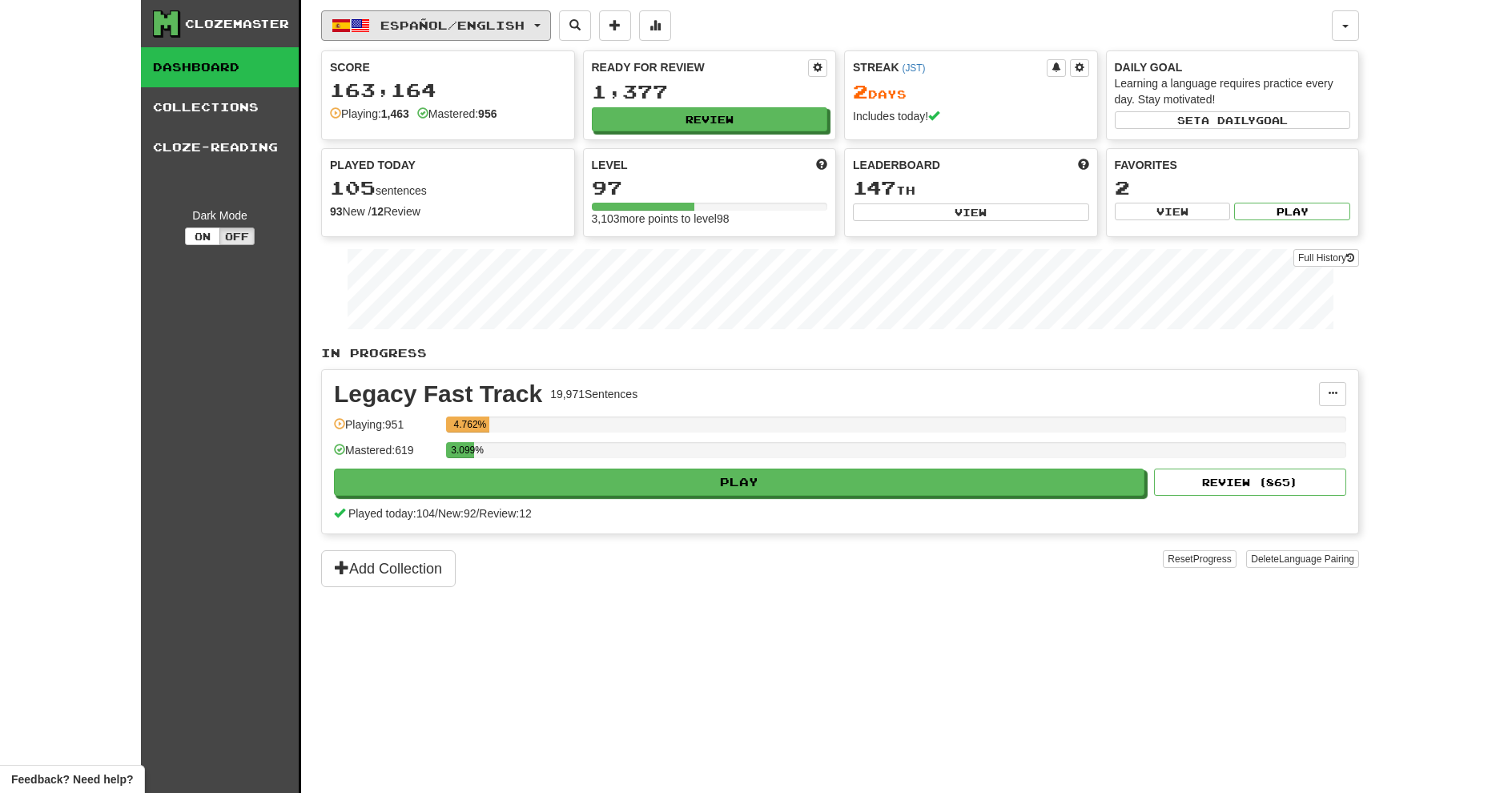 click on "Español  /  English" at bounding box center [436, 26] 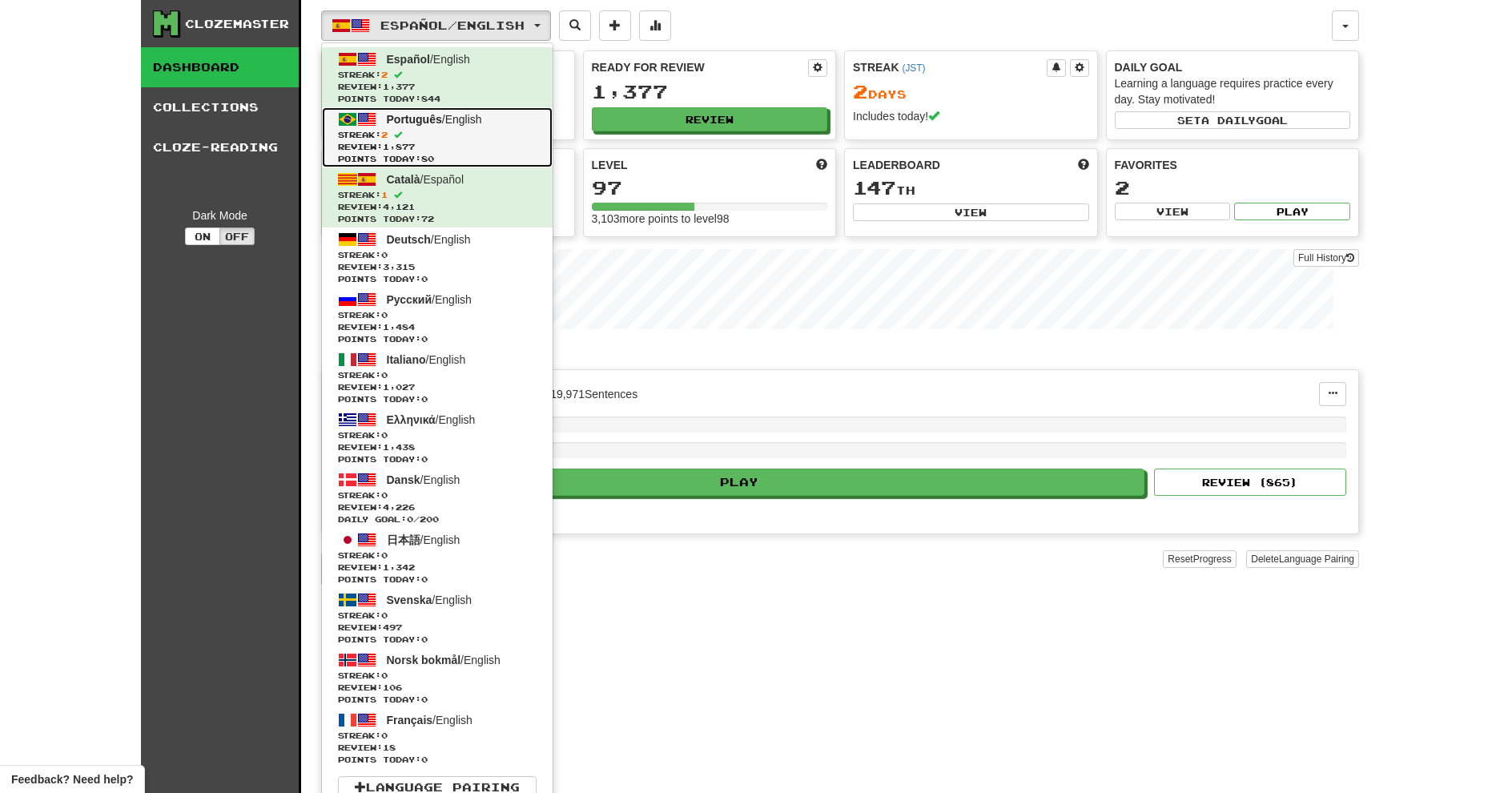 click on "Review:  1,877" at bounding box center (437, 147) 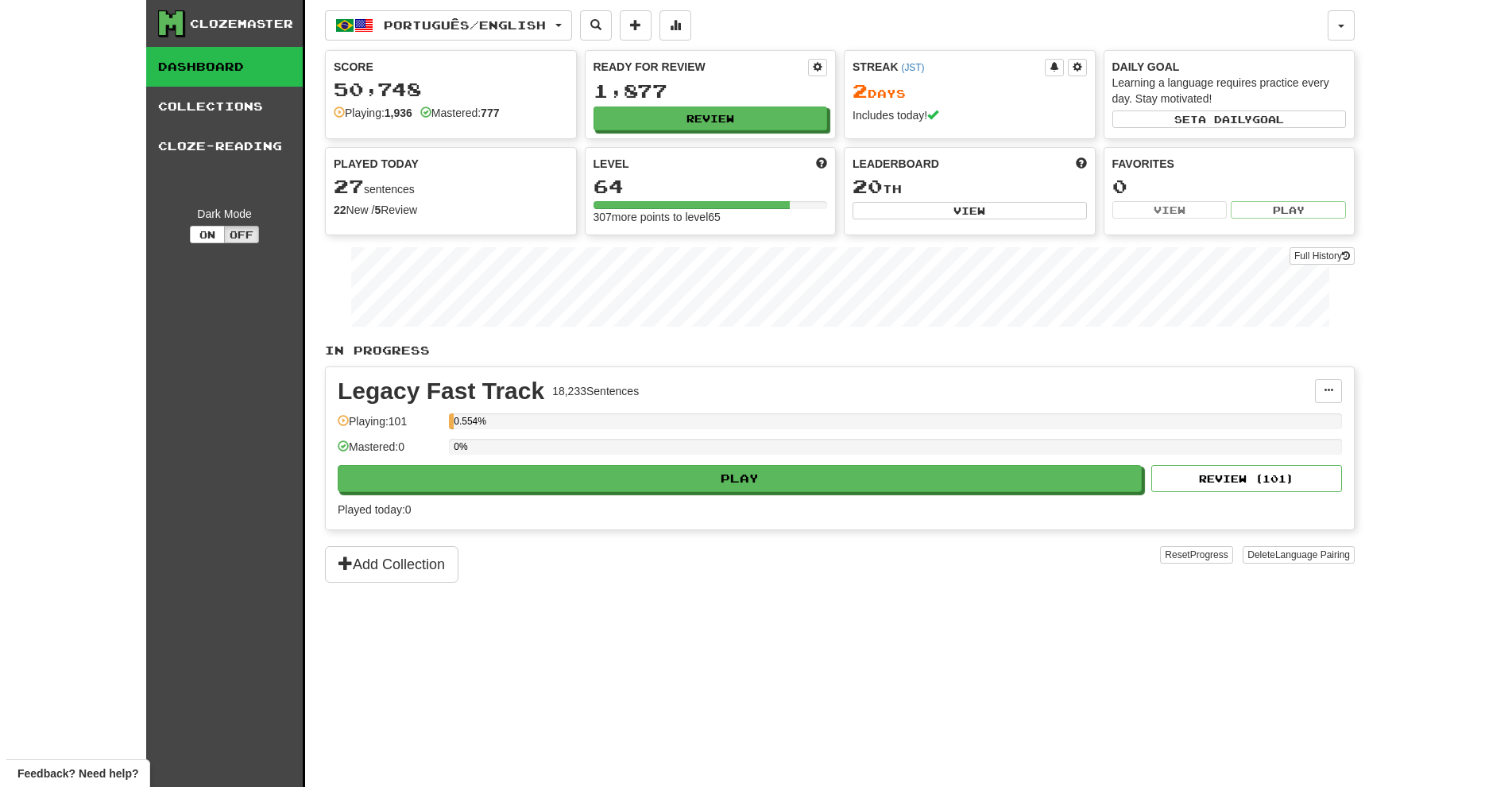 scroll, scrollTop: 0, scrollLeft: 0, axis: both 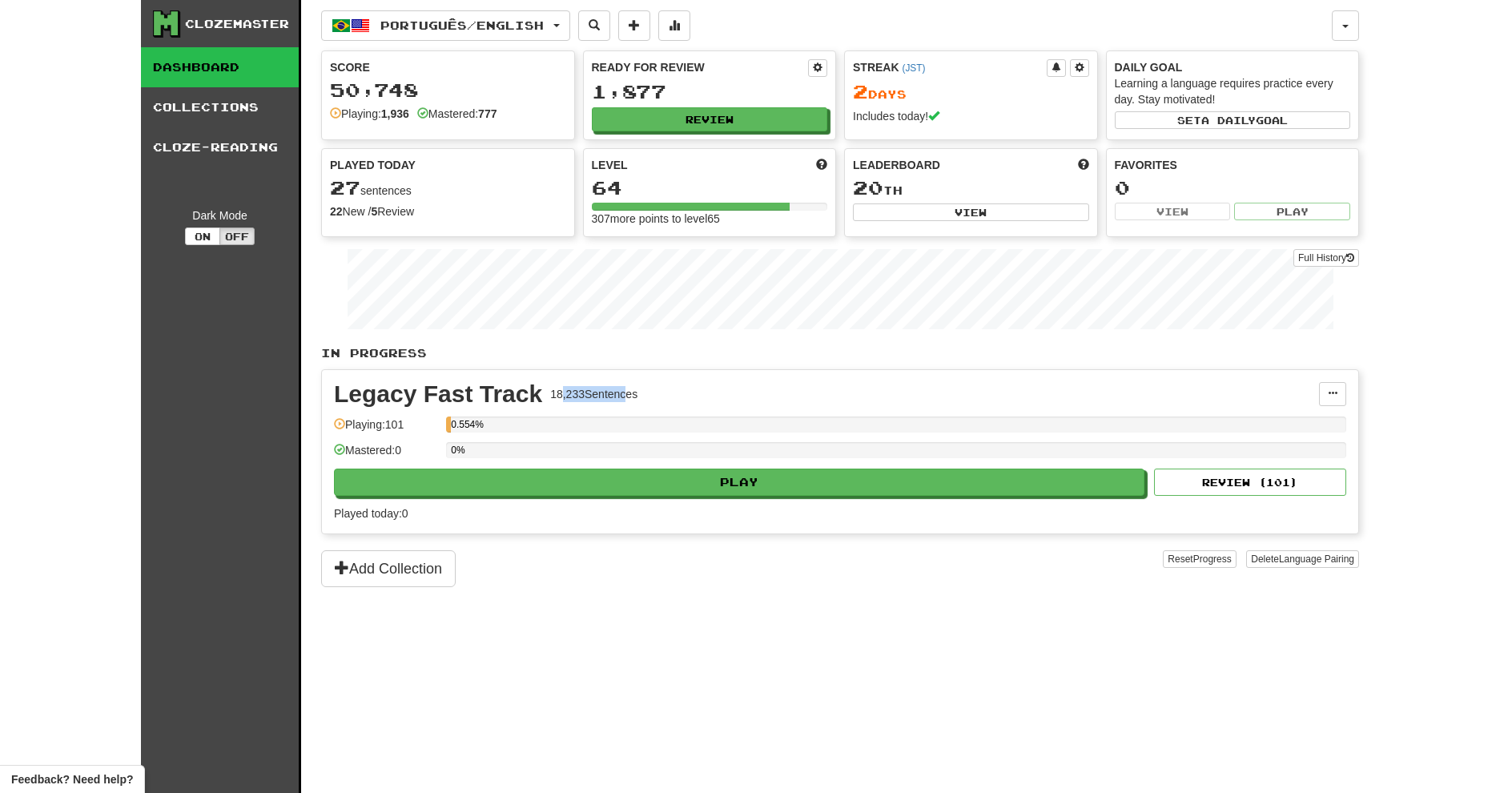 drag, startPoint x: 571, startPoint y: 396, endPoint x: 628, endPoint y: 401, distance: 57.21888 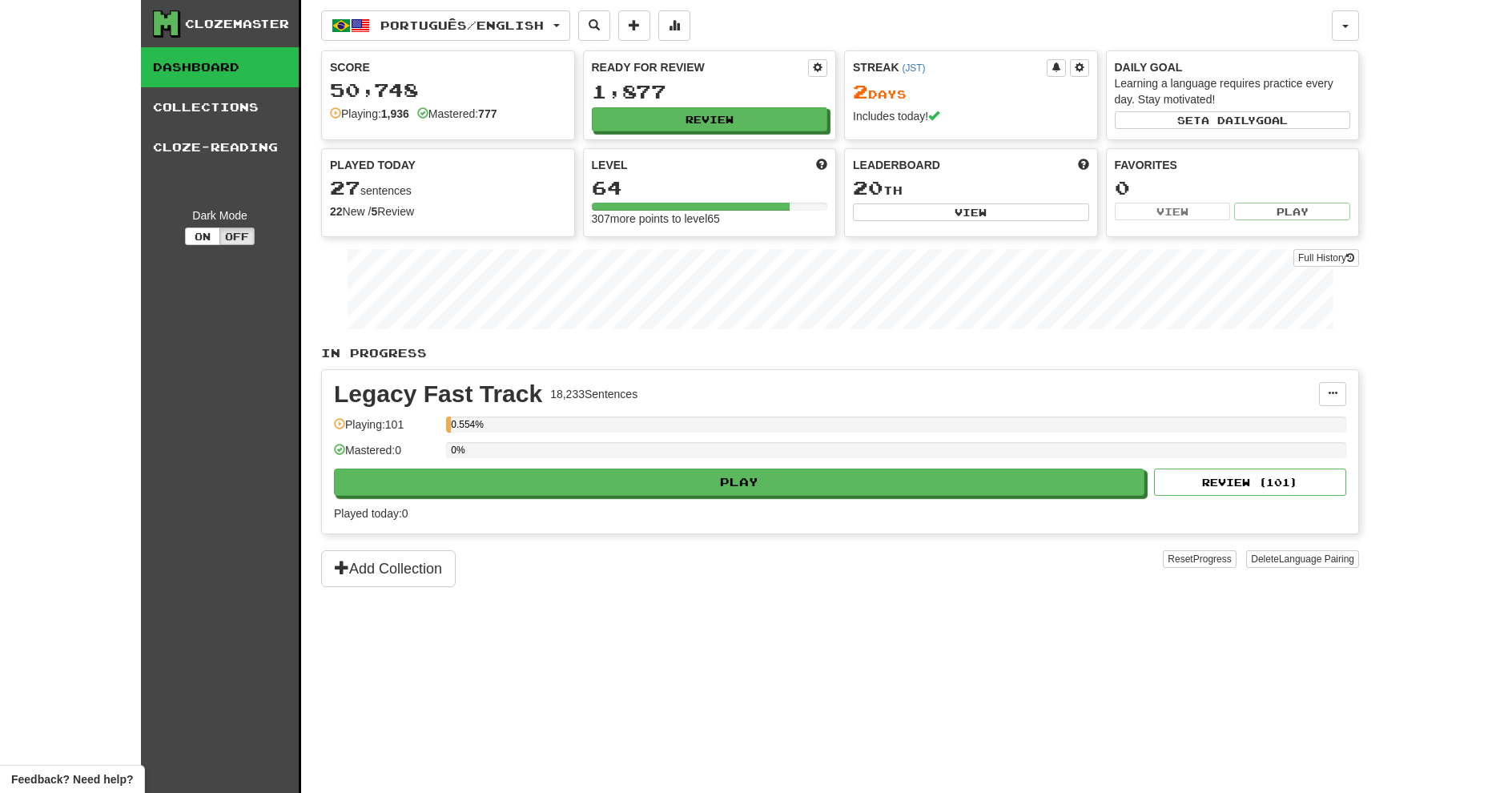 click on "Add Collection" at bounding box center (742, 569) 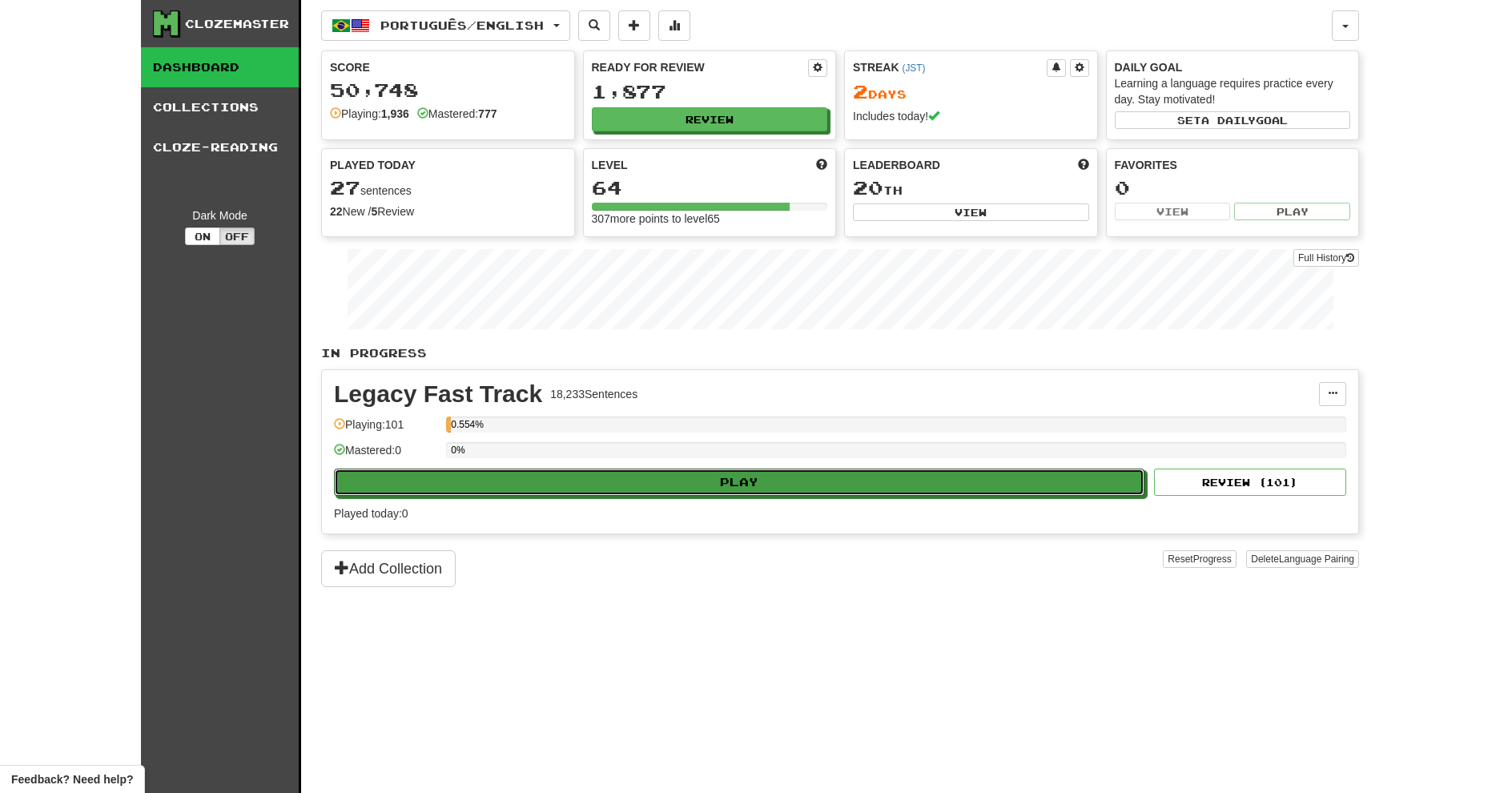 click on "Play" at bounding box center (739, 482) 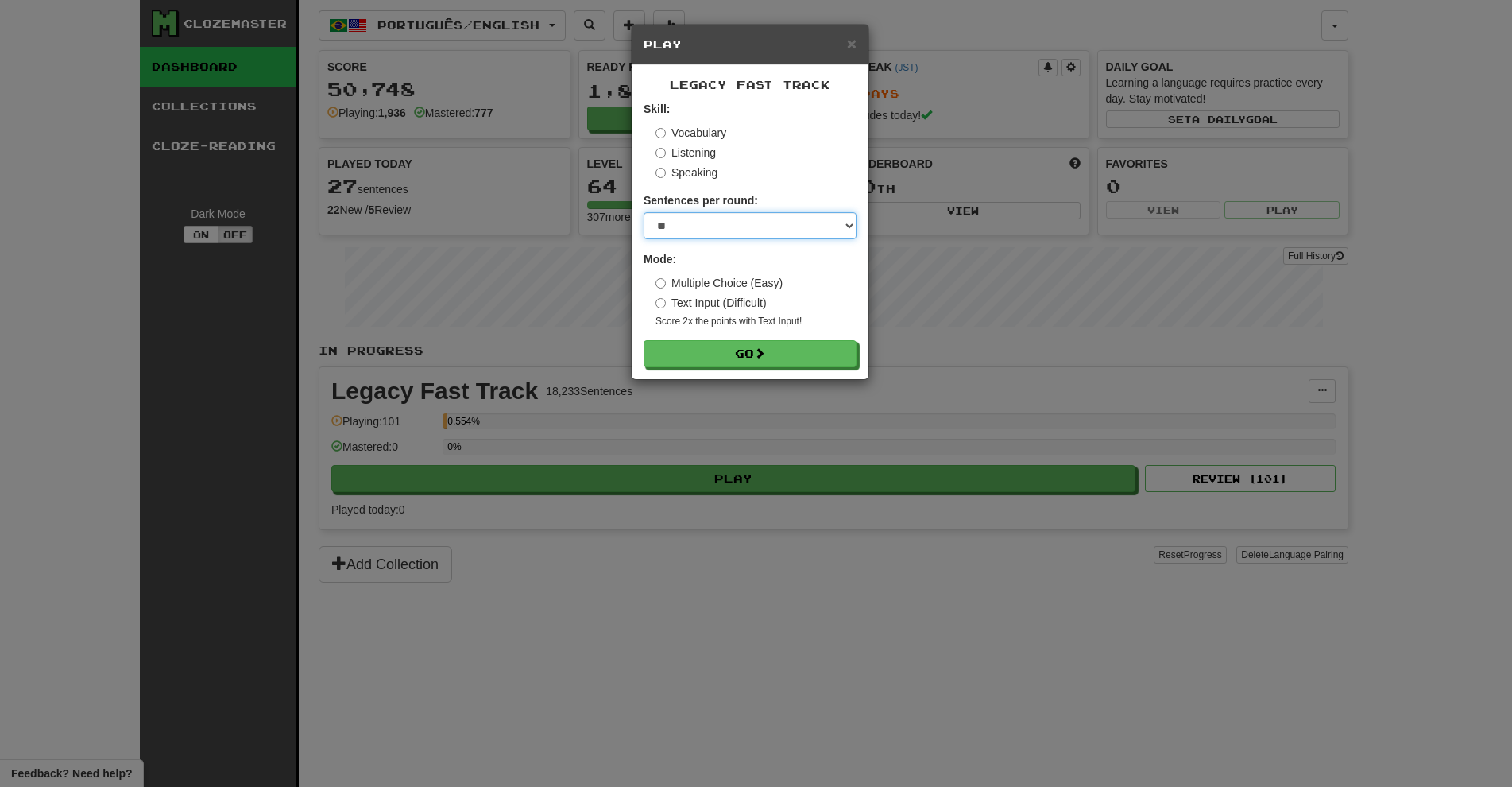 select on "***" 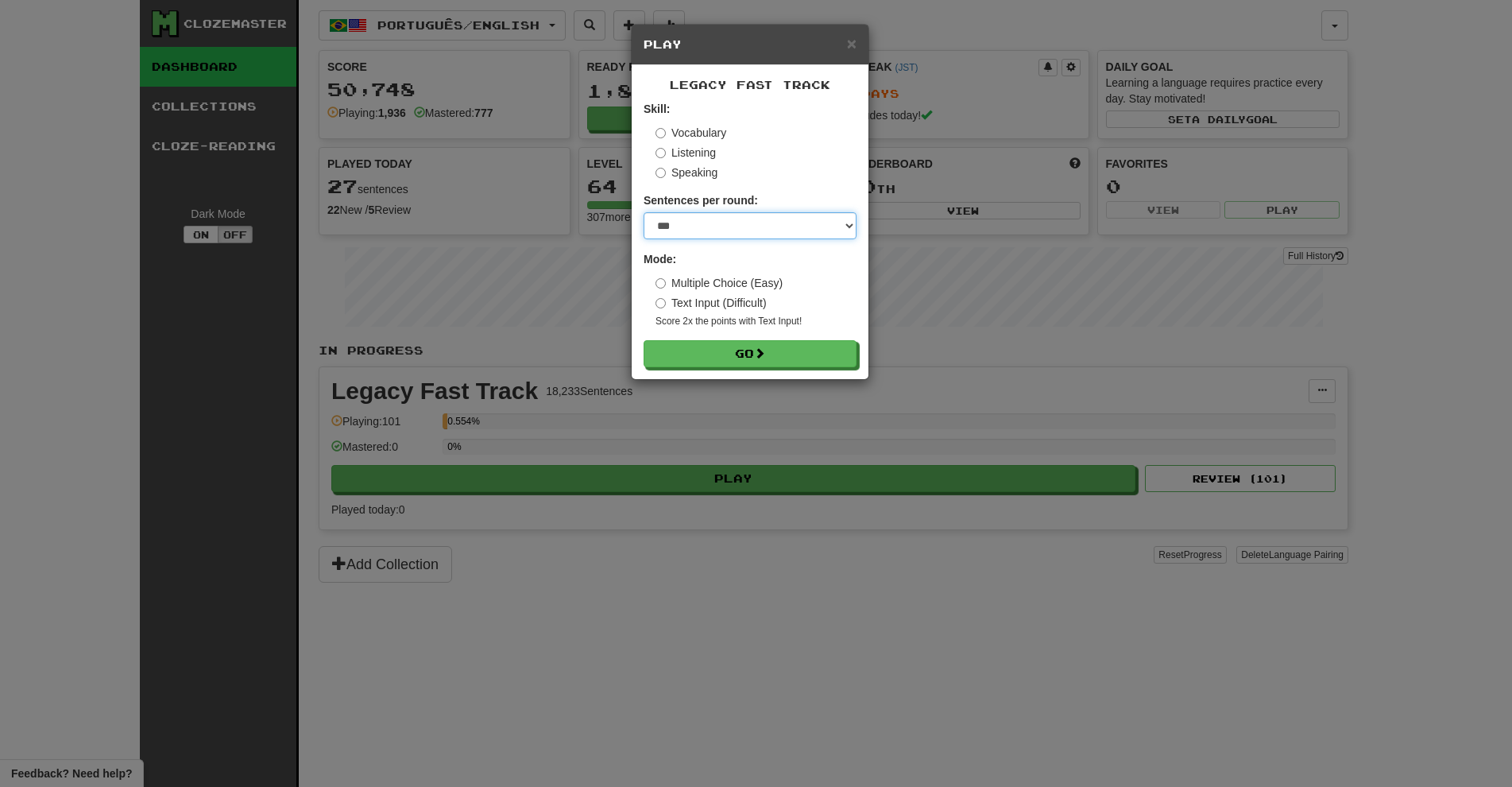click on "* ** ** ** ** ** *** ********" at bounding box center [750, 226] 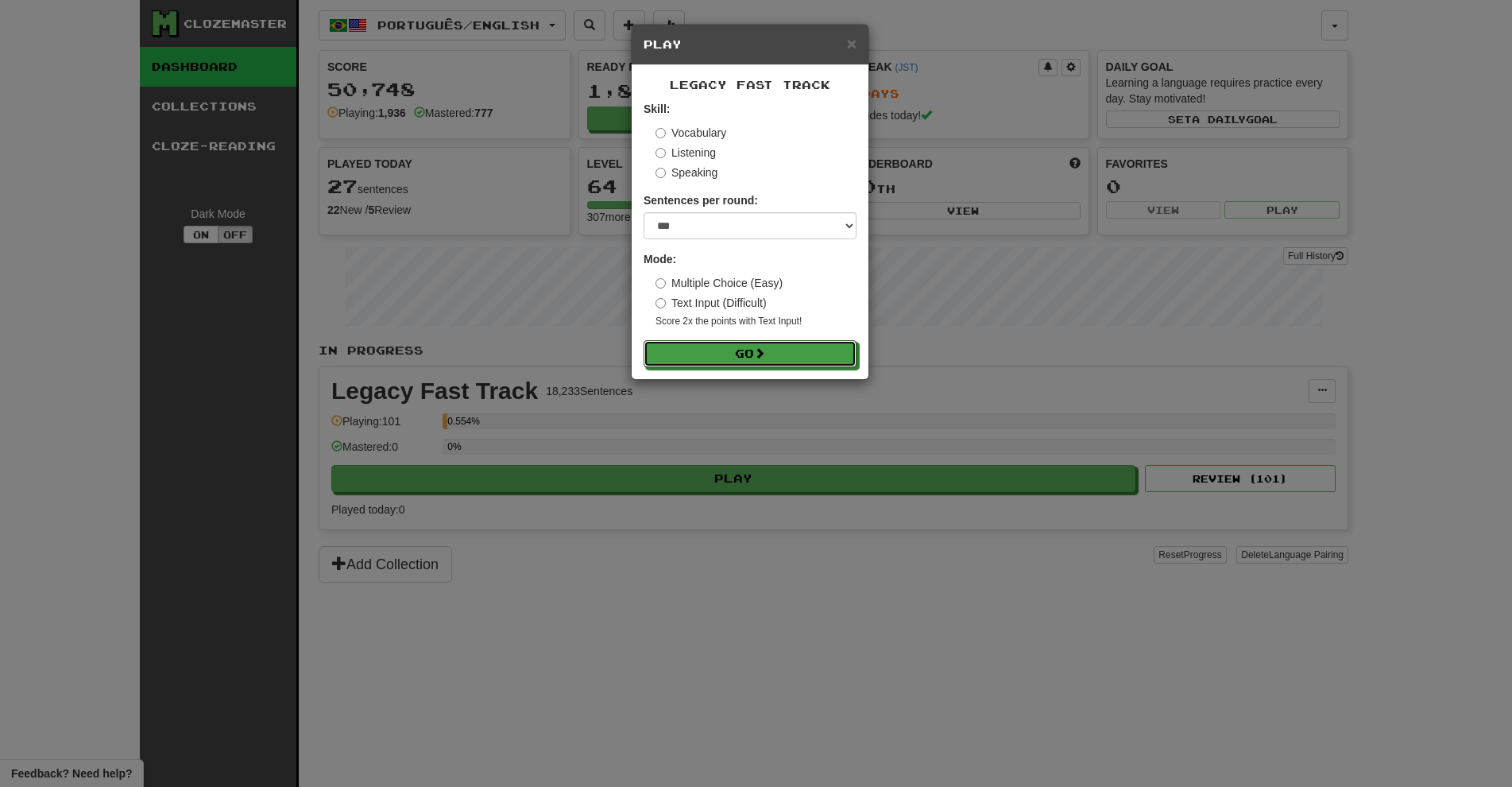 click on "Go" at bounding box center [750, 354] 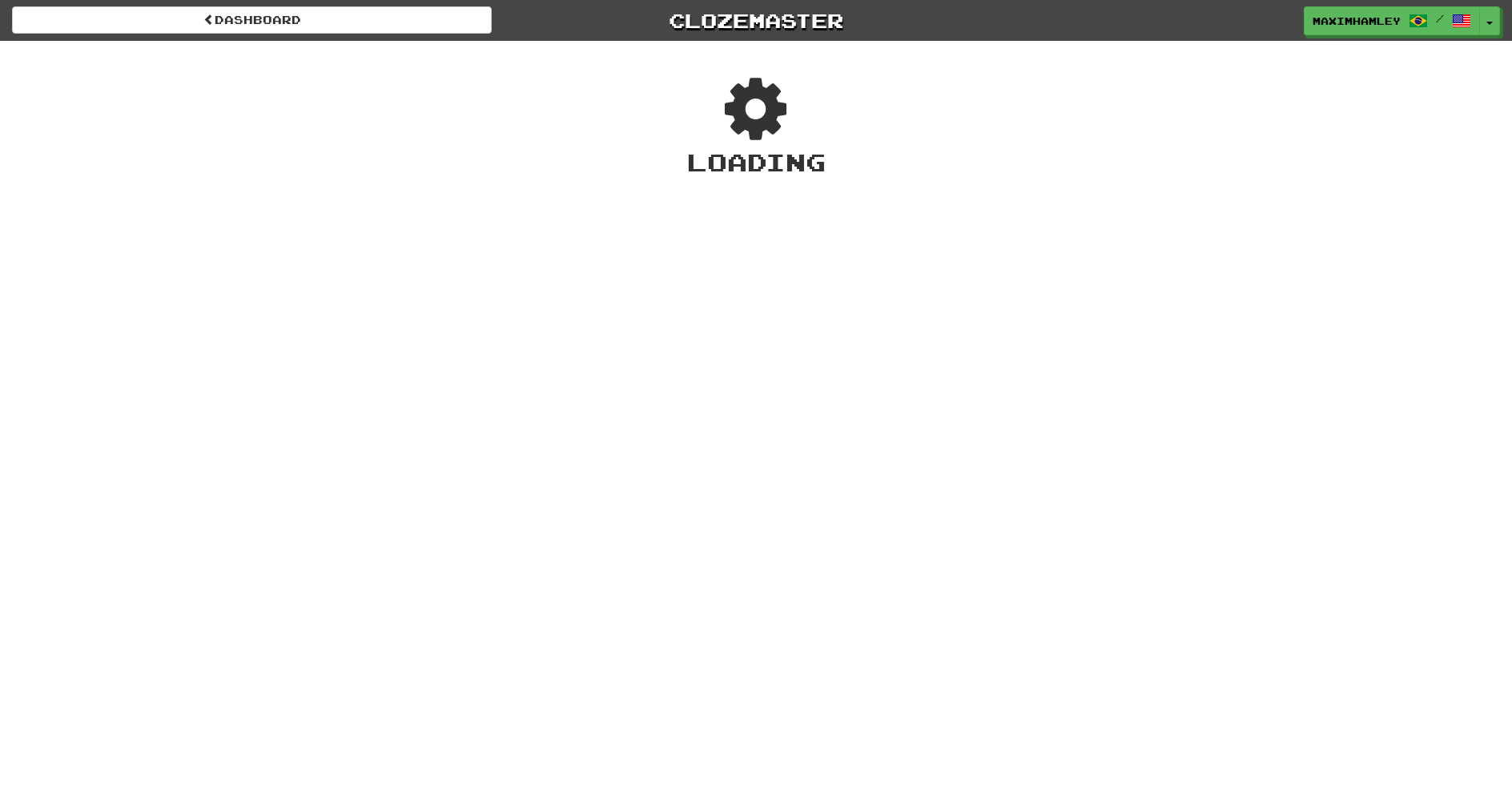 scroll, scrollTop: 0, scrollLeft: 0, axis: both 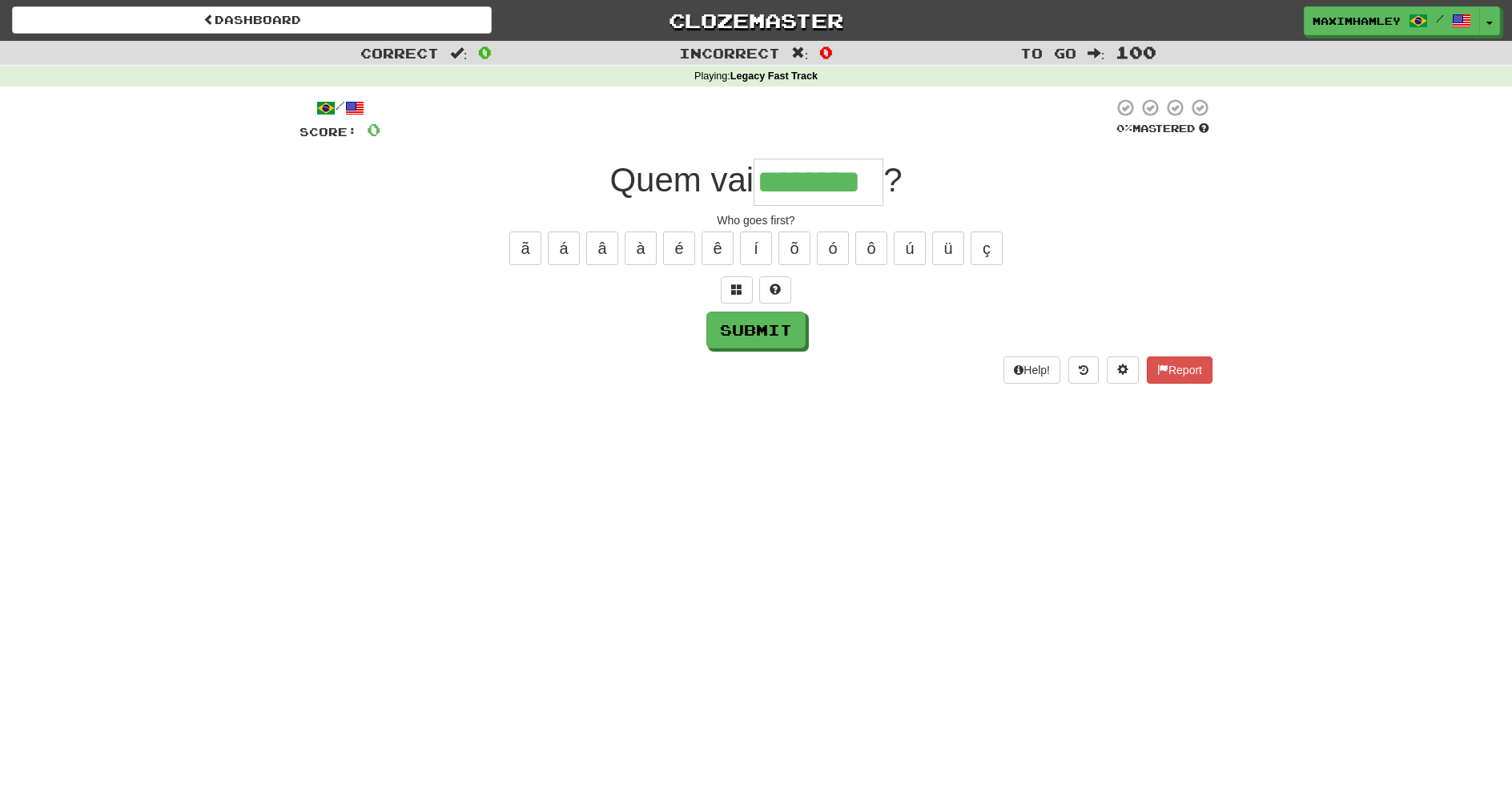 type on "********" 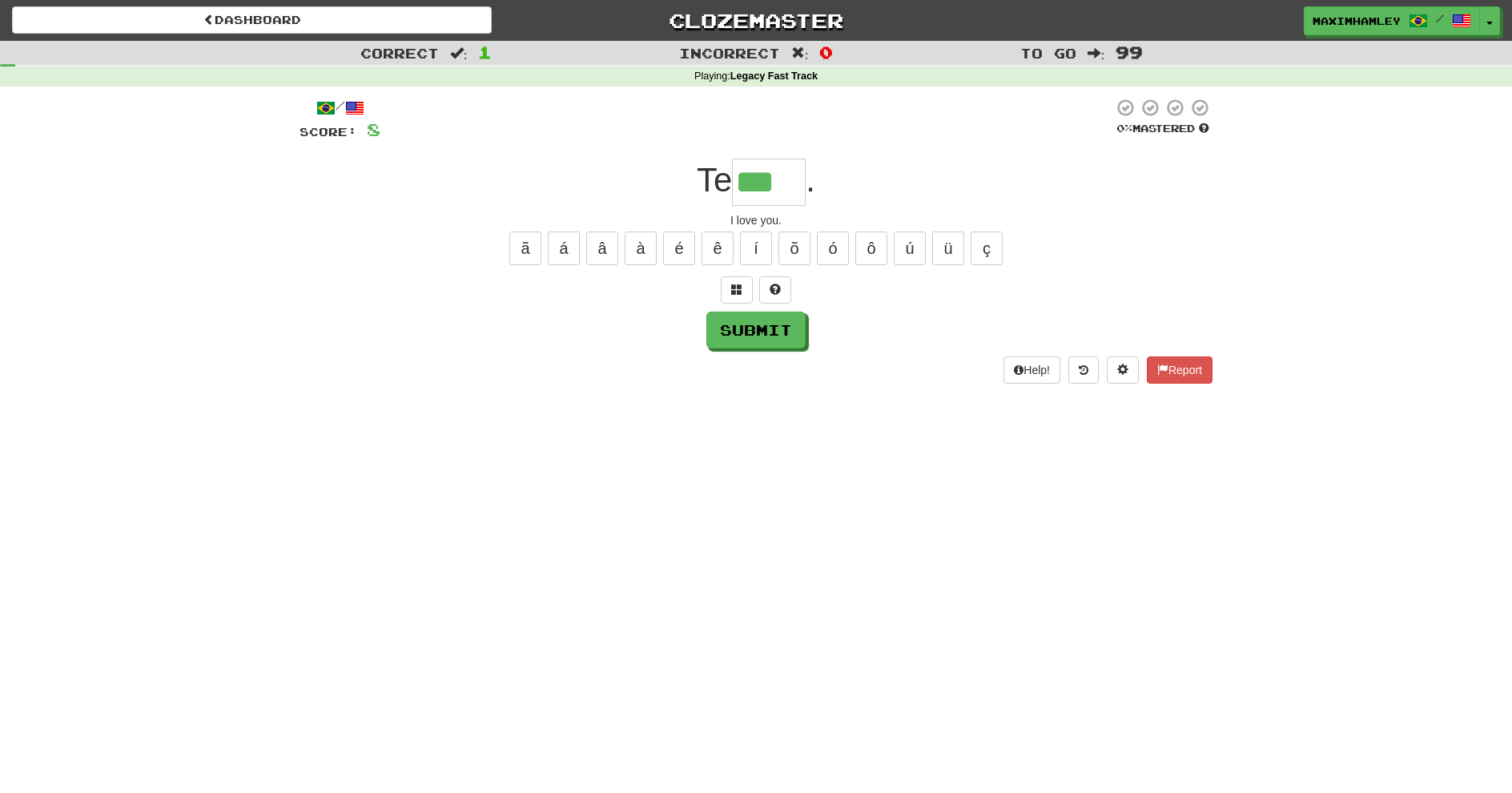 type on "***" 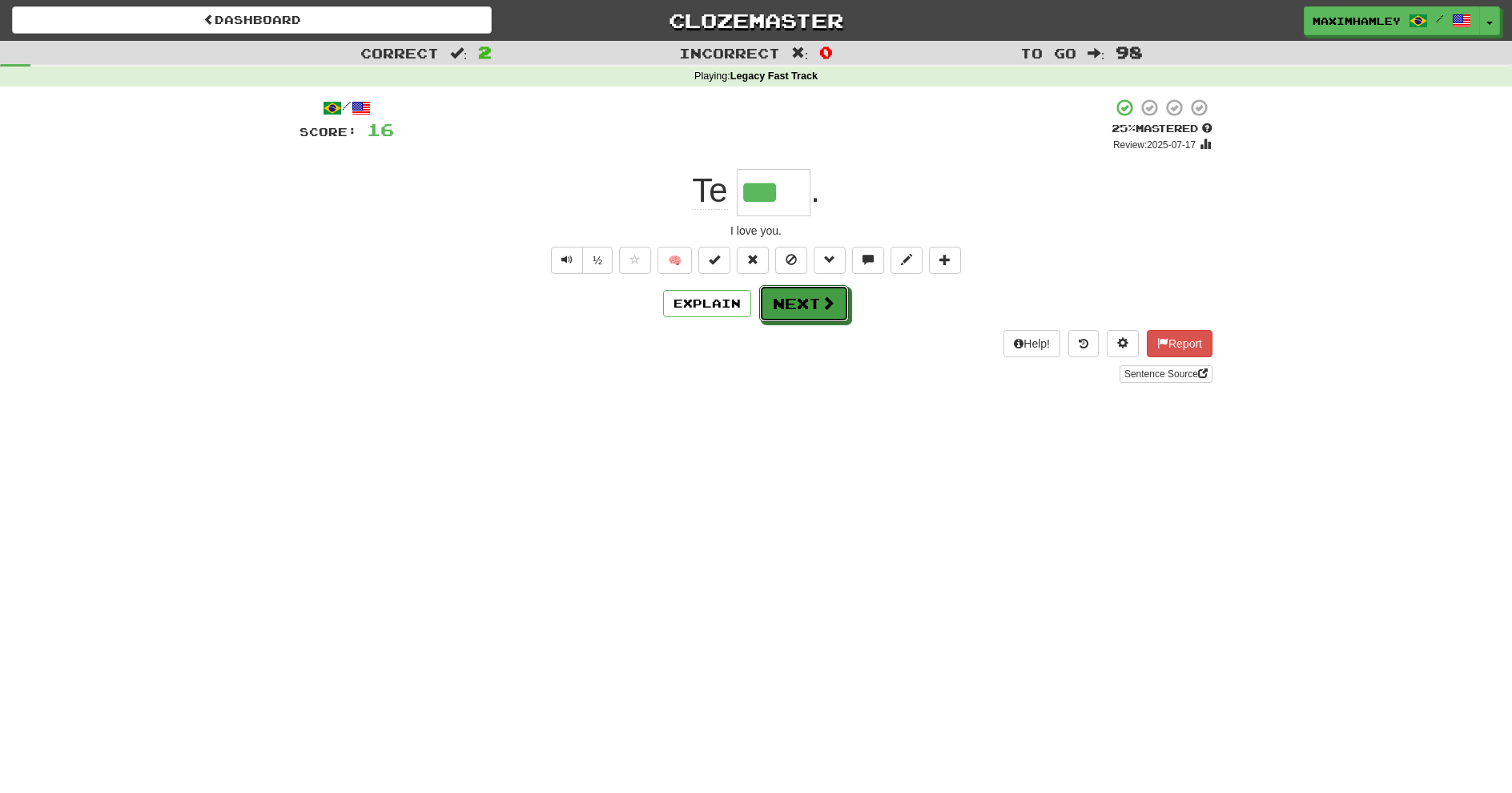 click on "Next" at bounding box center (804, 304) 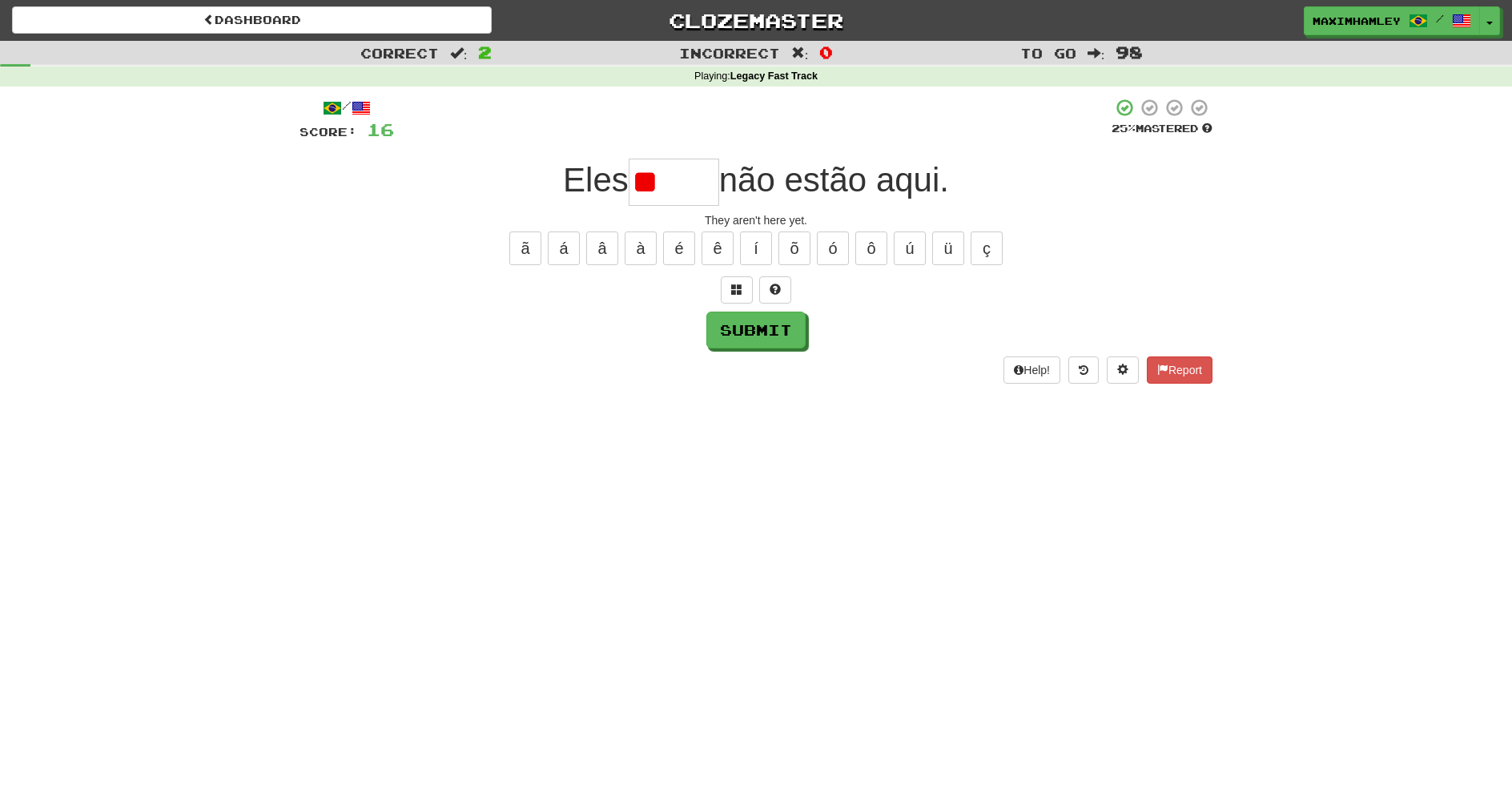 type on "*" 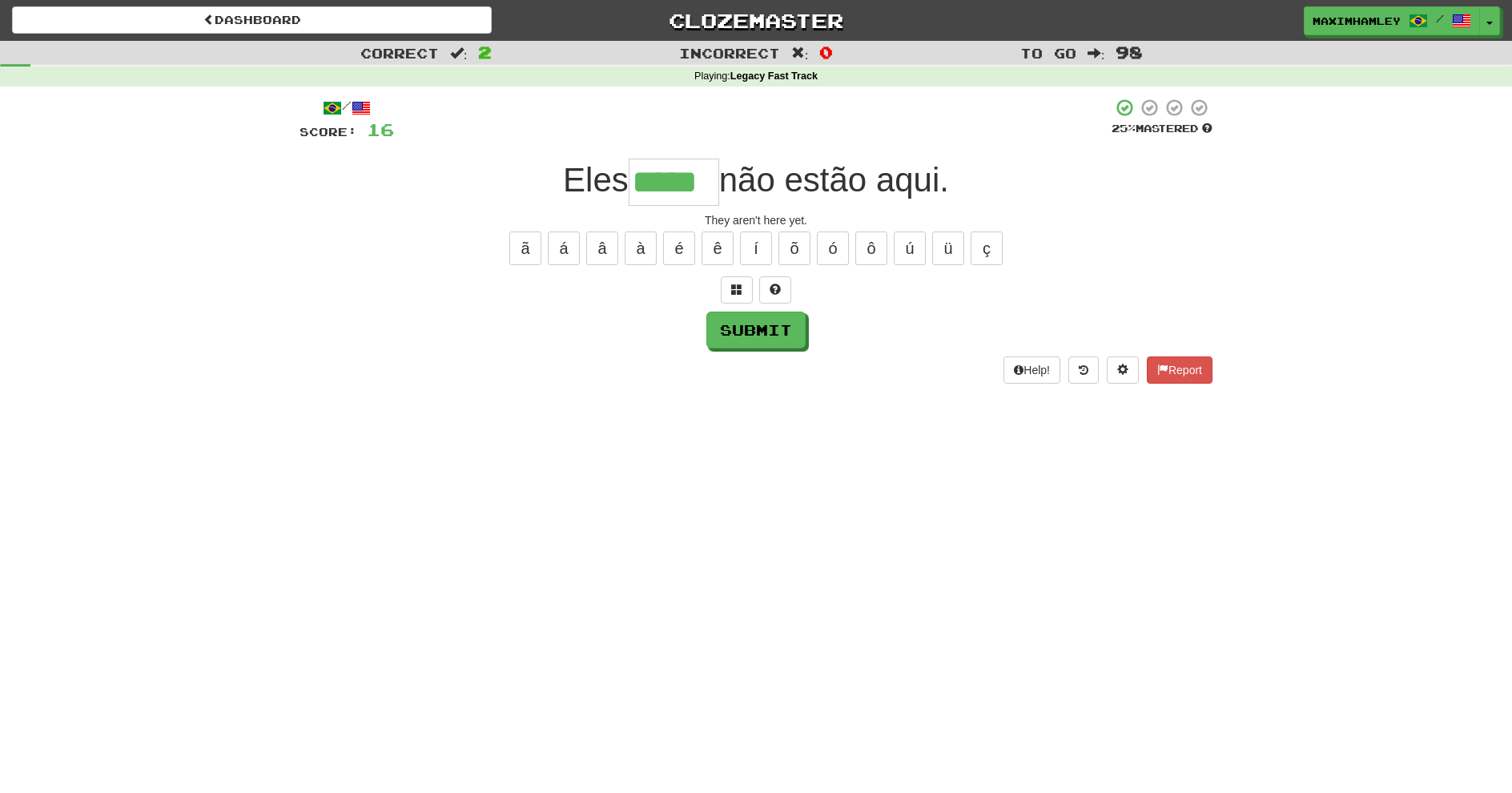 type on "*****" 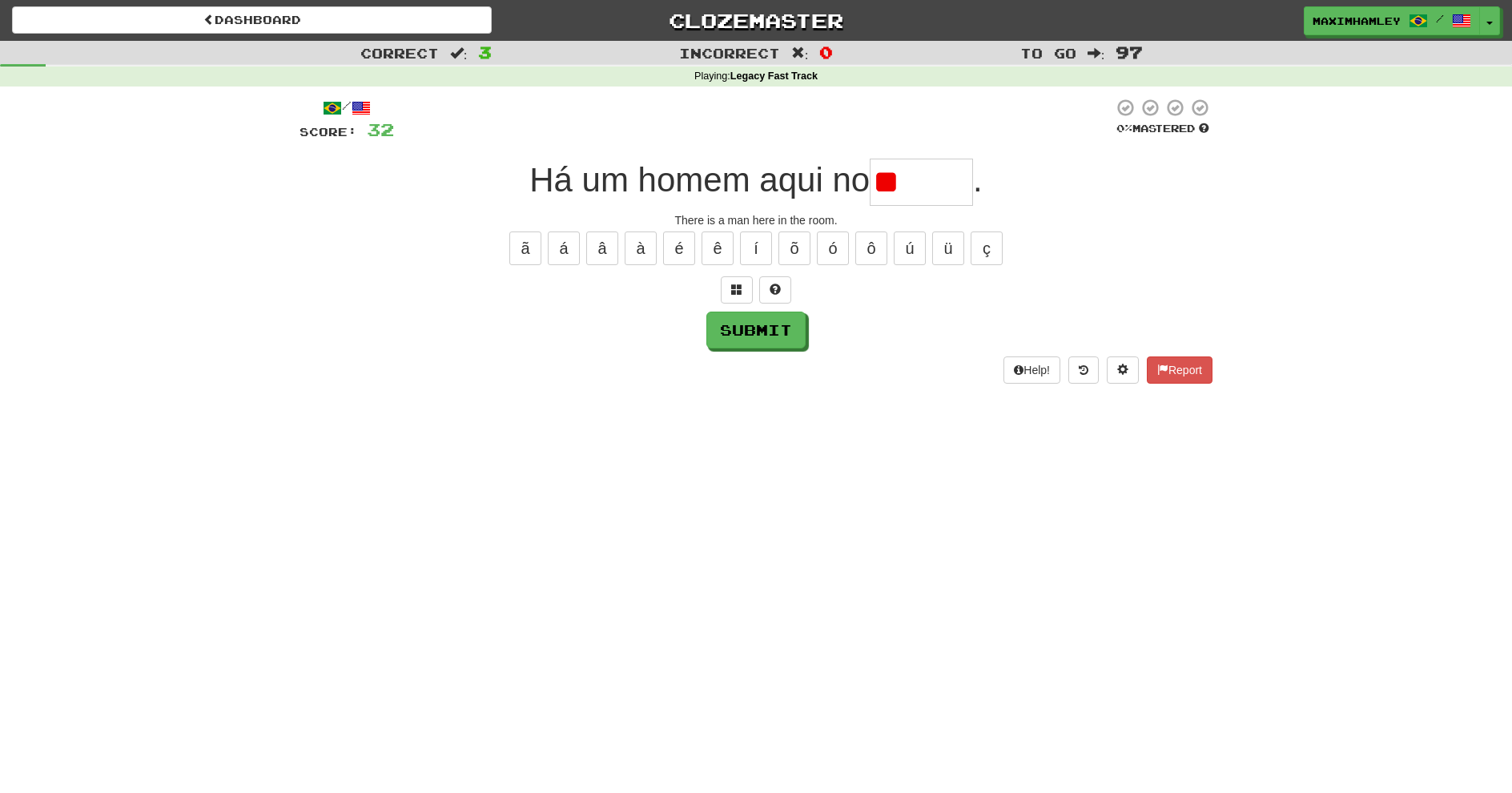 type on "*" 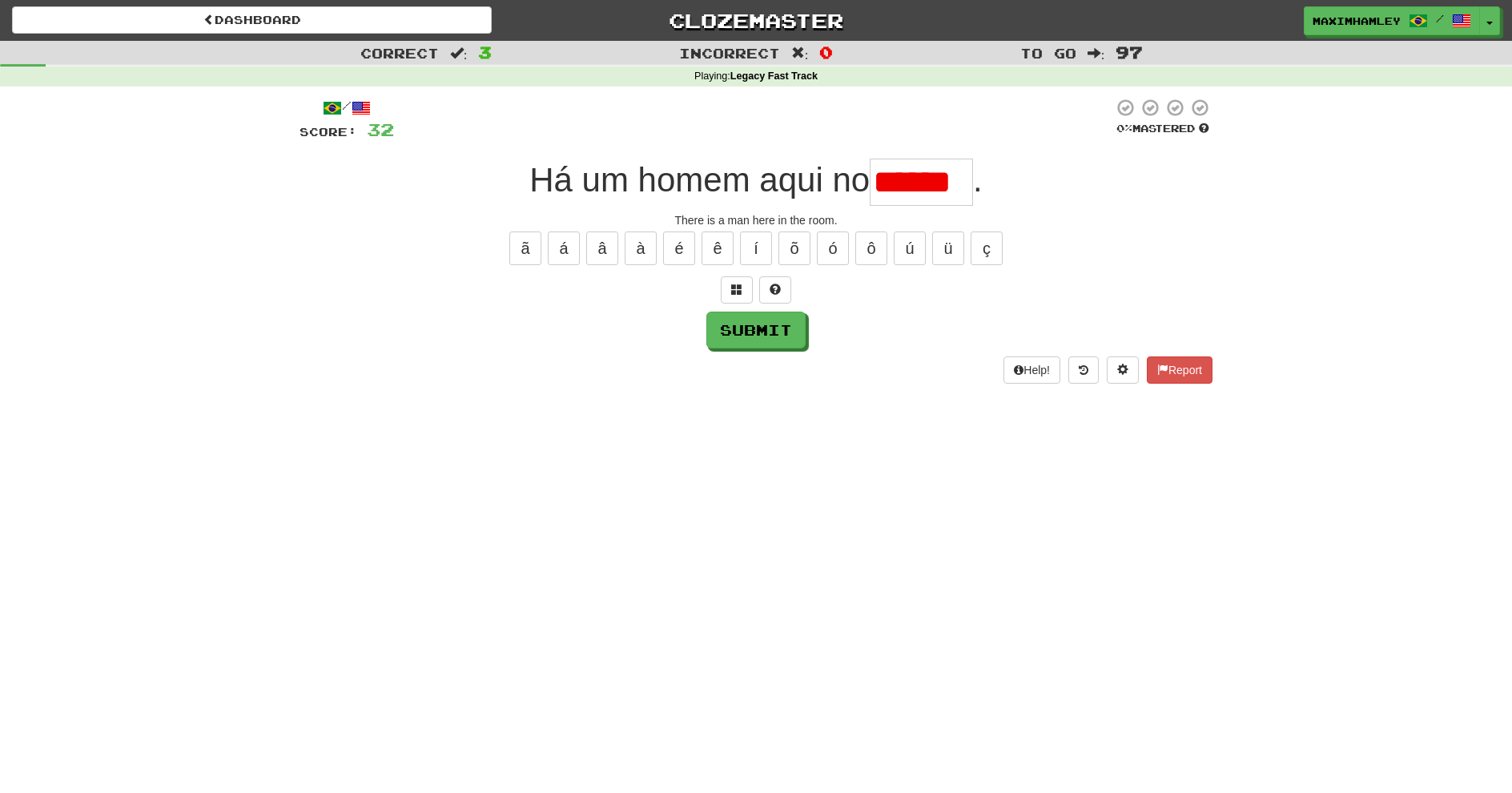 scroll, scrollTop: 0, scrollLeft: 0, axis: both 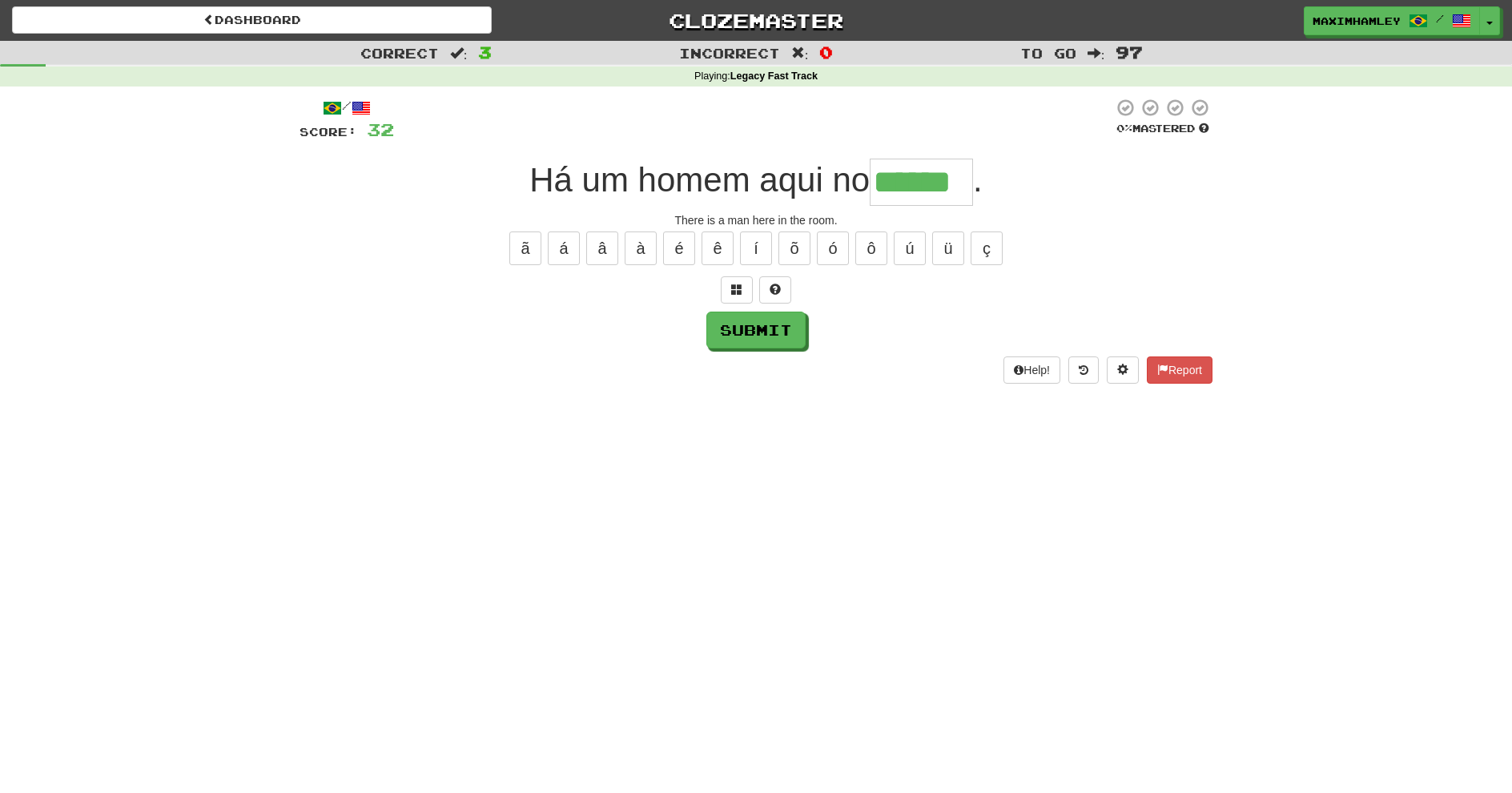 type on "******" 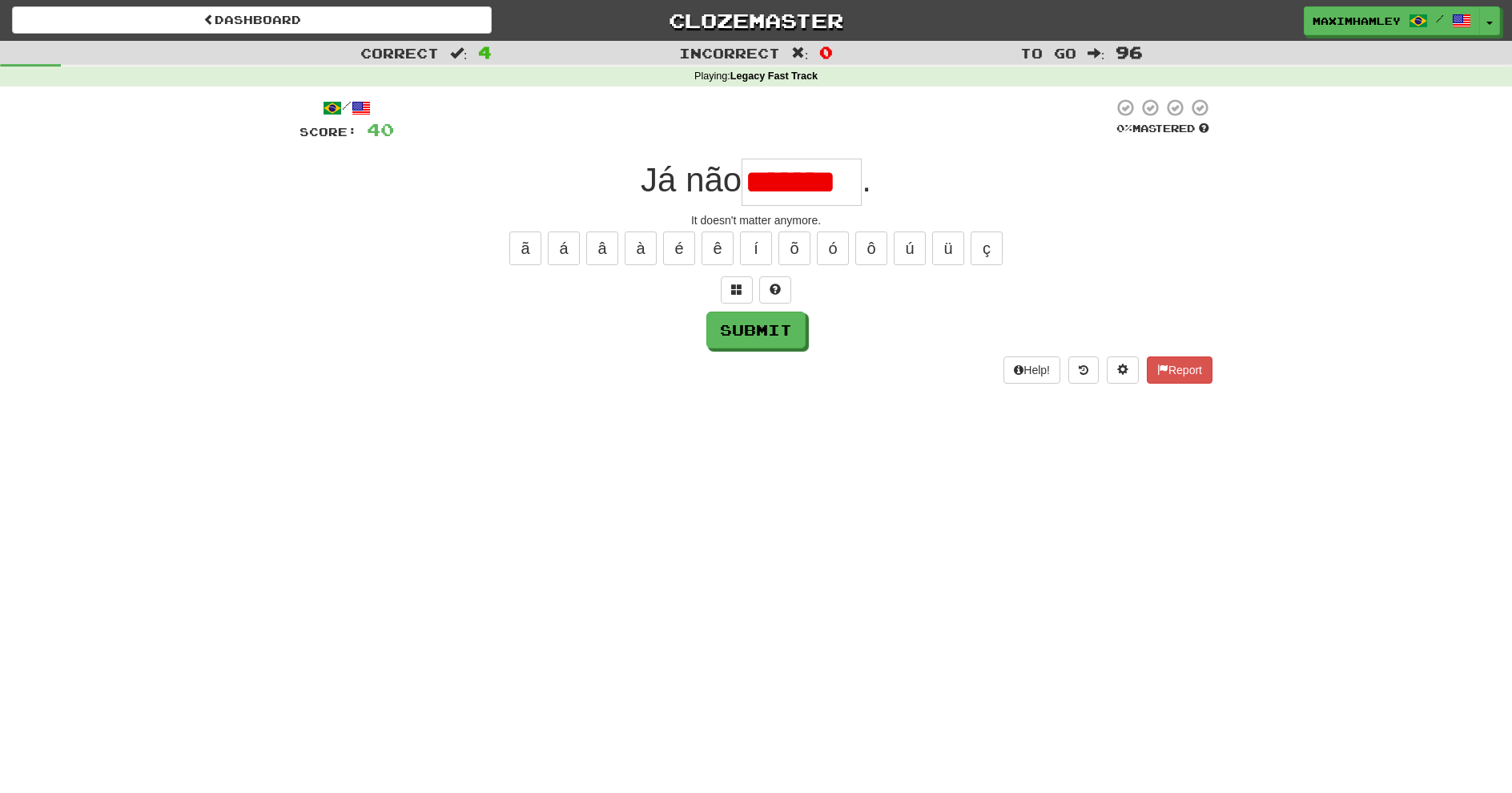 scroll, scrollTop: 0, scrollLeft: 0, axis: both 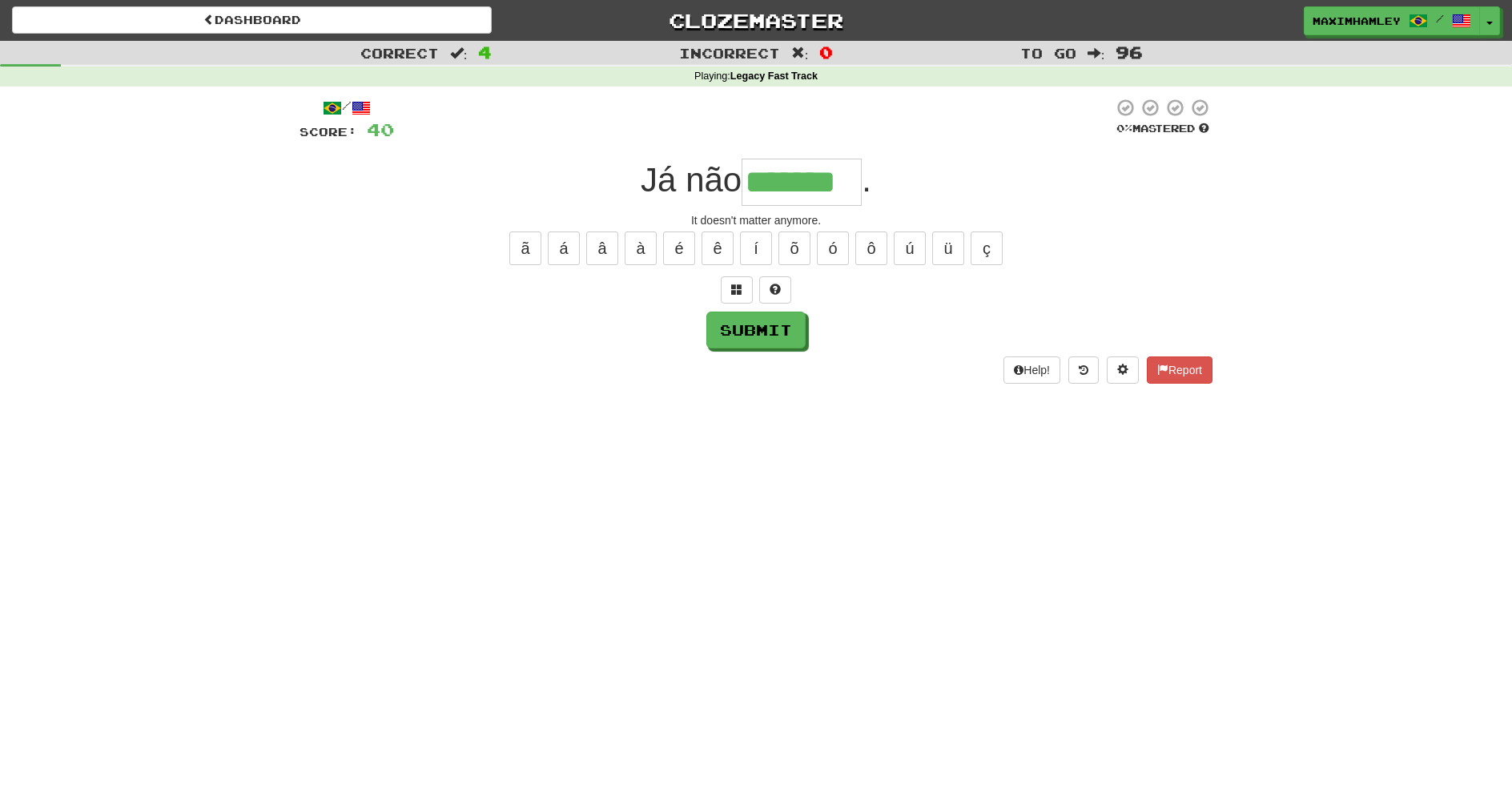 type on "*******" 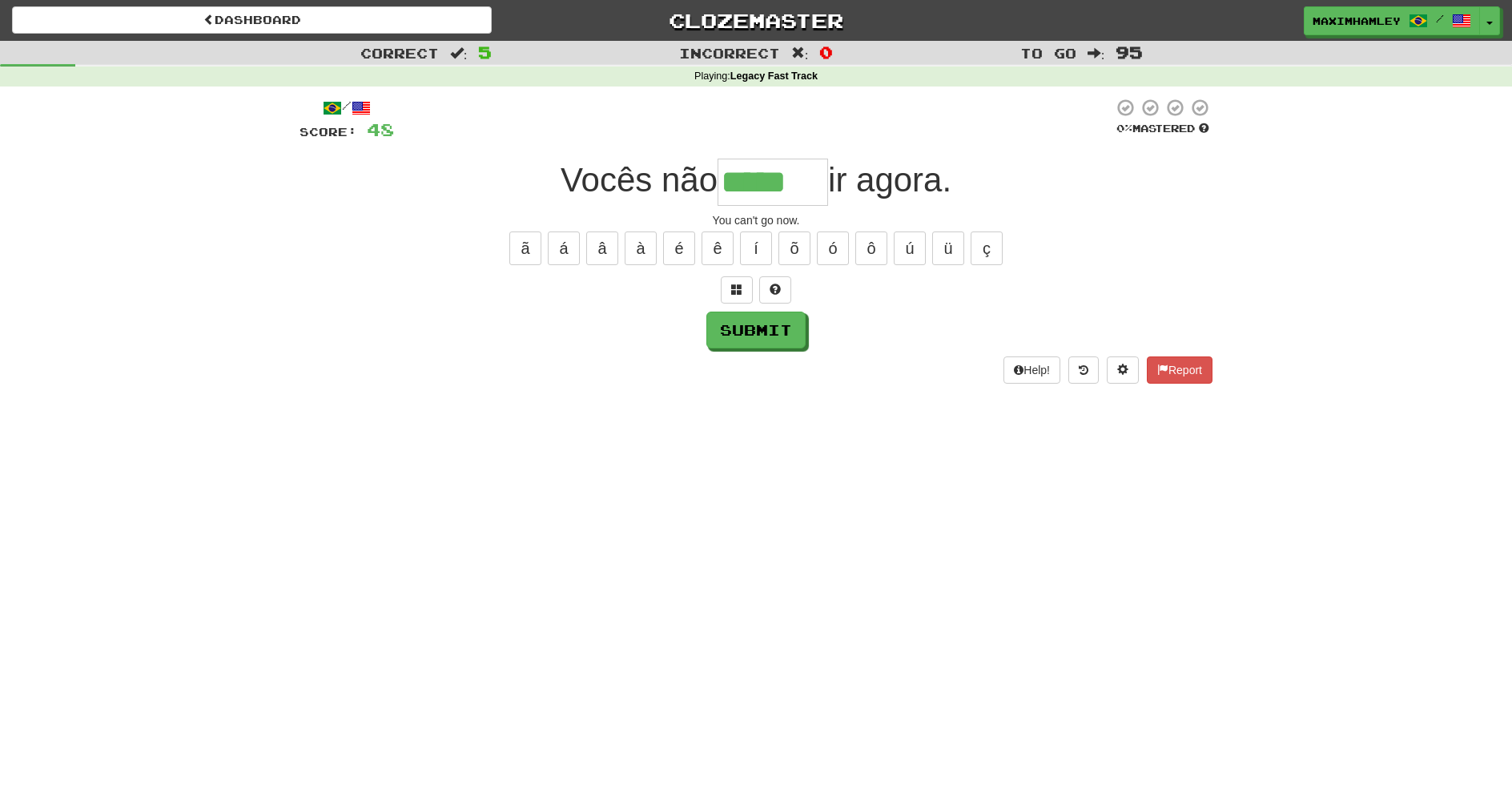 type on "*****" 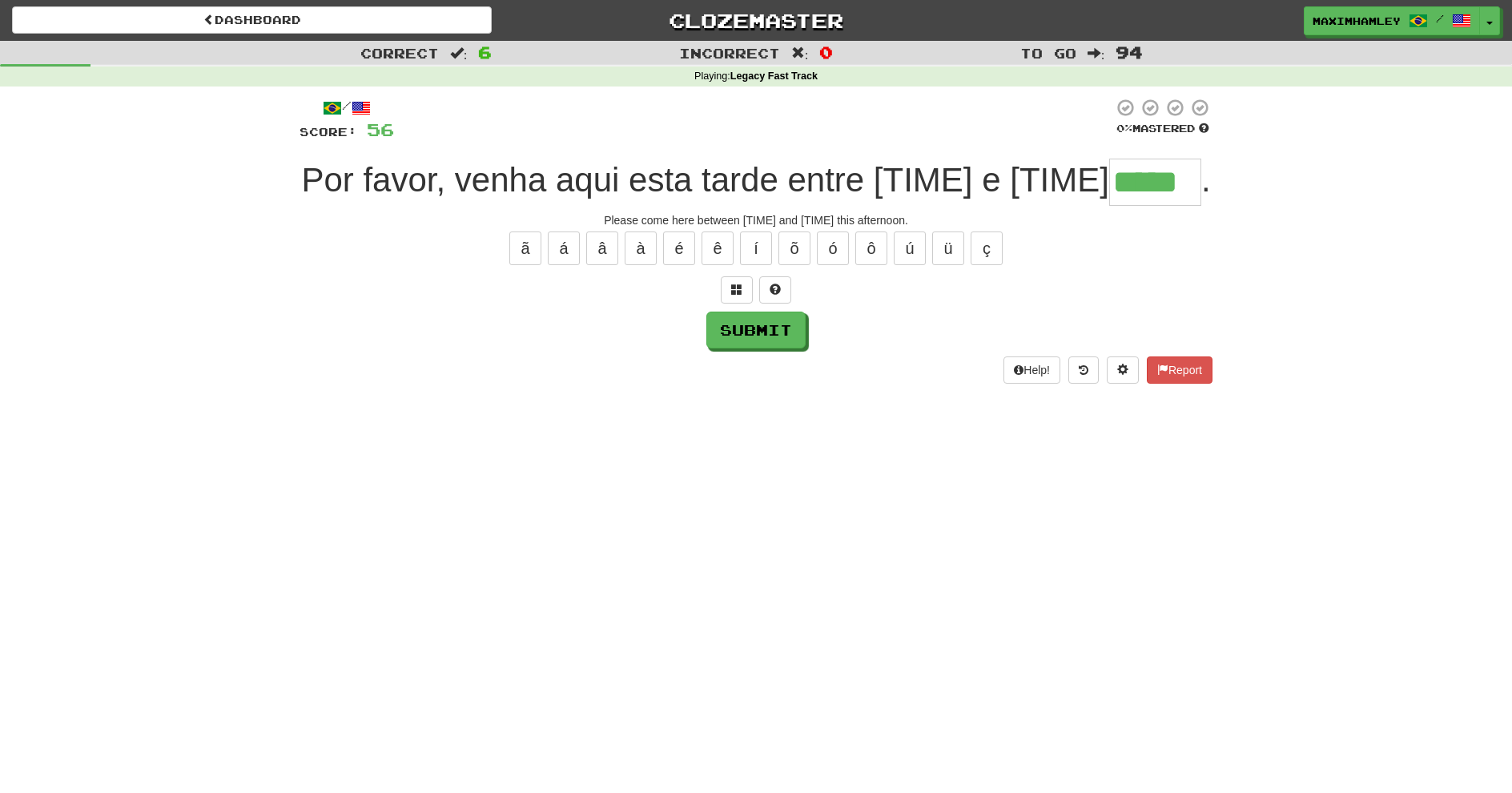 type on "*****" 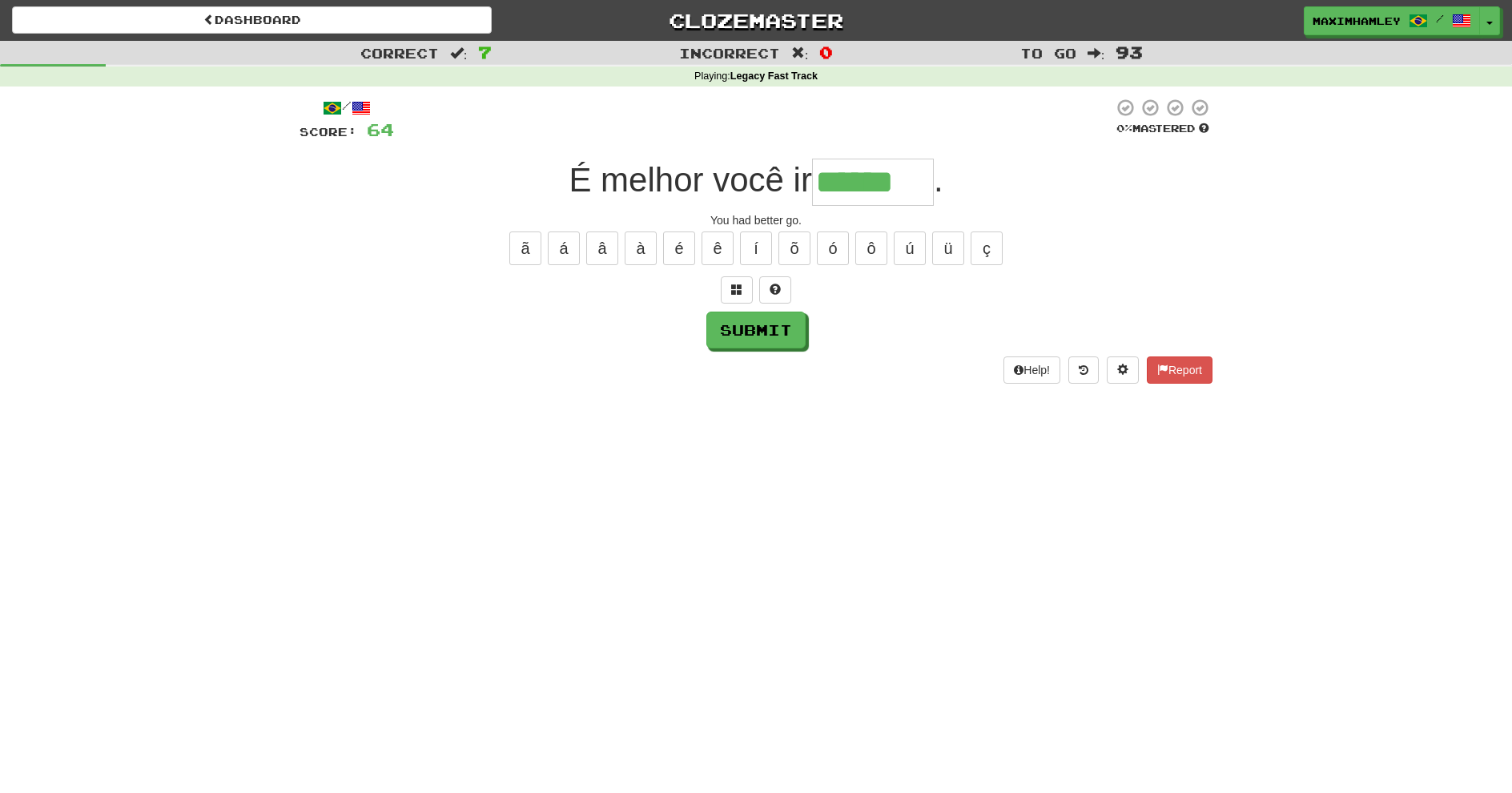 type on "******" 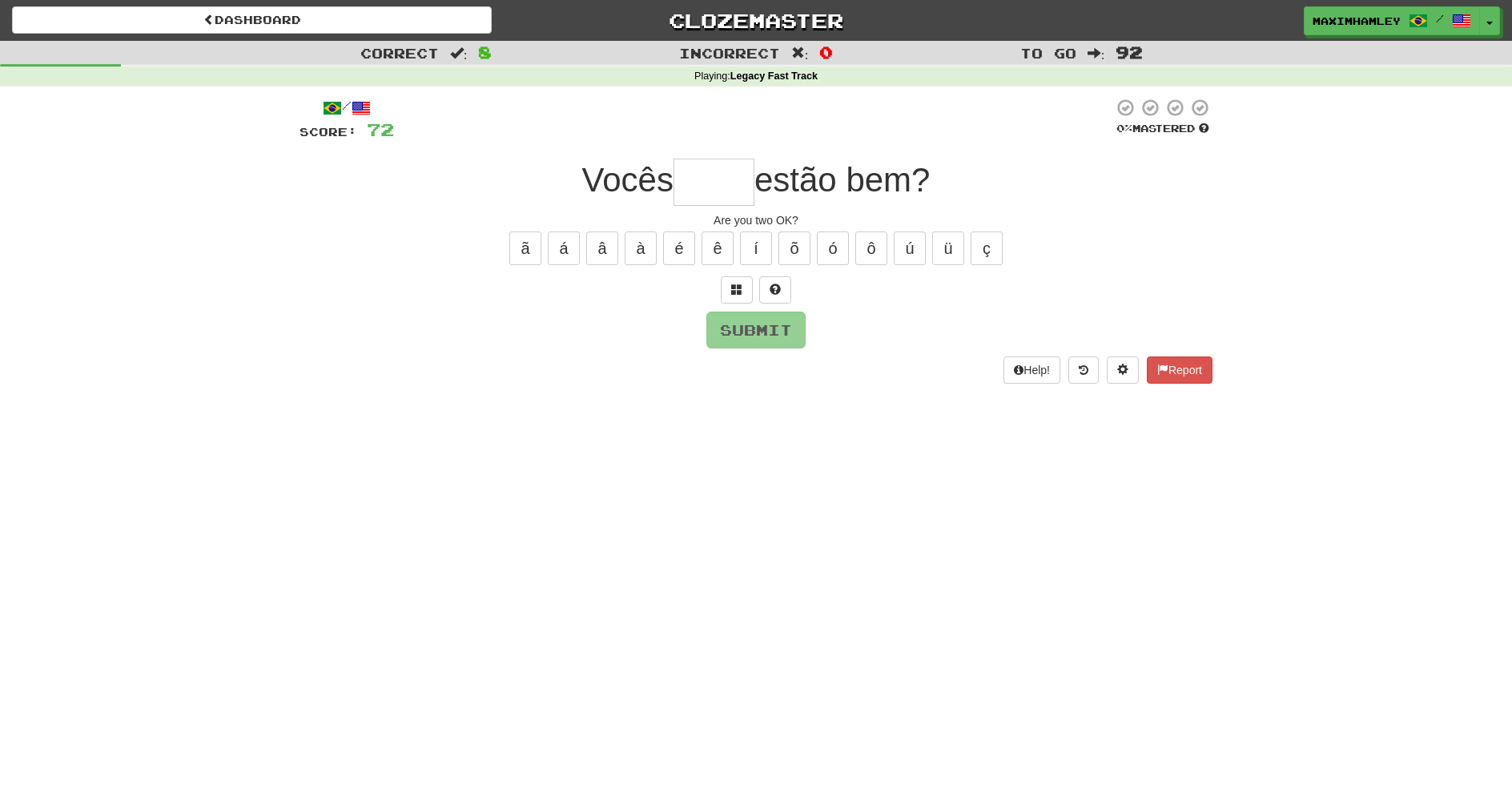 type on "*" 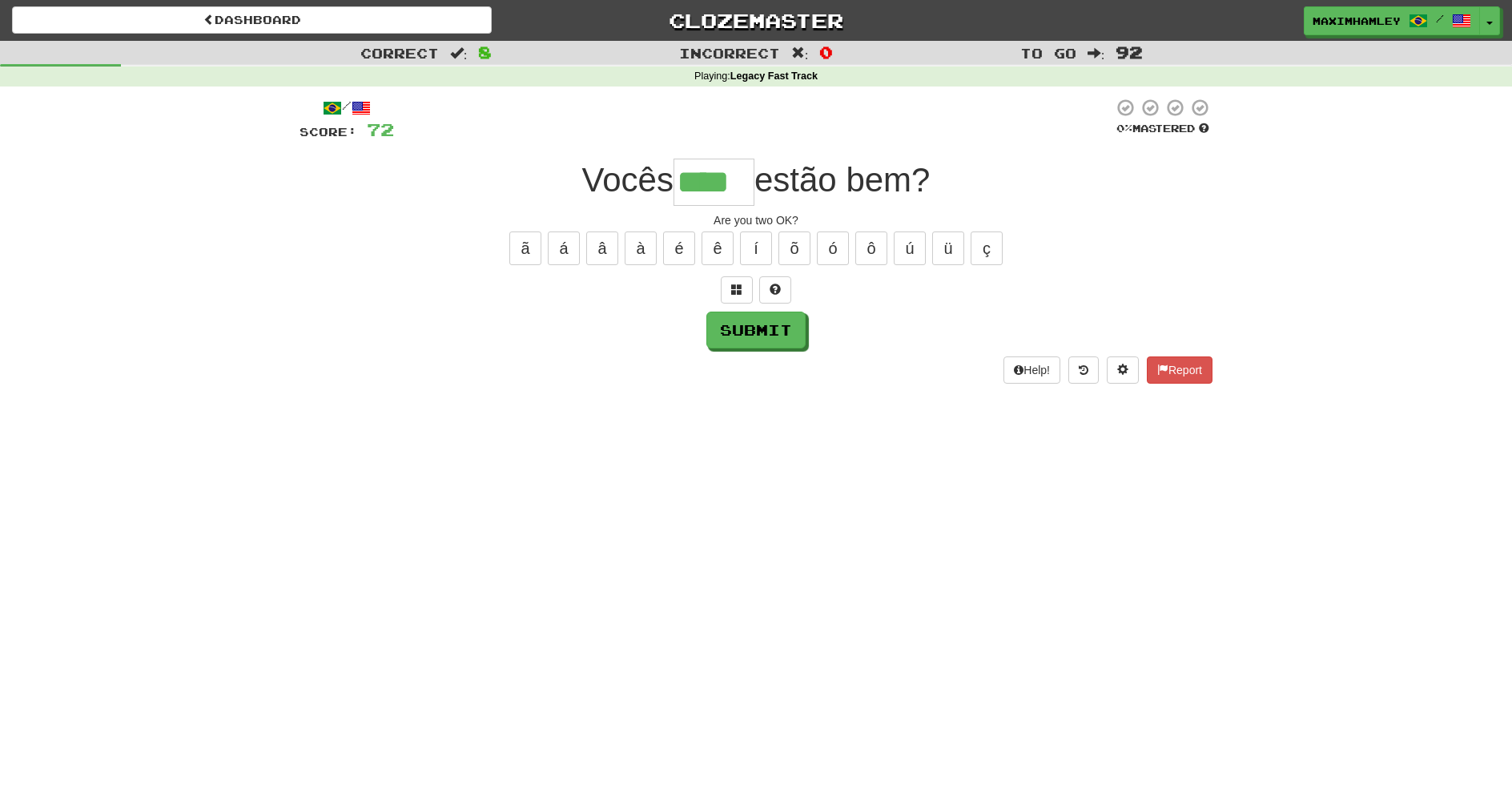 type on "****" 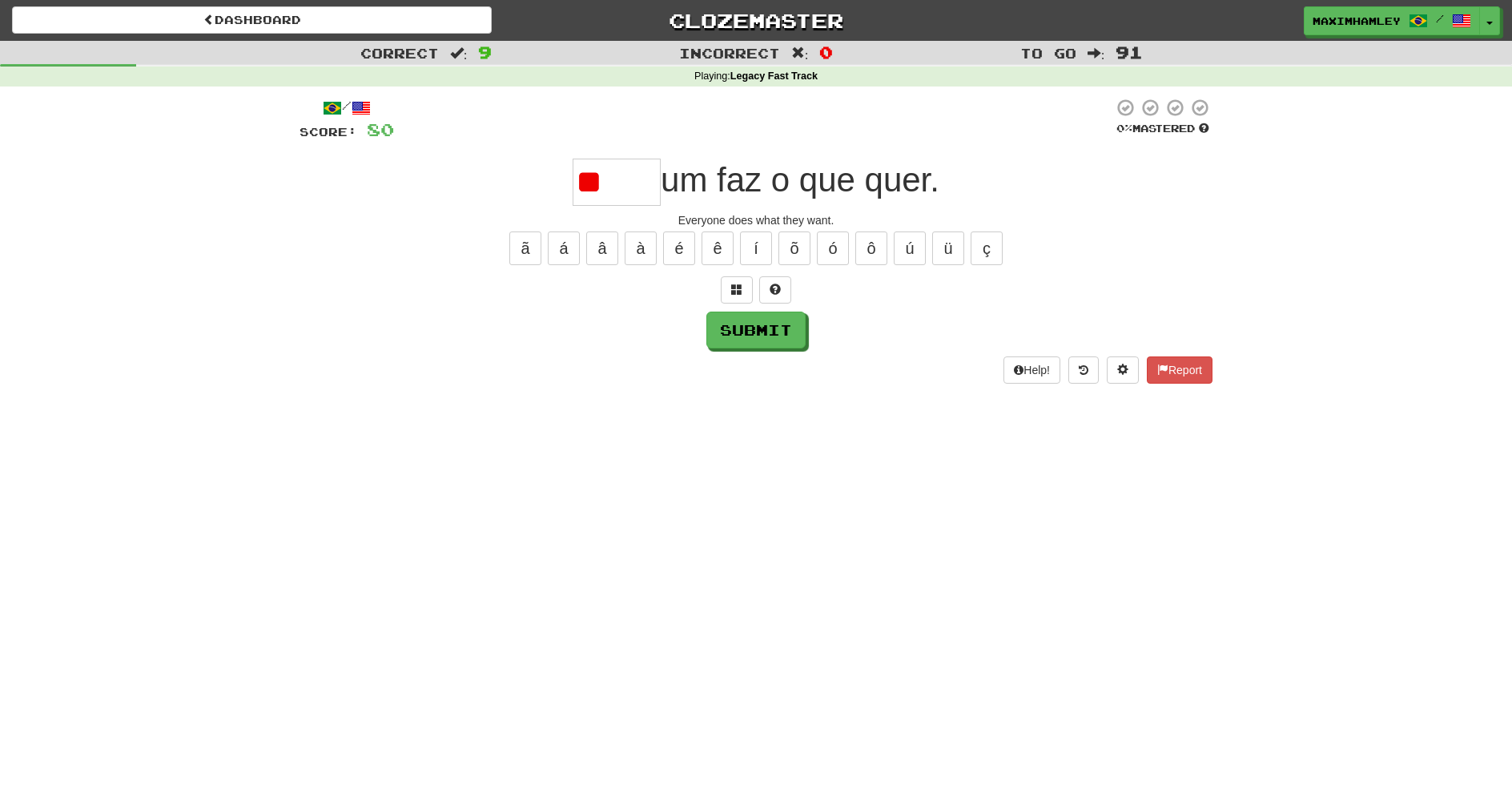 type on "*" 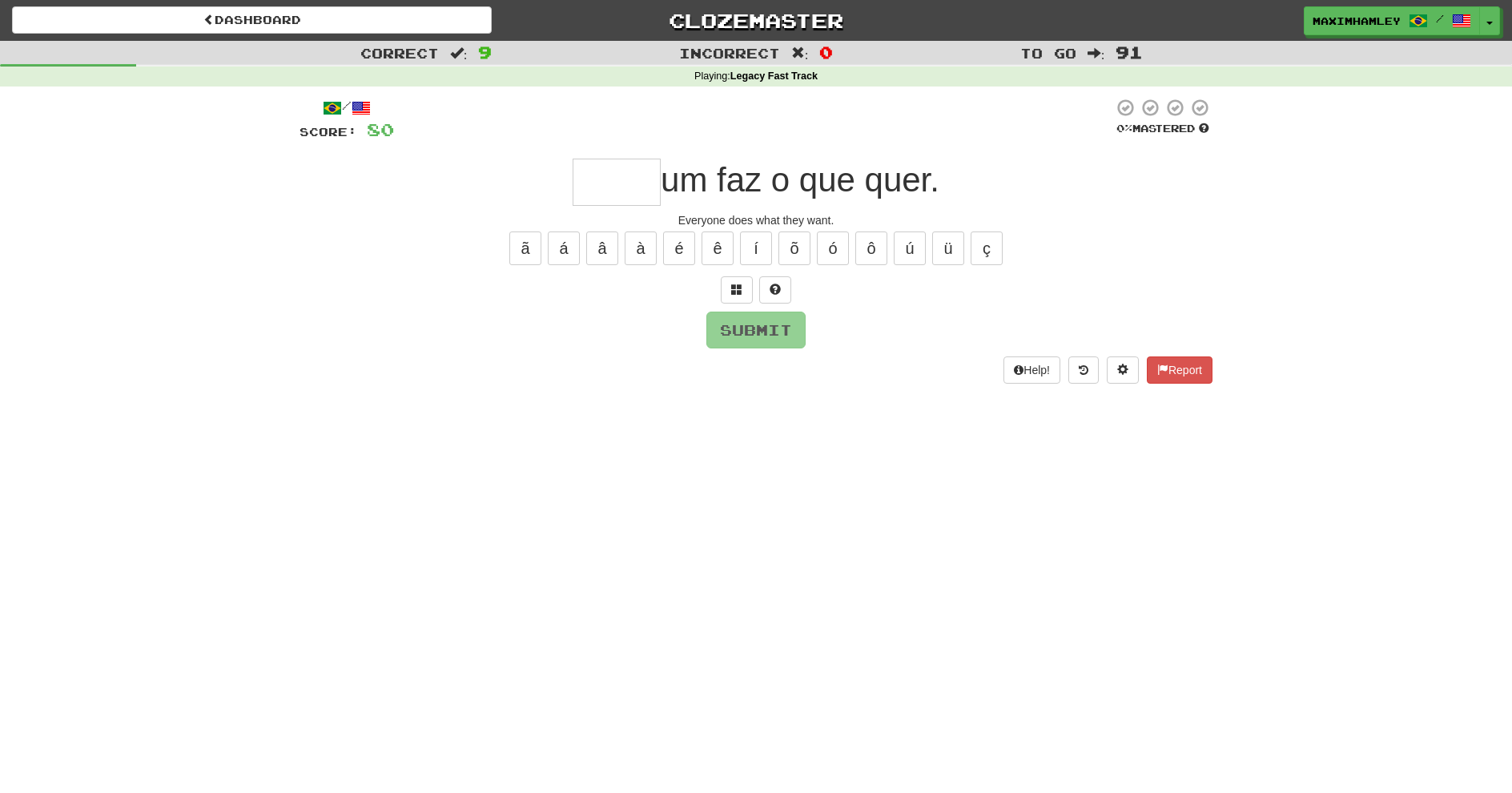 type on "*" 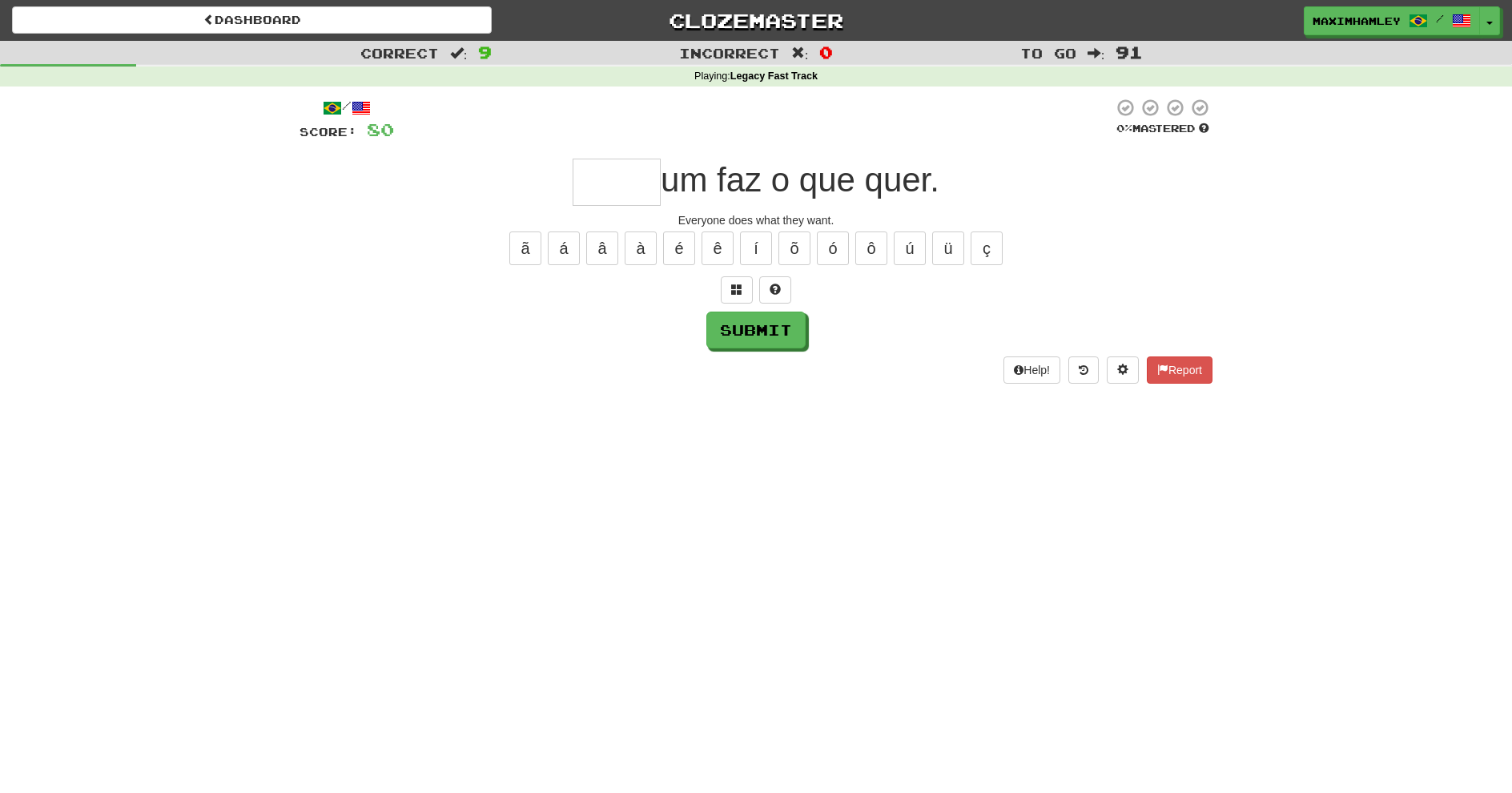 type on "*" 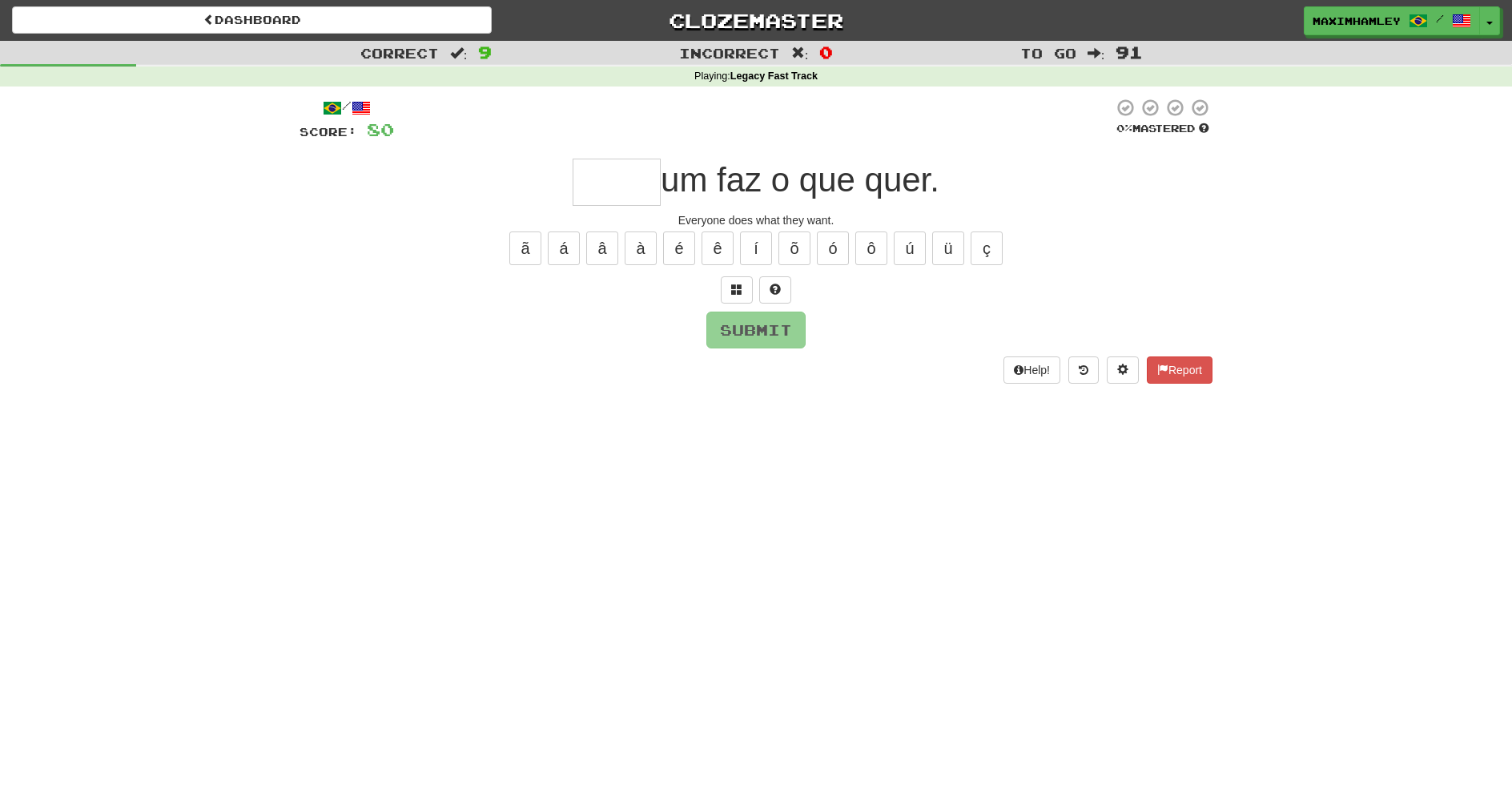 type on "*" 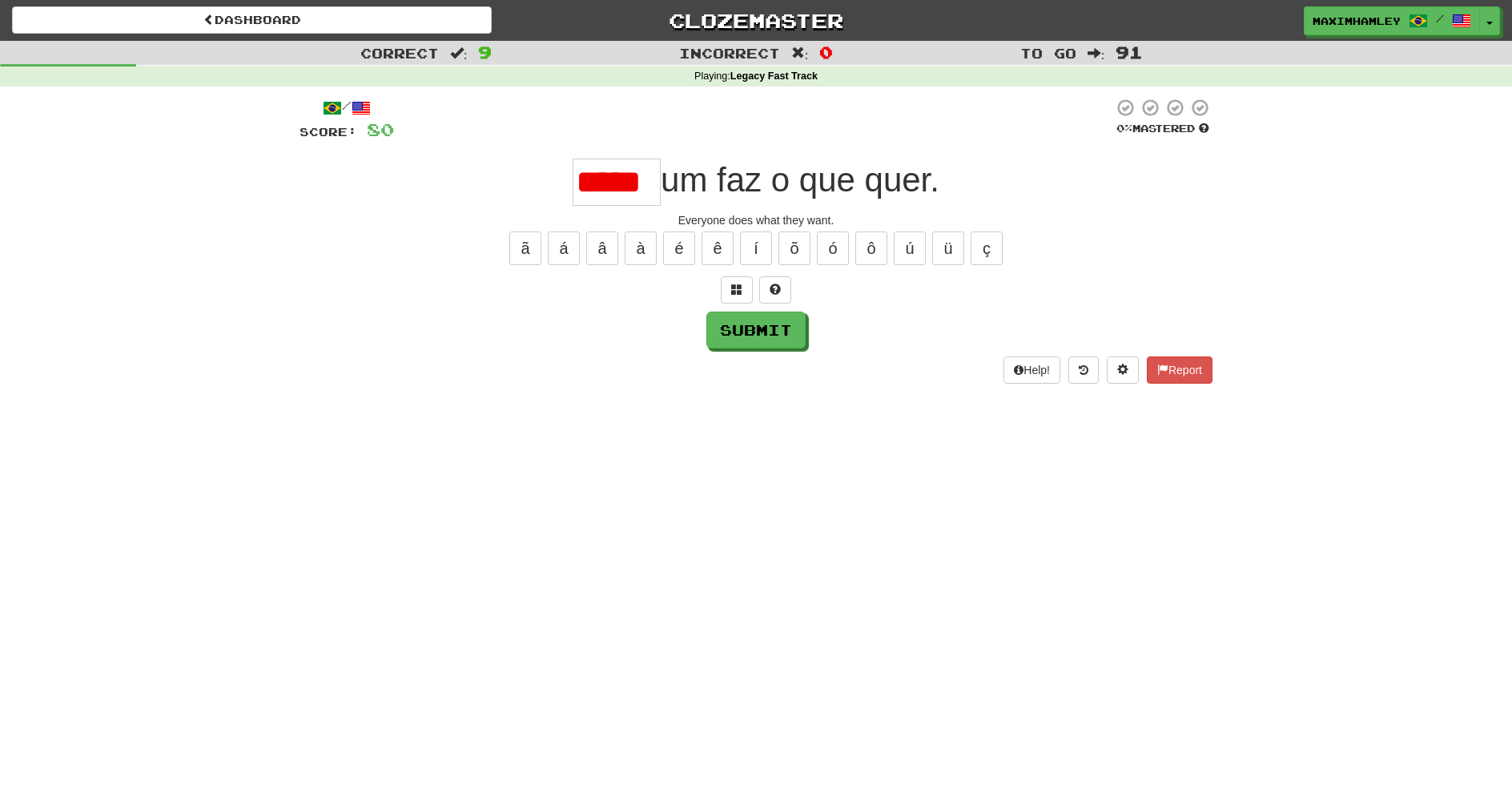 type on "****" 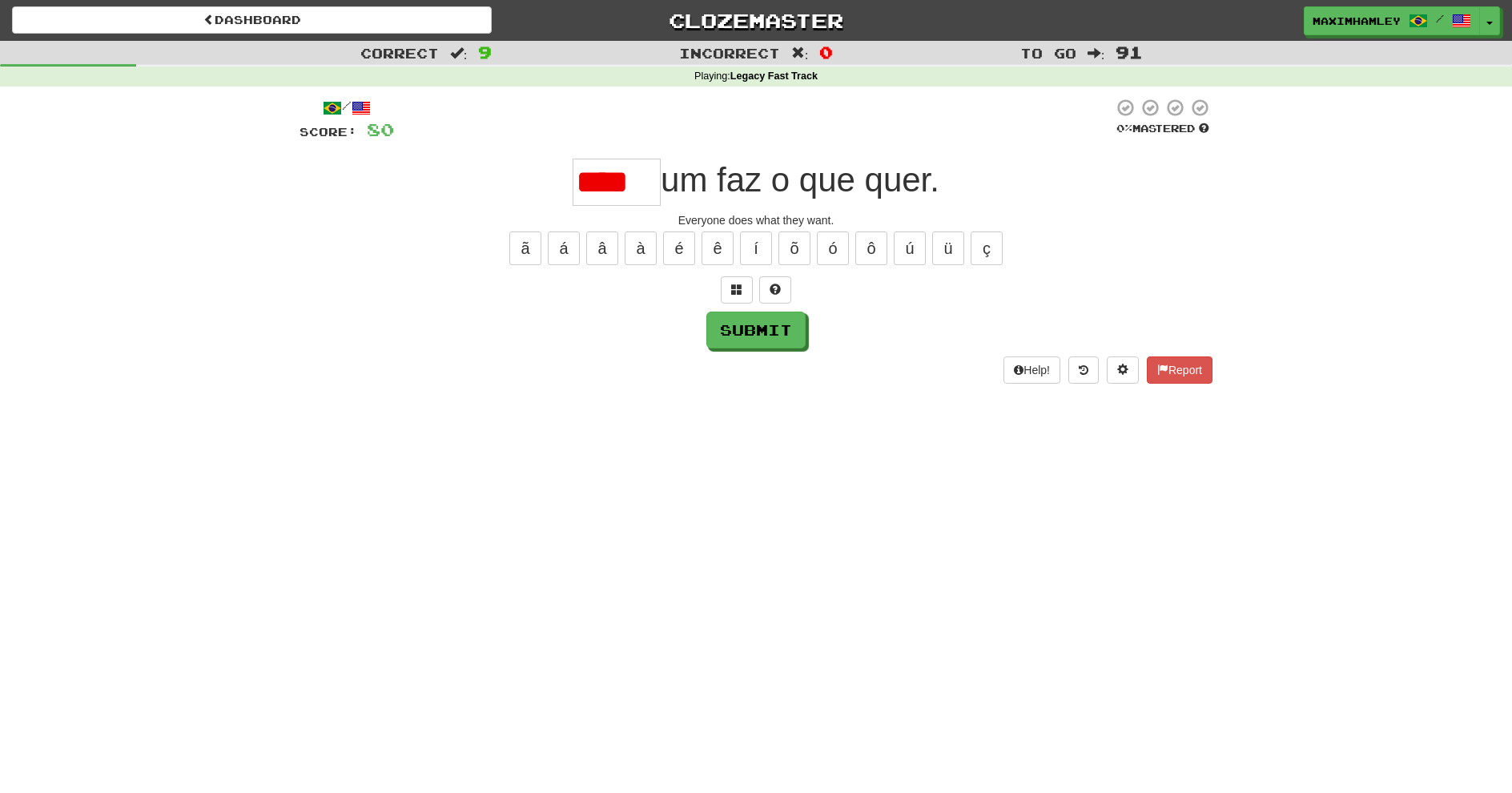 scroll, scrollTop: 0, scrollLeft: 0, axis: both 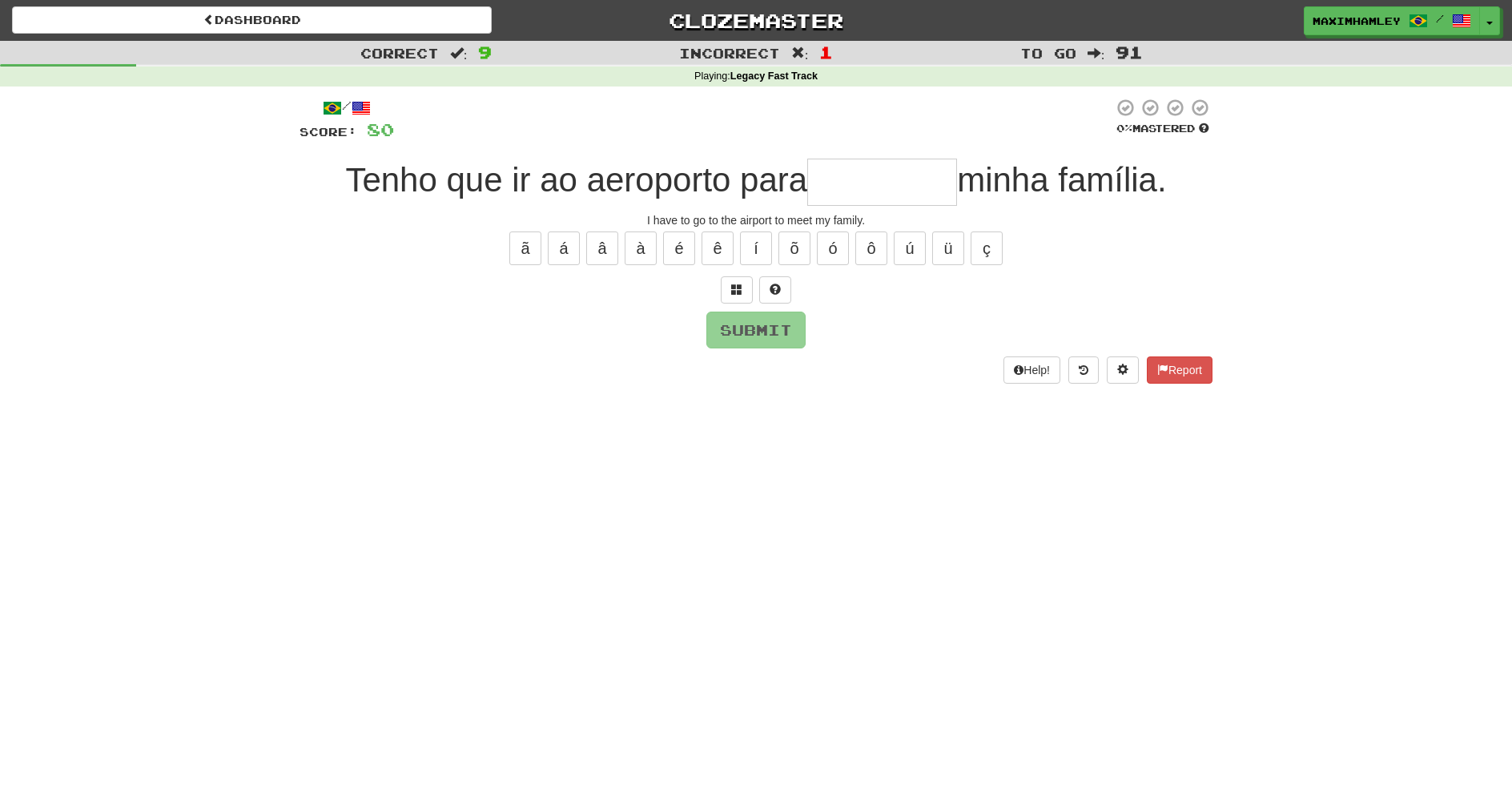 click at bounding box center [882, 182] 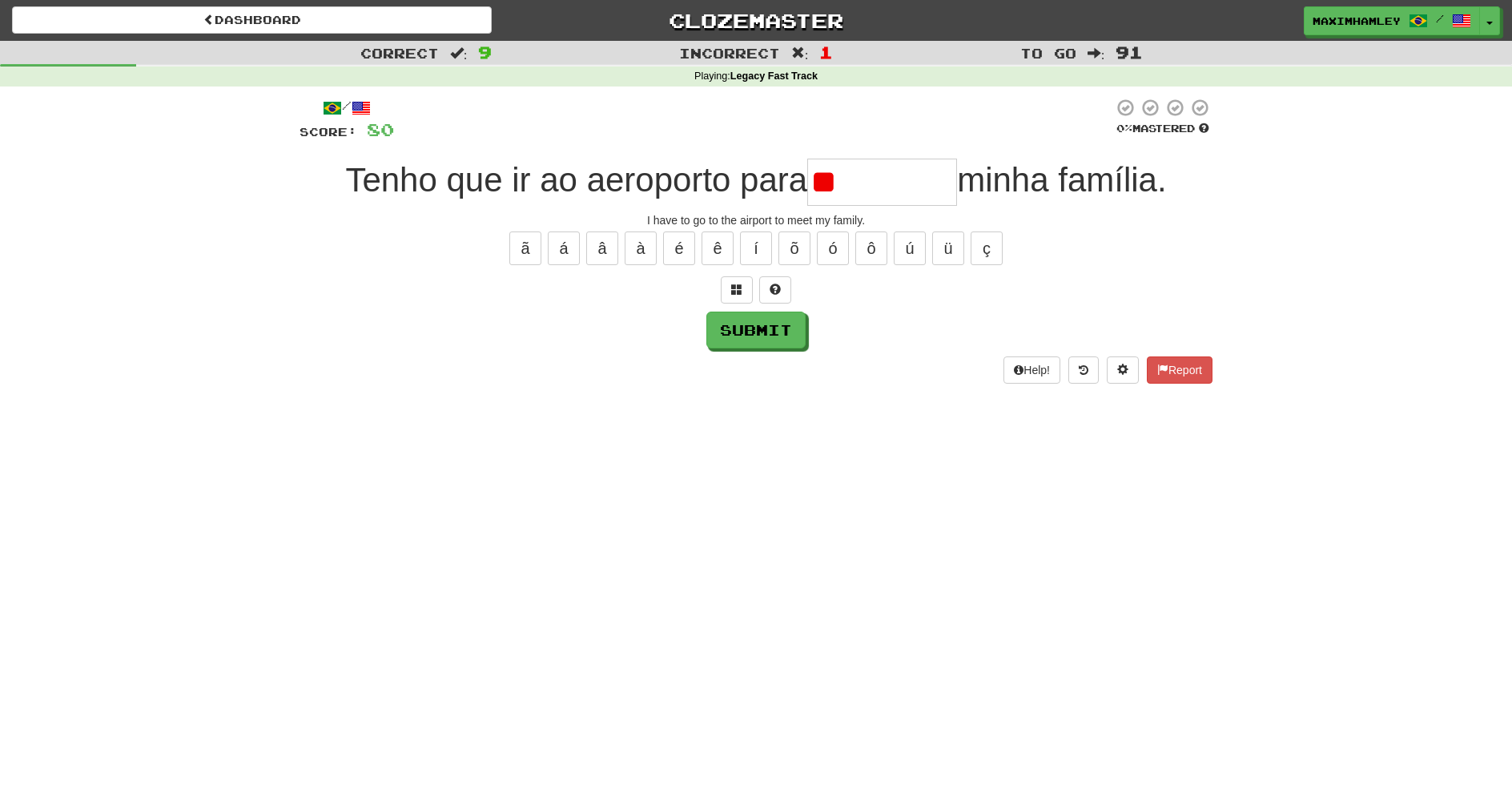 type on "*" 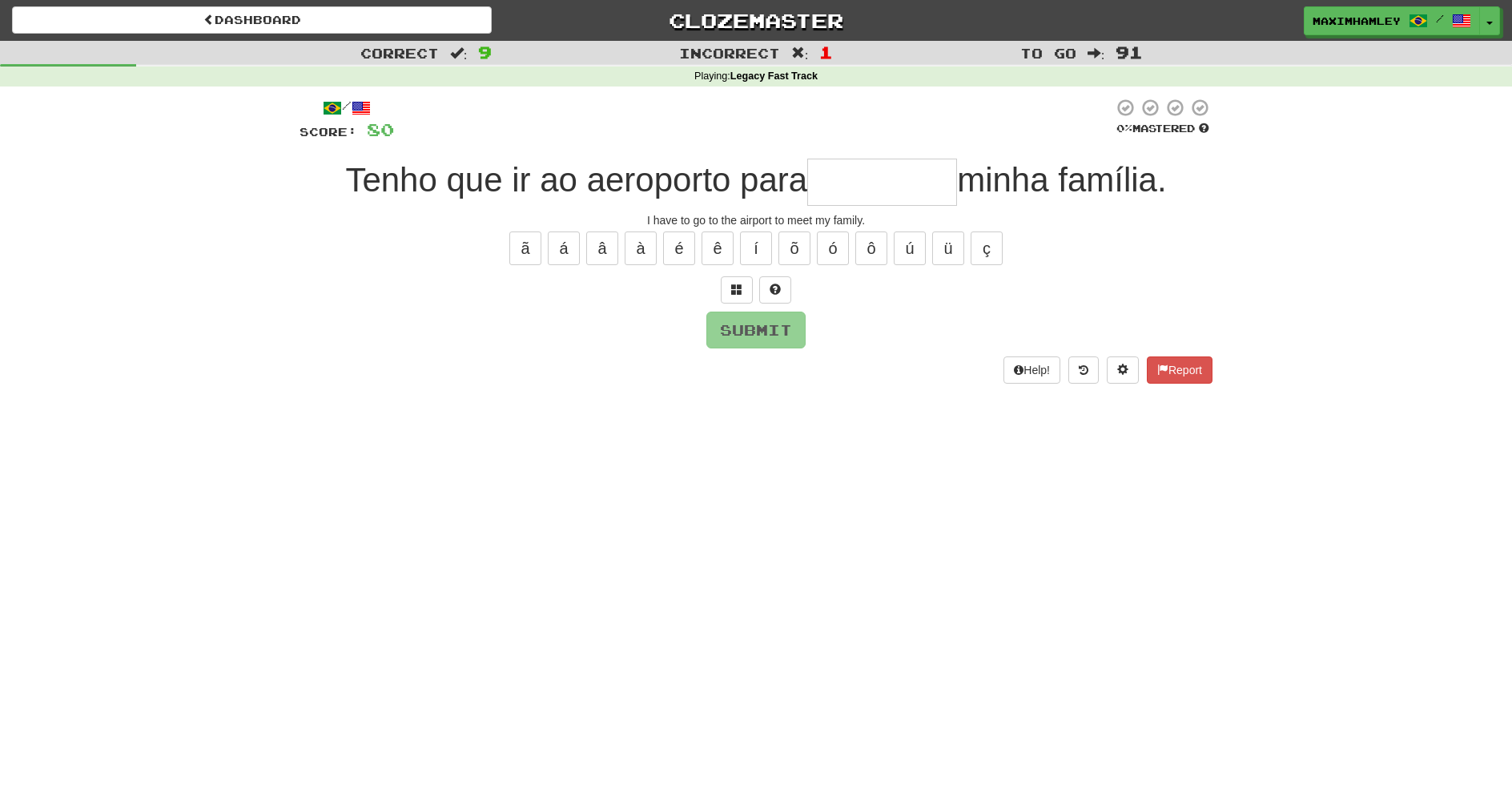 type on "*" 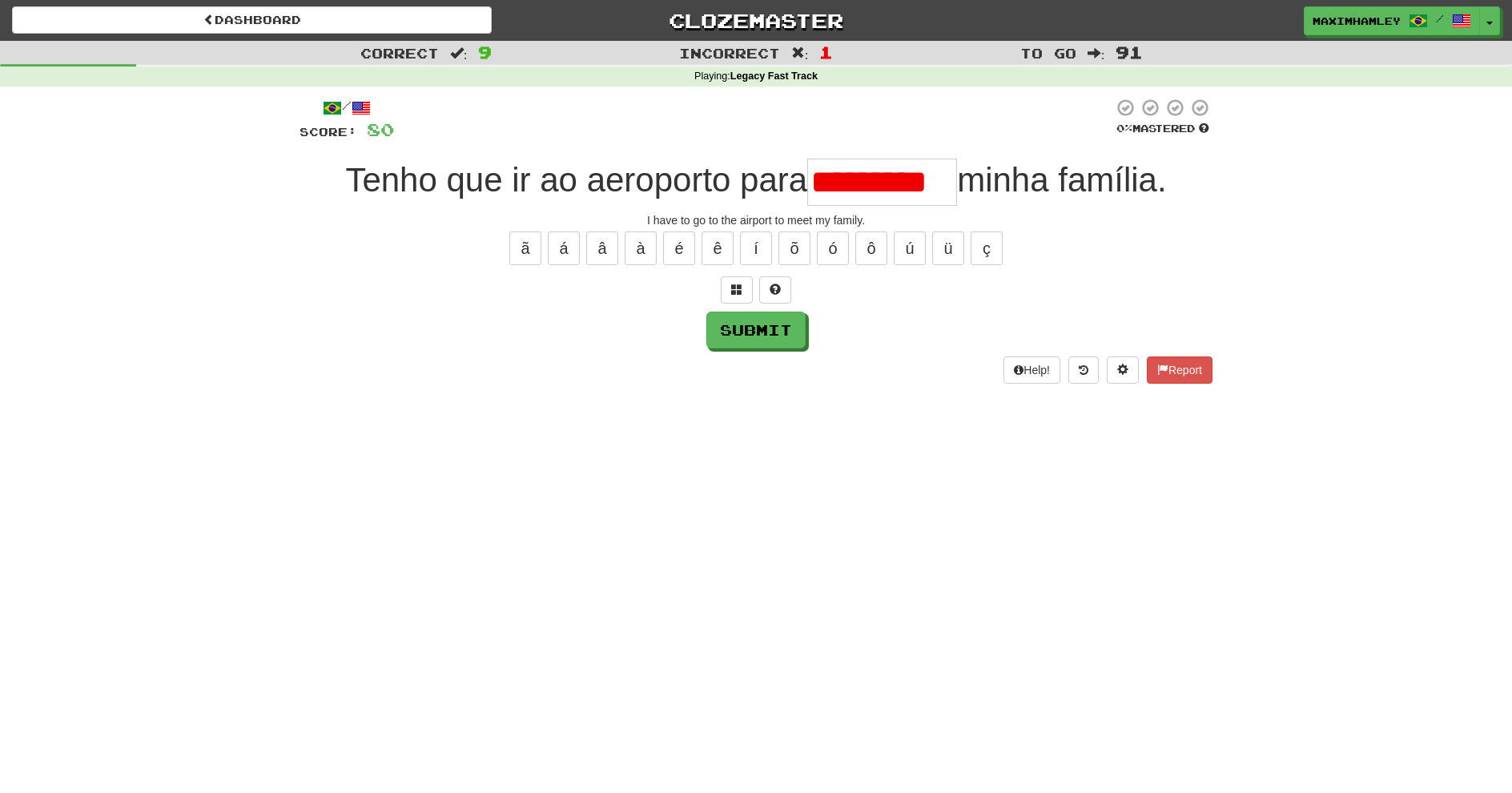 scroll, scrollTop: 0, scrollLeft: 0, axis: both 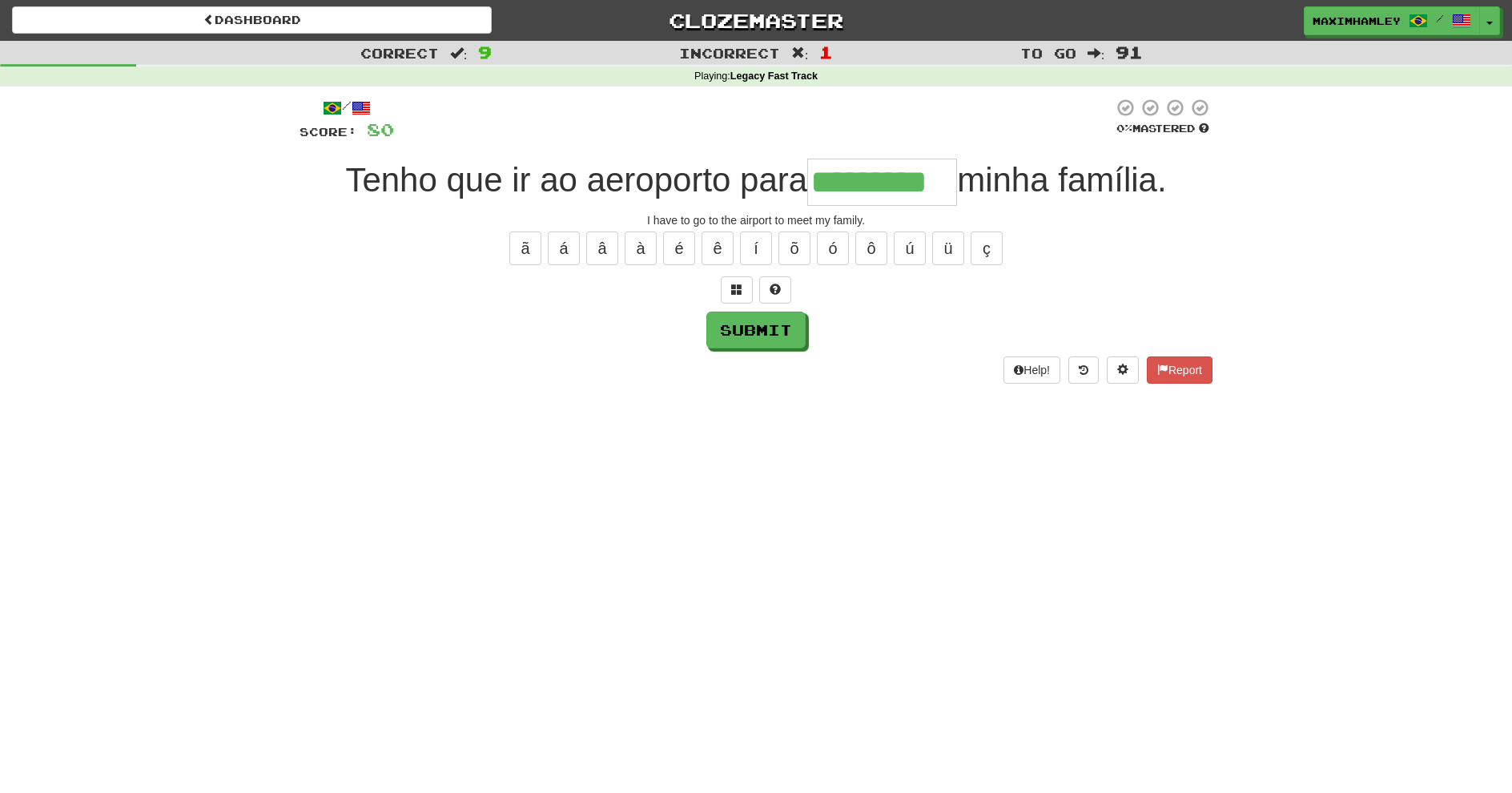 type on "*********" 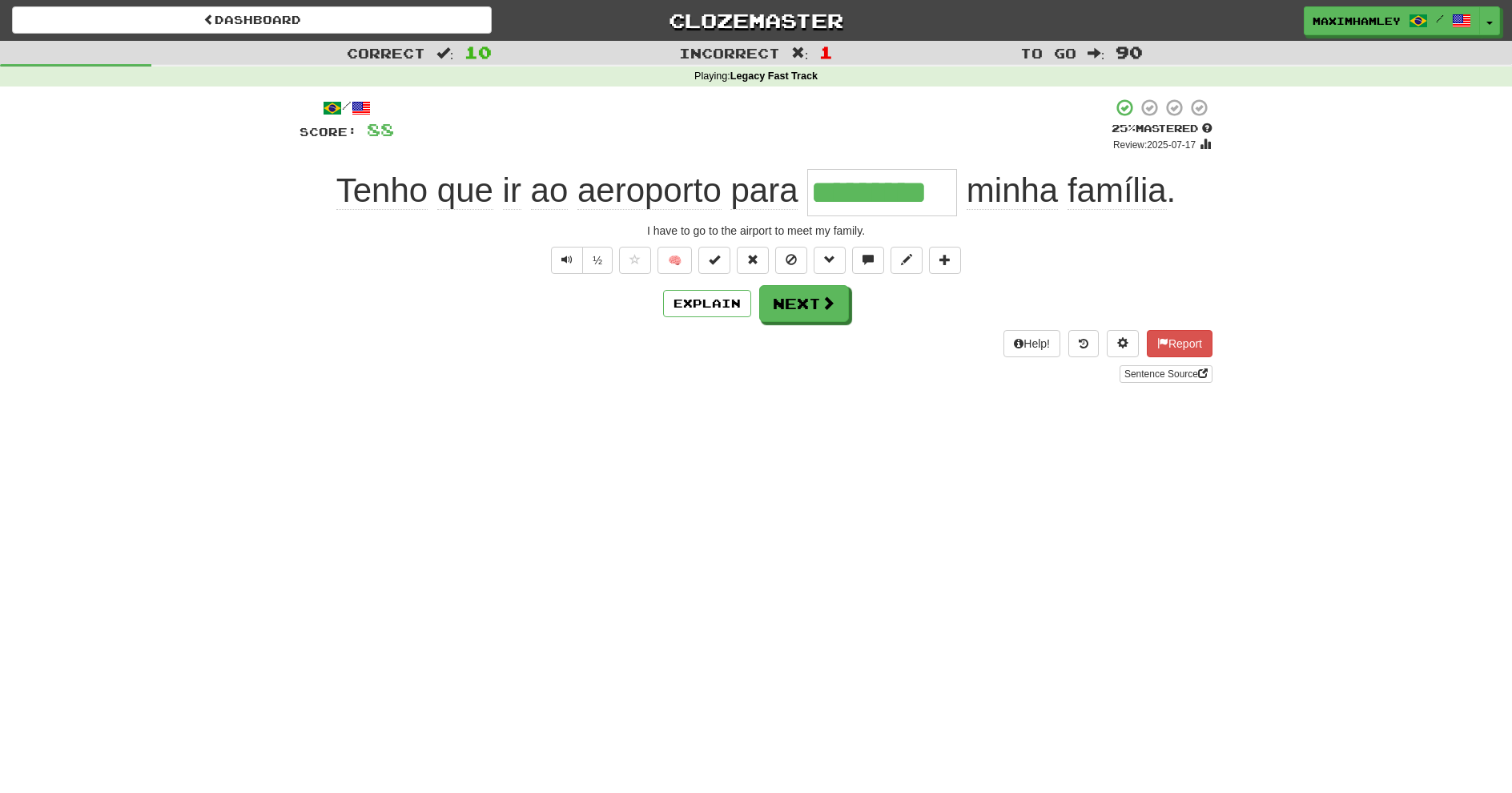 click on "Correct   :   10" at bounding box center [251, 52] 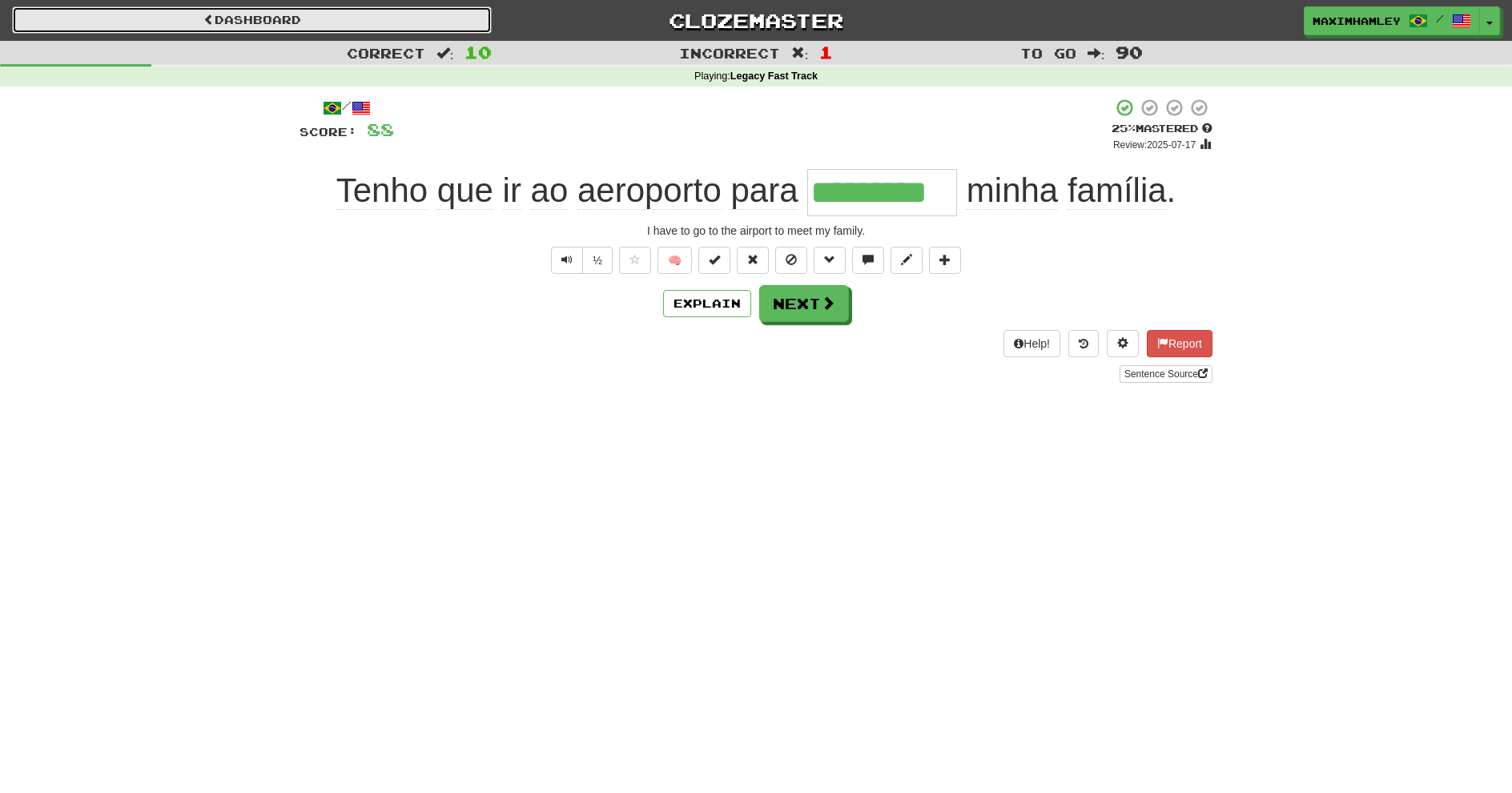 click on "Dashboard" at bounding box center (251, 20) 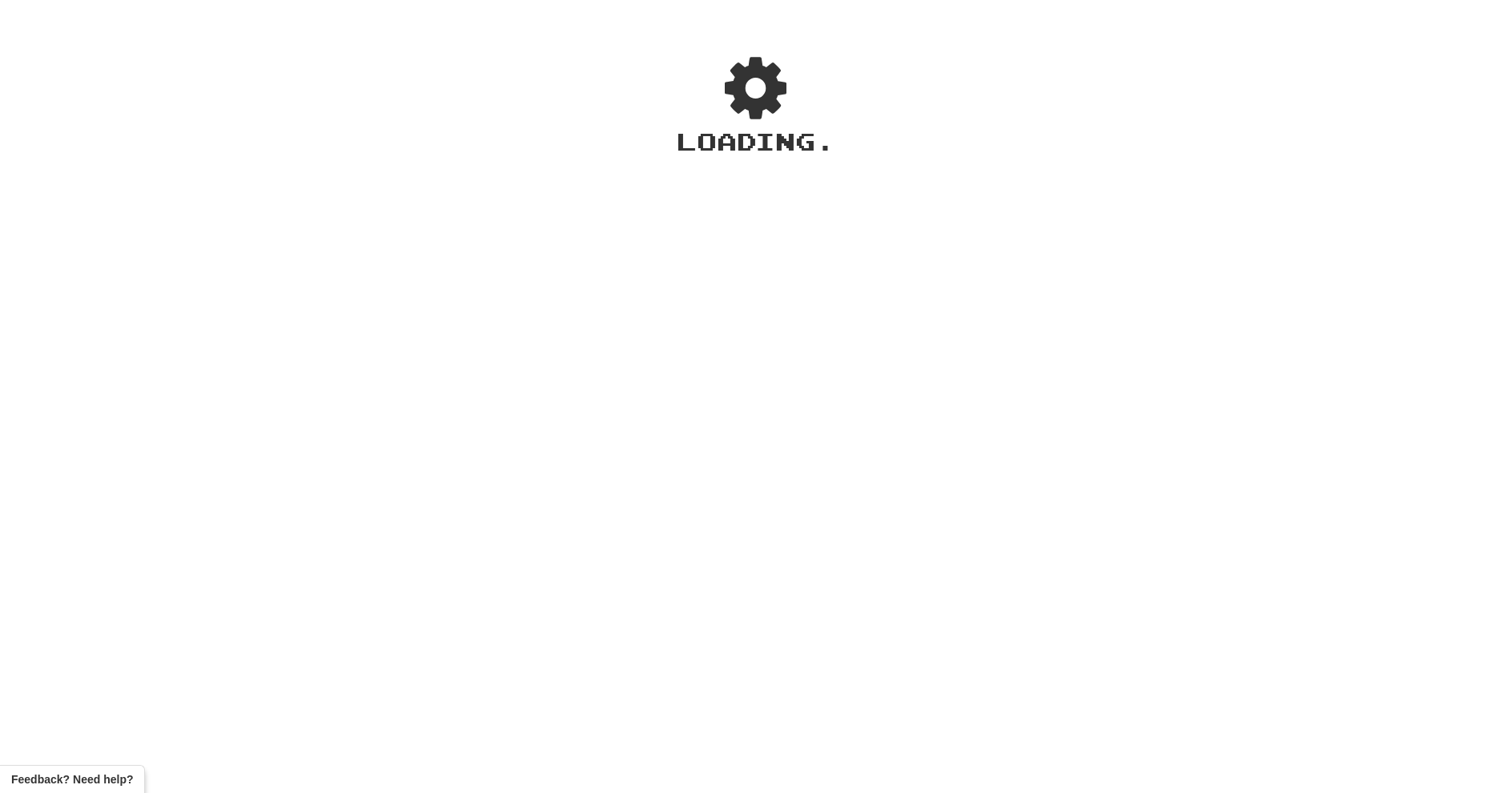 scroll, scrollTop: 0, scrollLeft: 0, axis: both 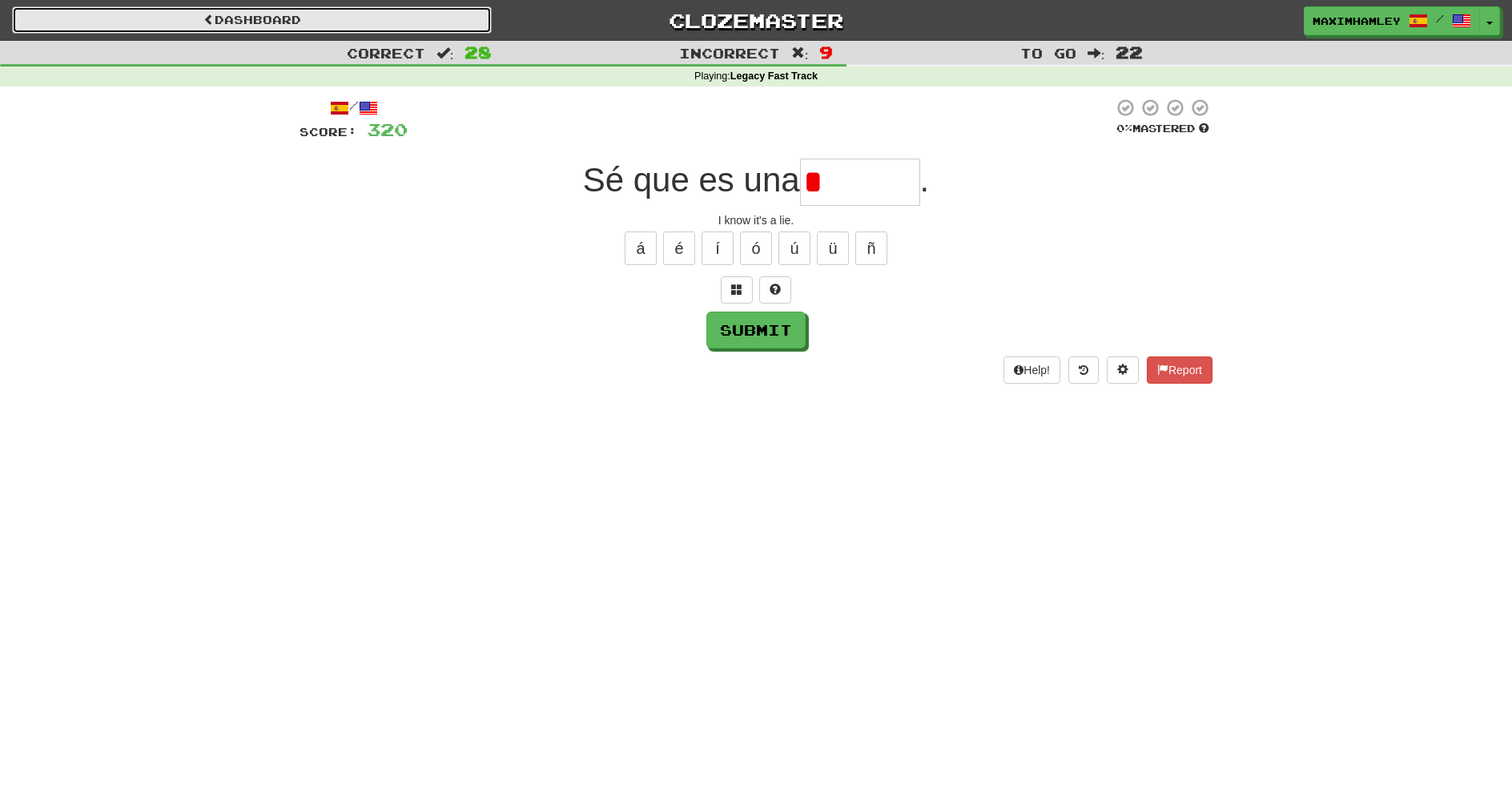 click on "Dashboard" at bounding box center (251, 20) 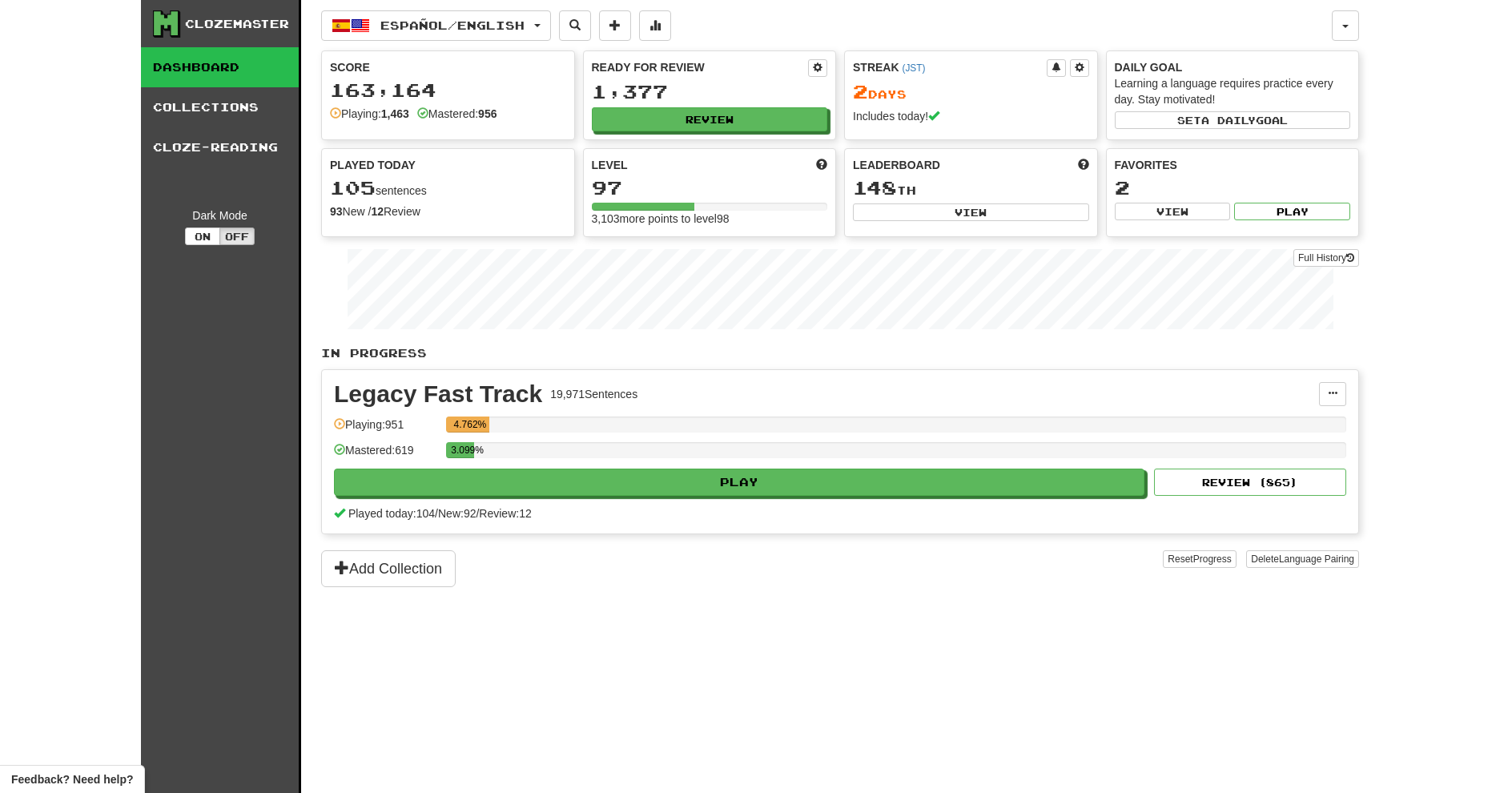 scroll, scrollTop: 0, scrollLeft: 0, axis: both 